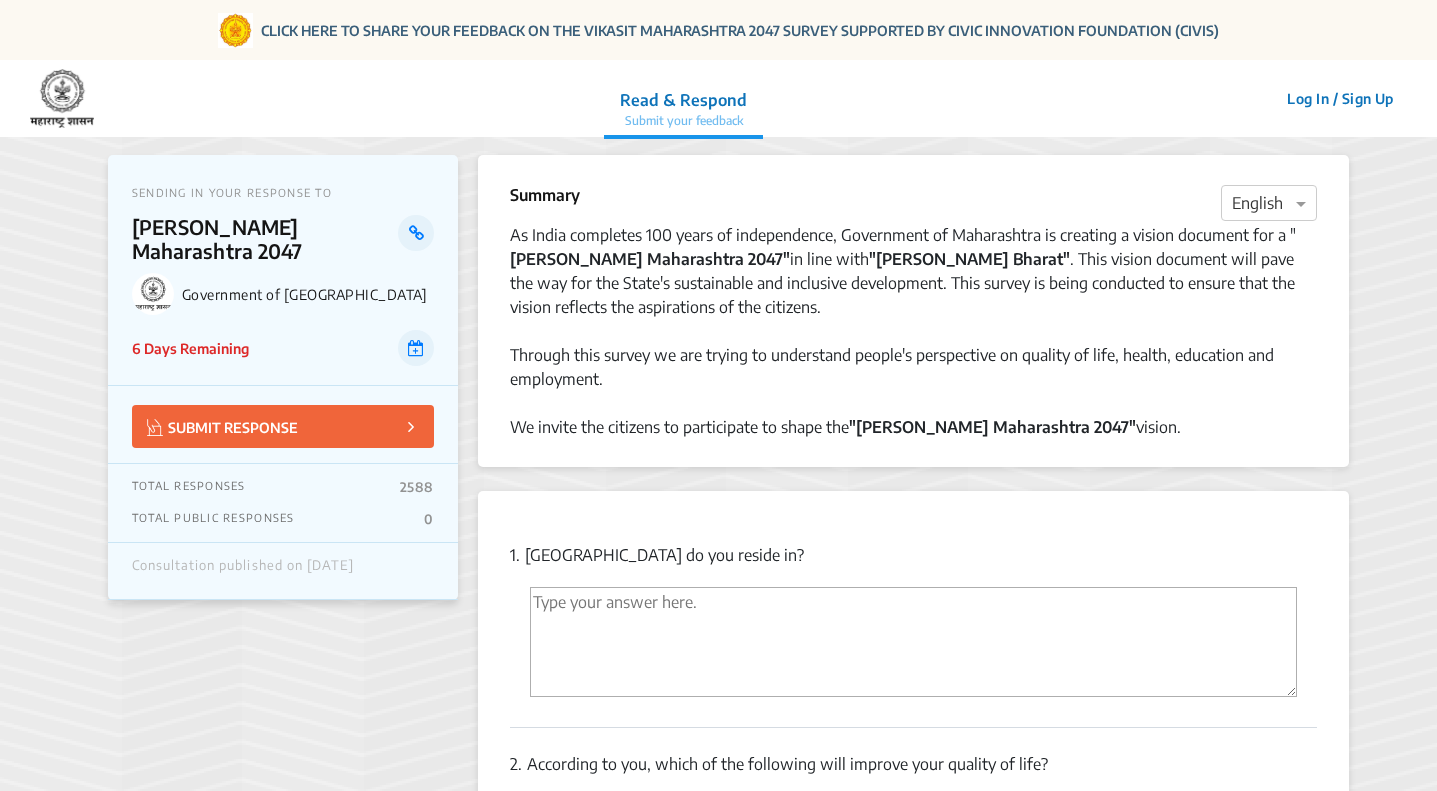 scroll, scrollTop: 0, scrollLeft: 0, axis: both 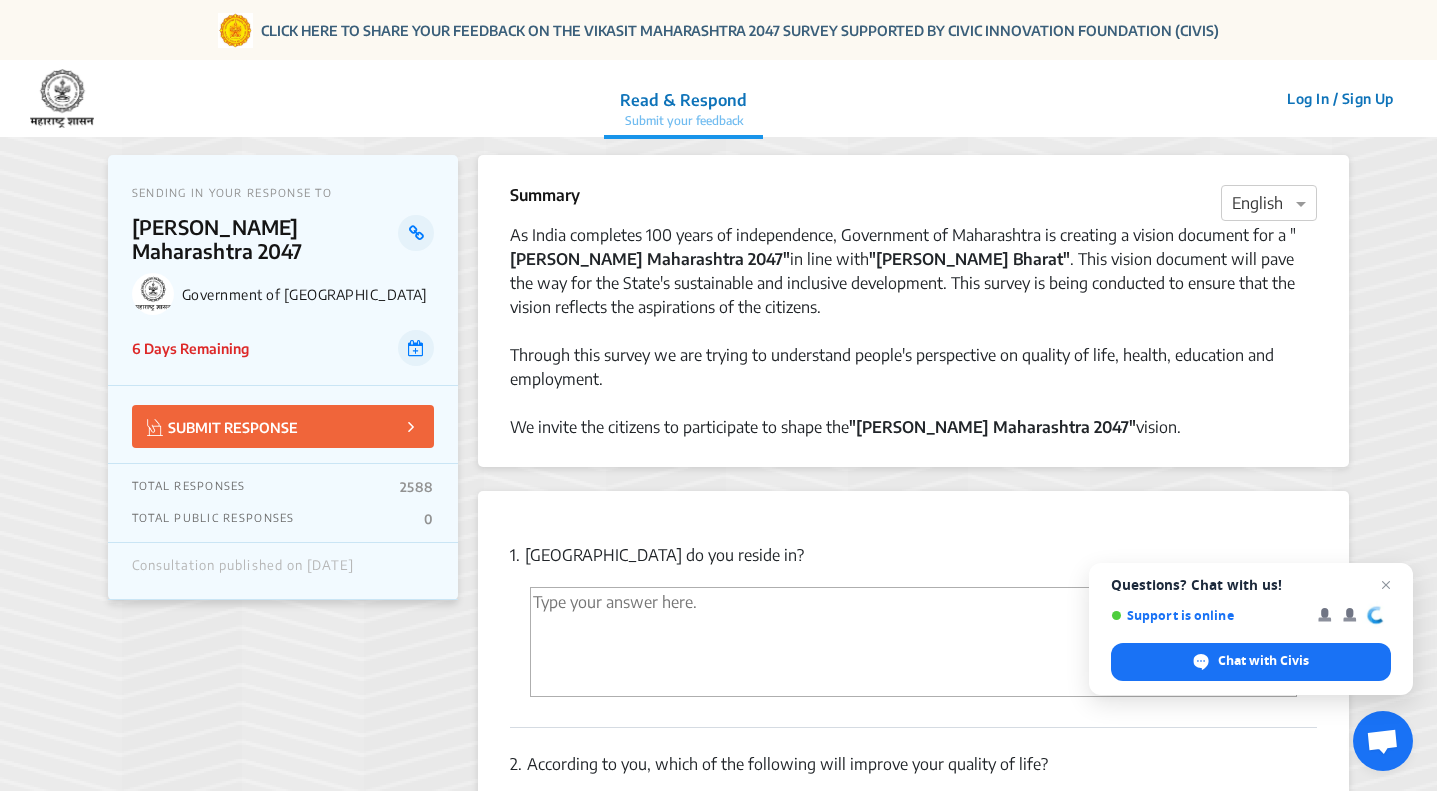 click on "Log In / Sign Up" 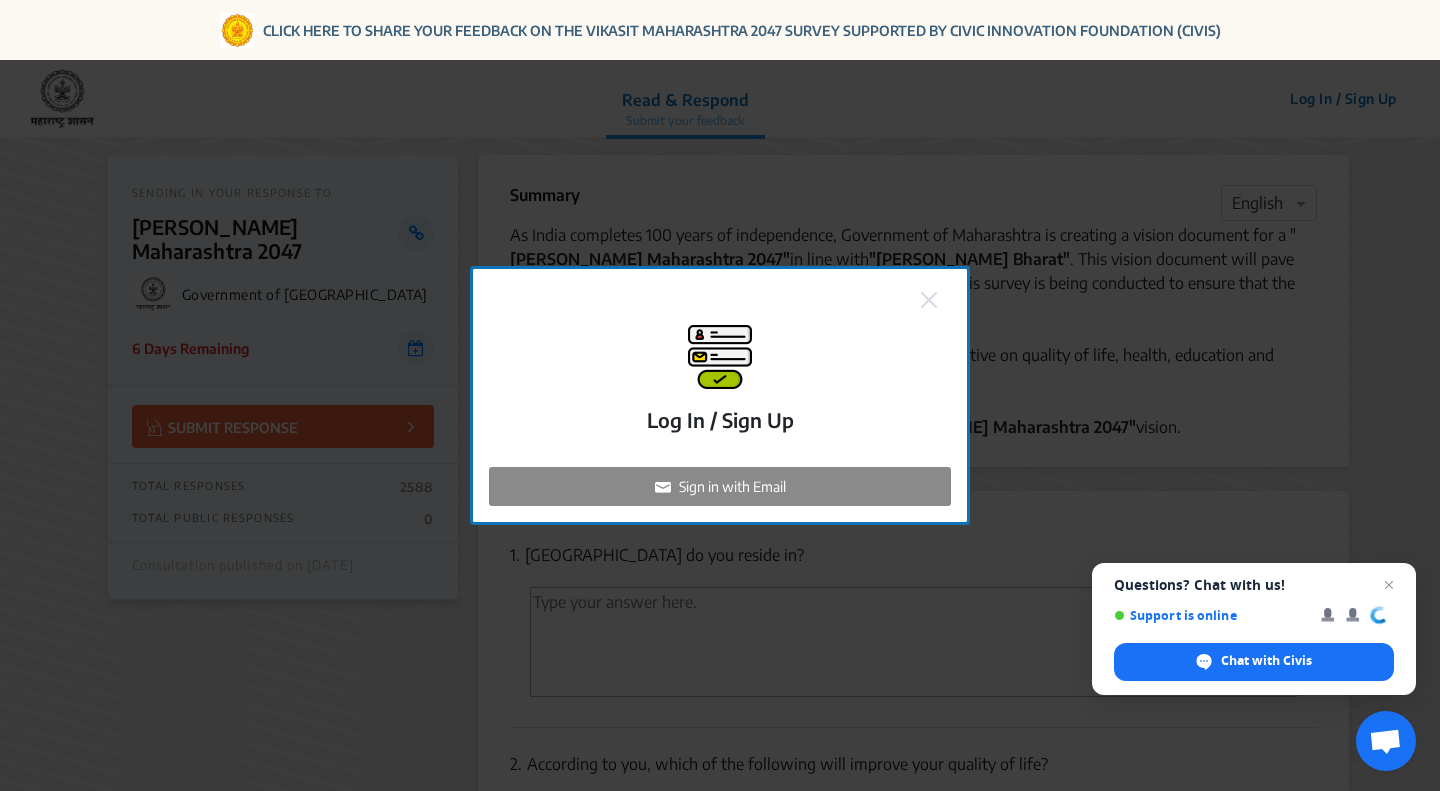 click on "Sign in with Email" 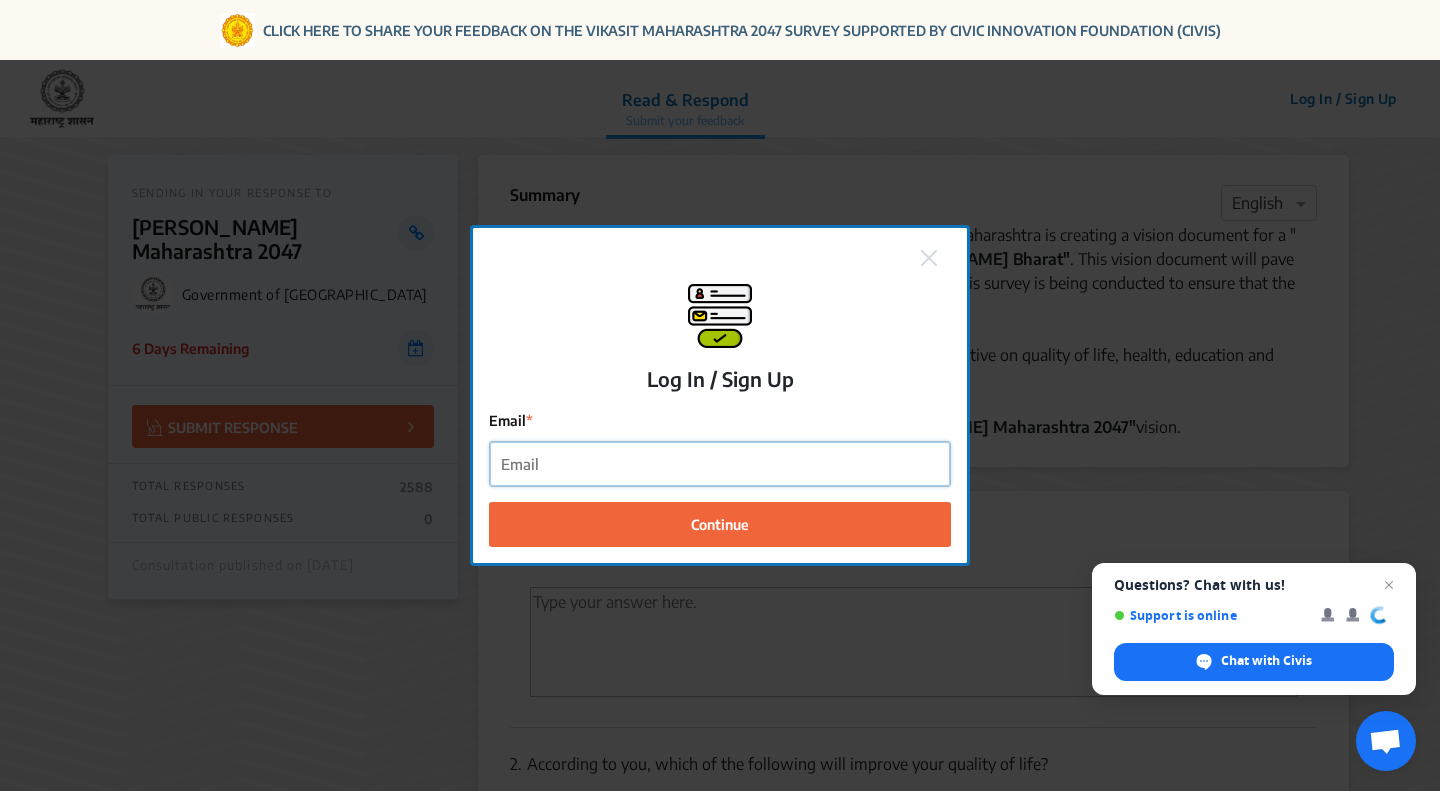 click on "Email" at bounding box center [720, 464] 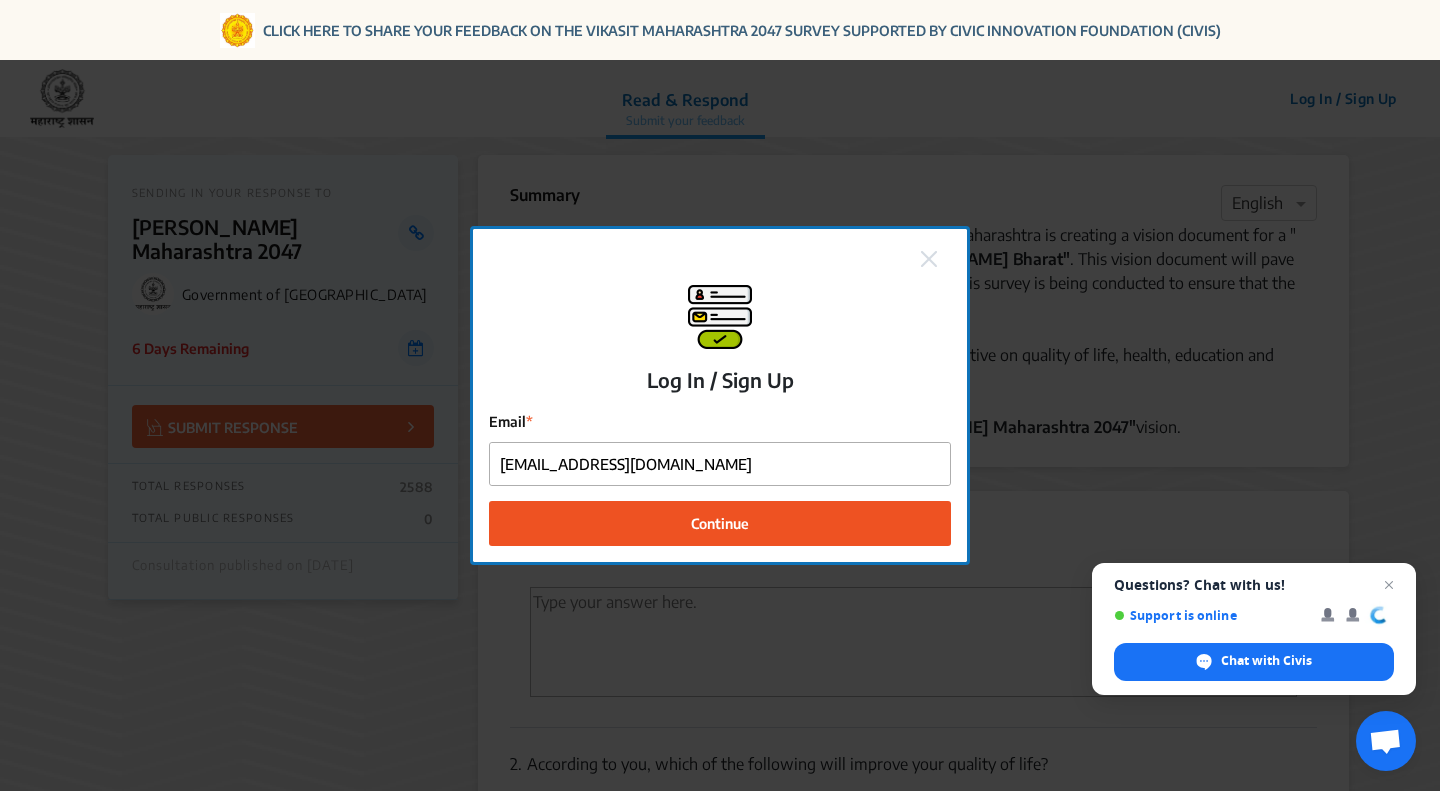 click on "Continue" 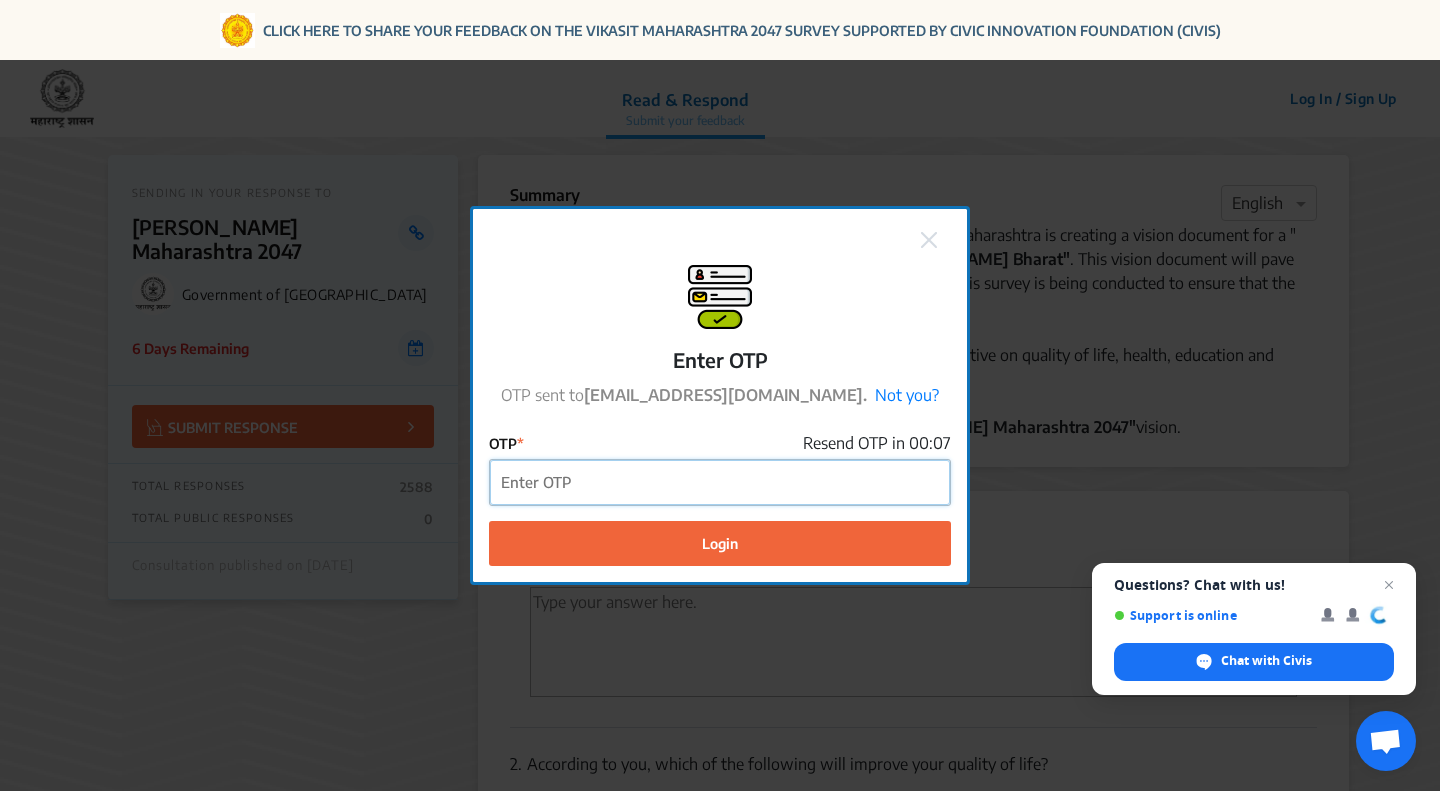 click on "OTP" at bounding box center (720, 482) 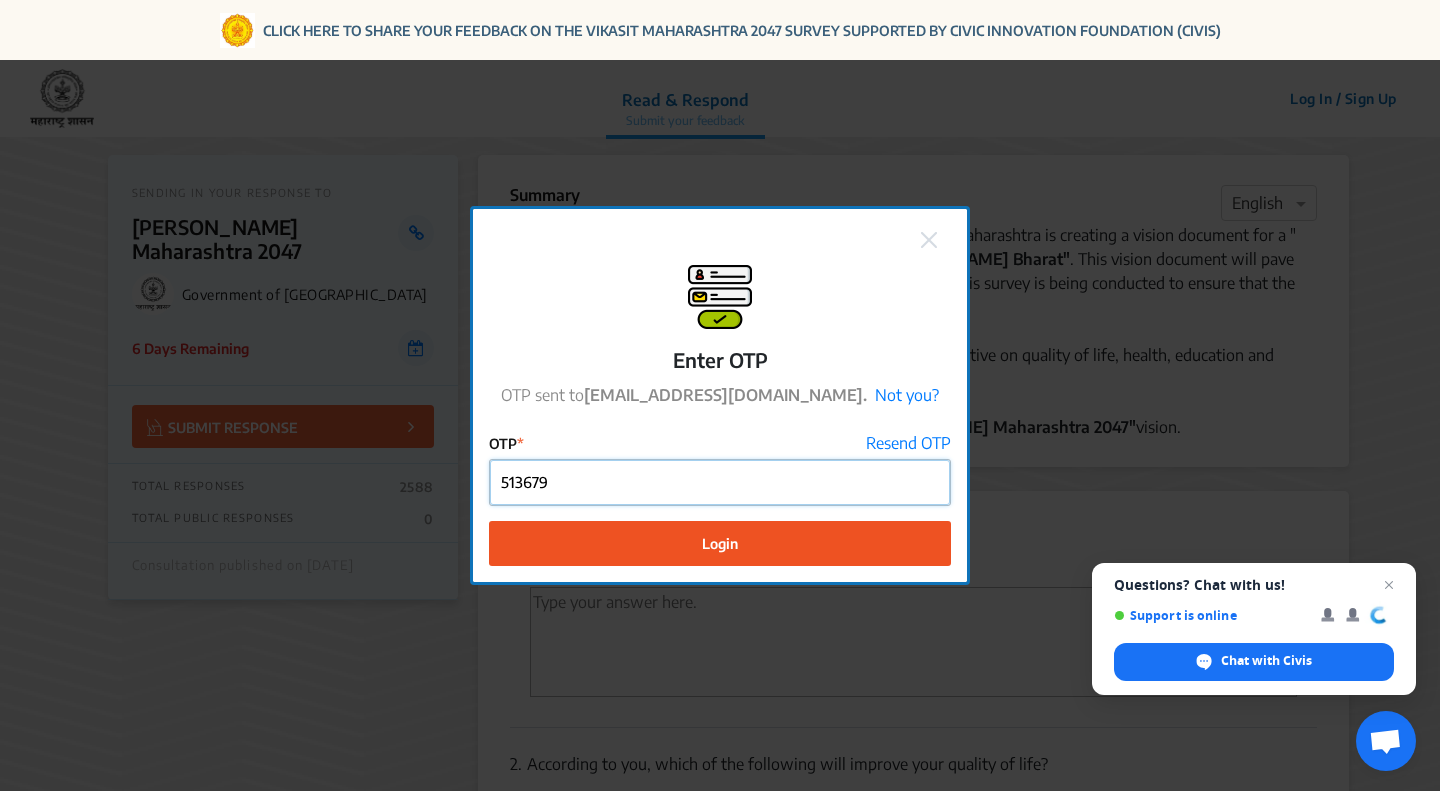 type on "513679" 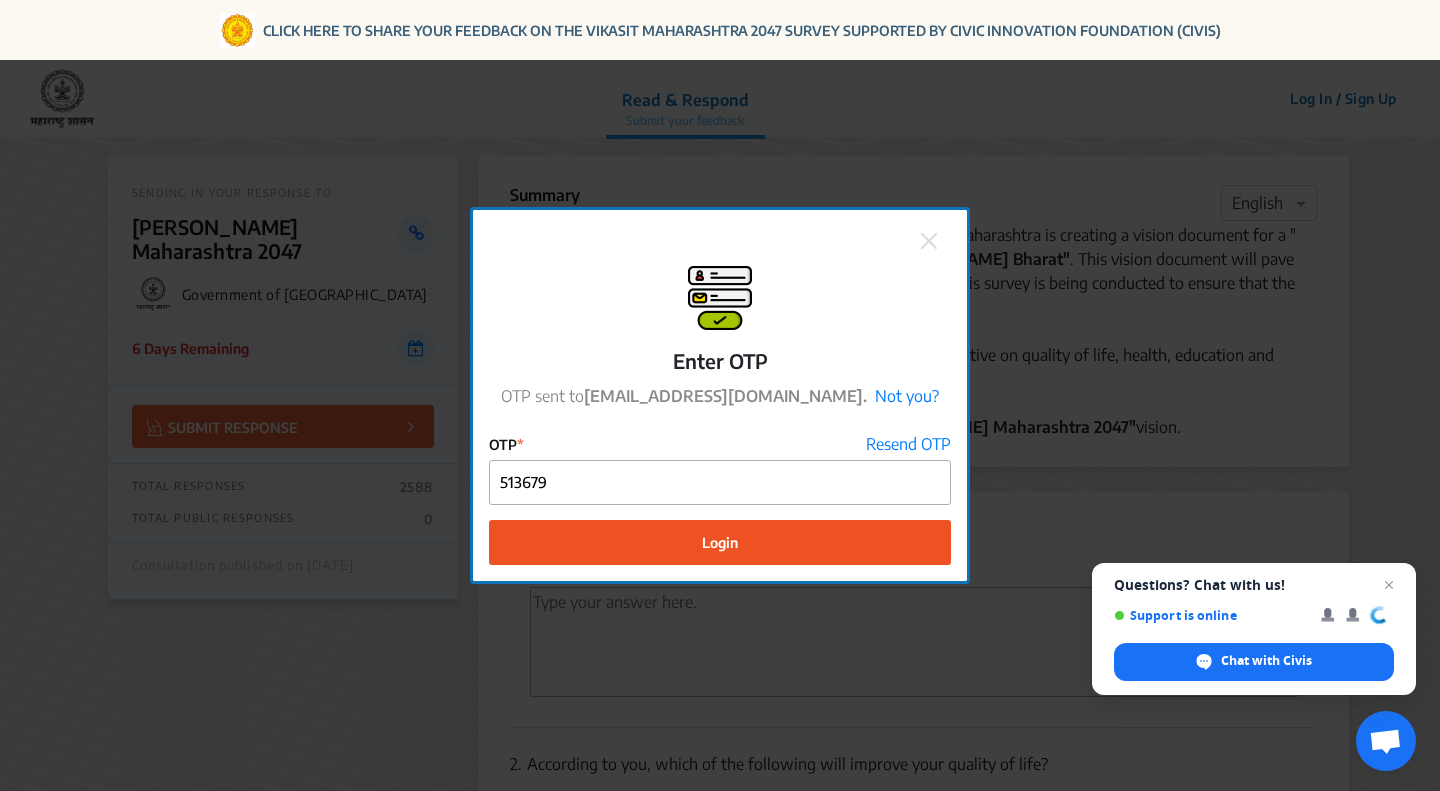 click on "Login" 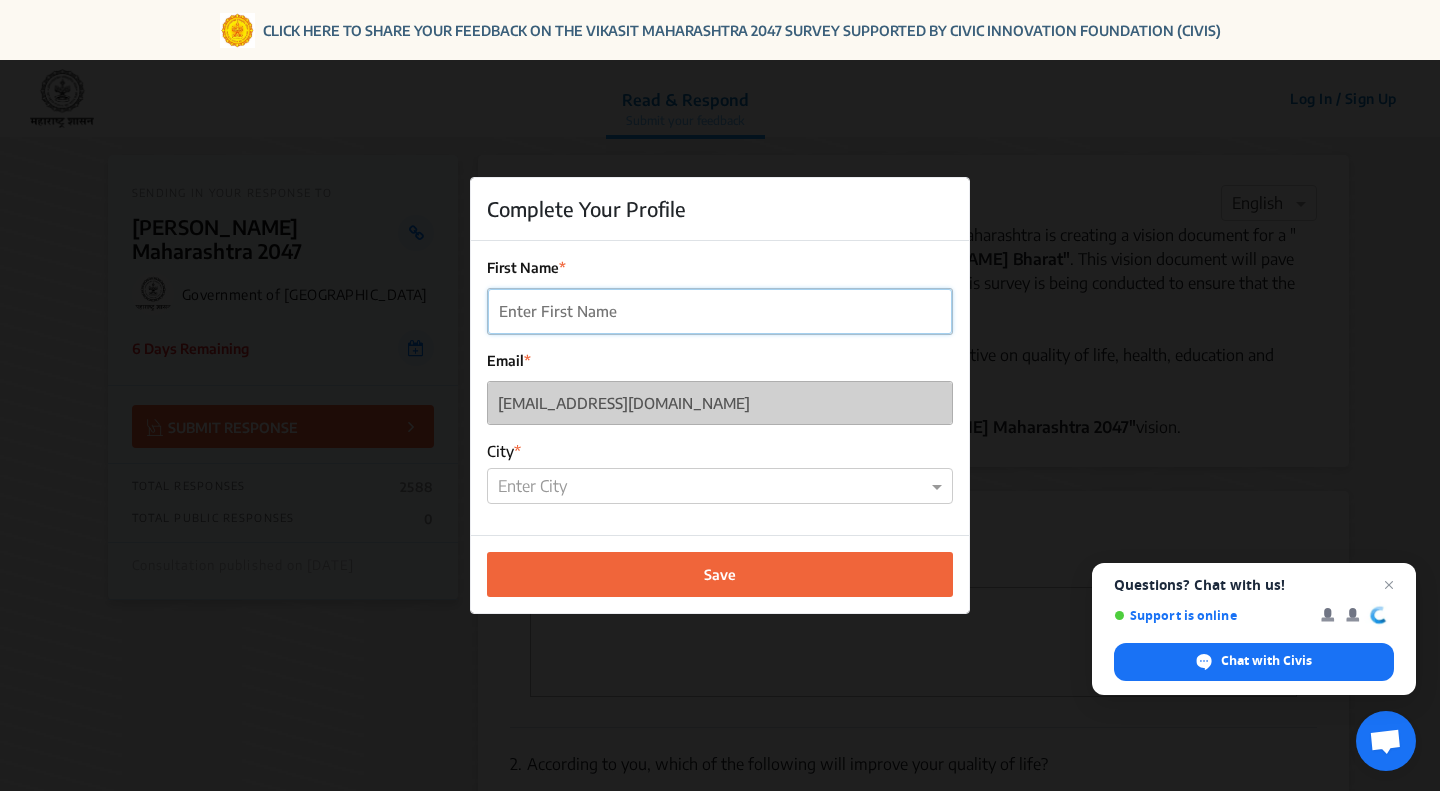 click on "First Name" at bounding box center [720, 311] 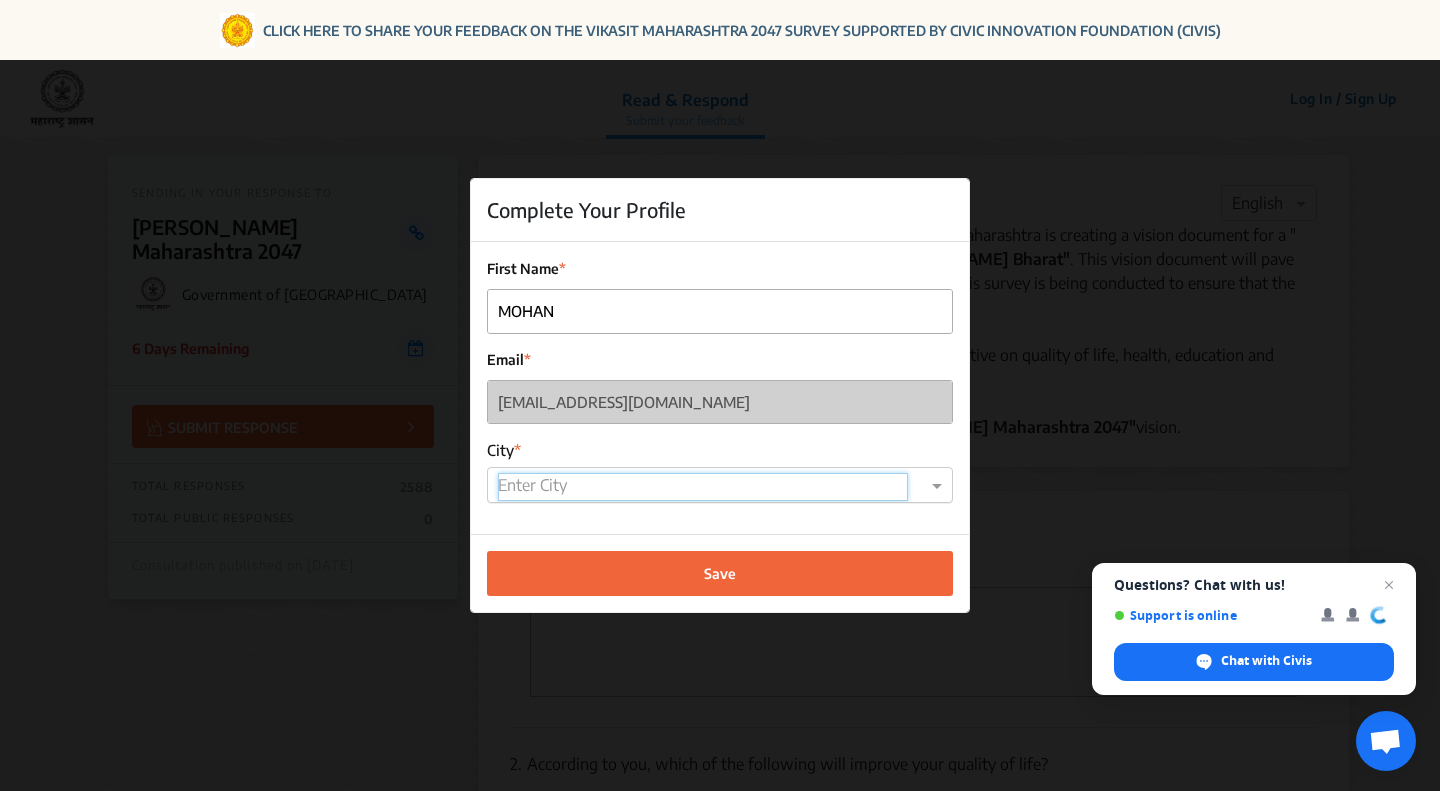 click at bounding box center (703, 487) 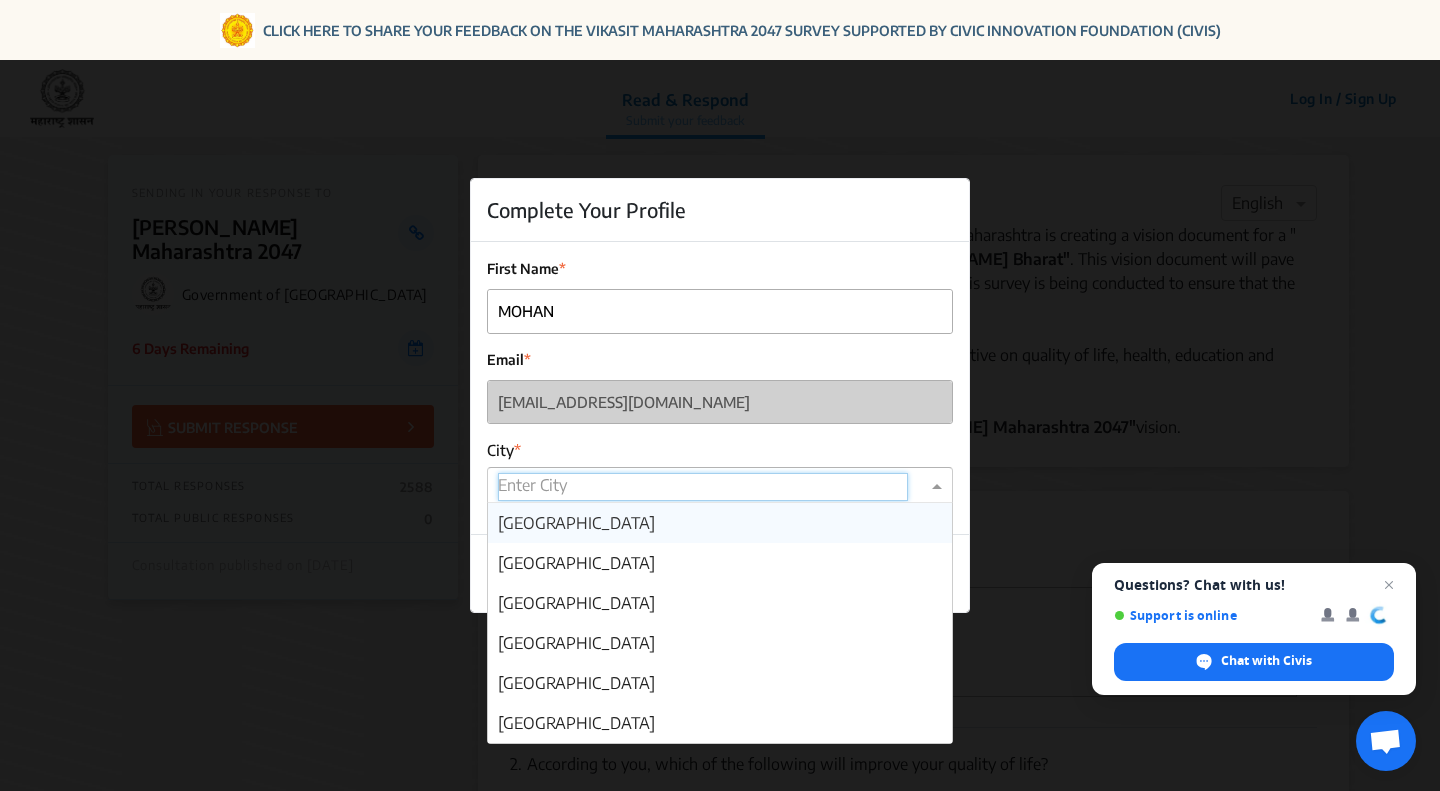 click on "[GEOGRAPHIC_DATA]" at bounding box center [720, 523] 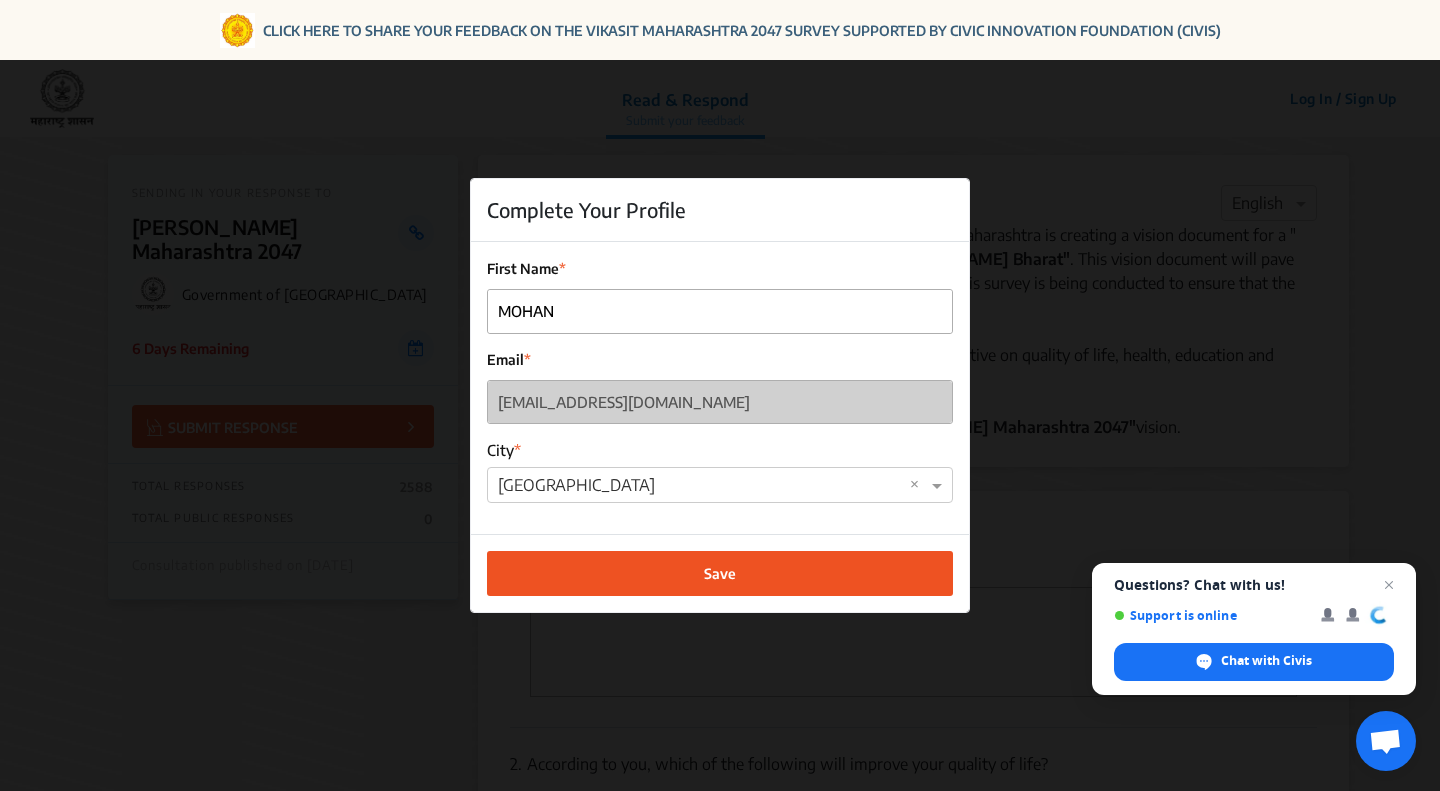 click on "Save" 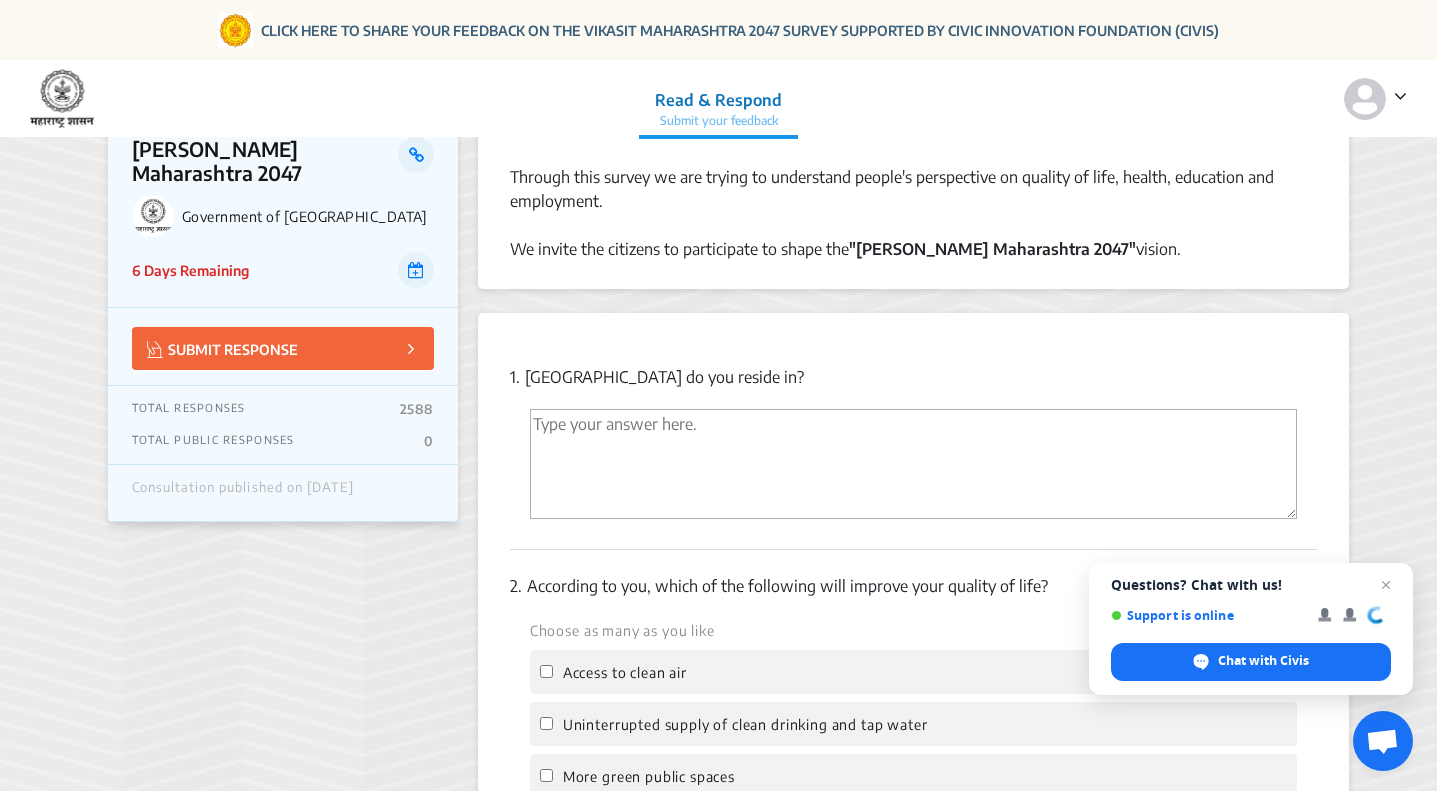 scroll, scrollTop: 200, scrollLeft: 0, axis: vertical 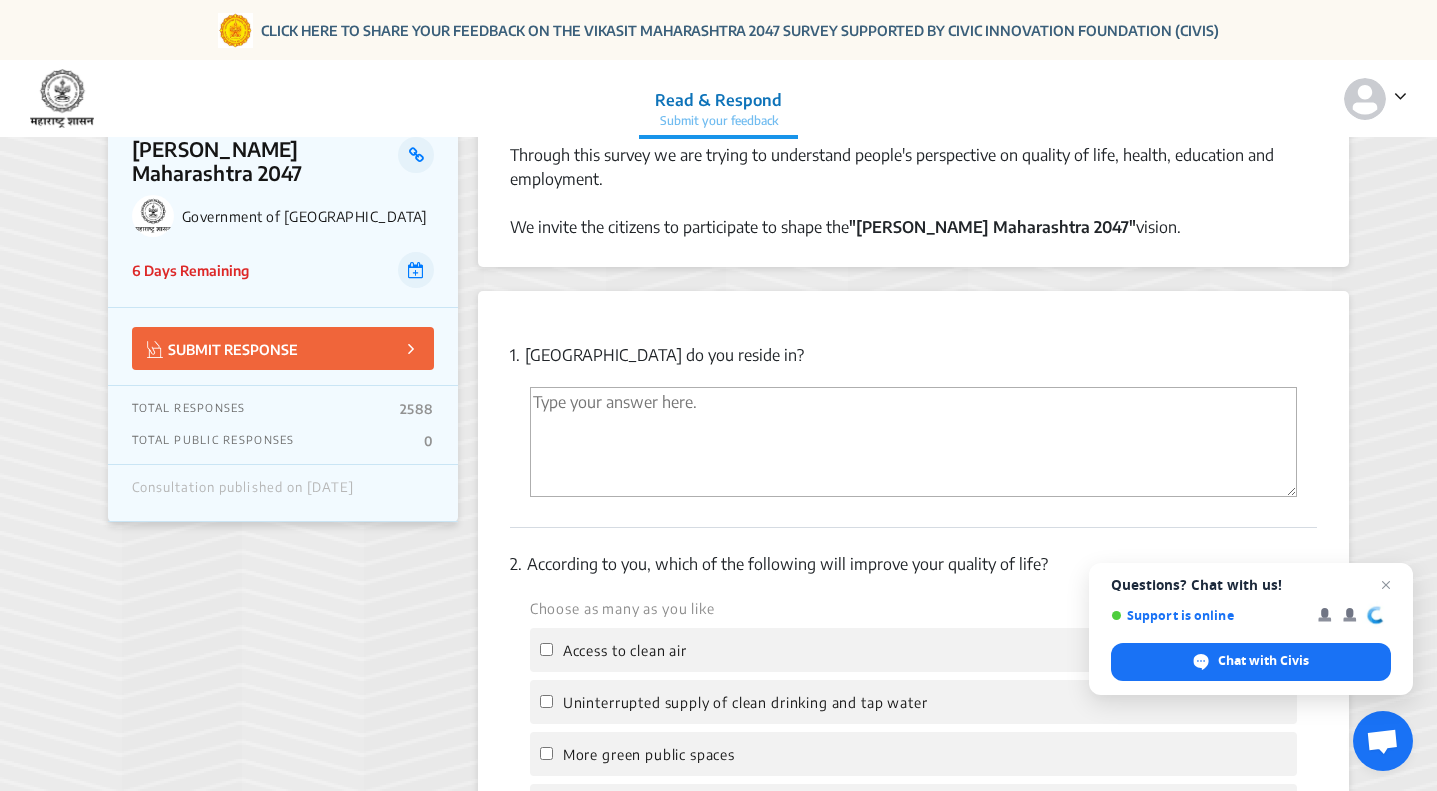 click at bounding box center (913, 442) 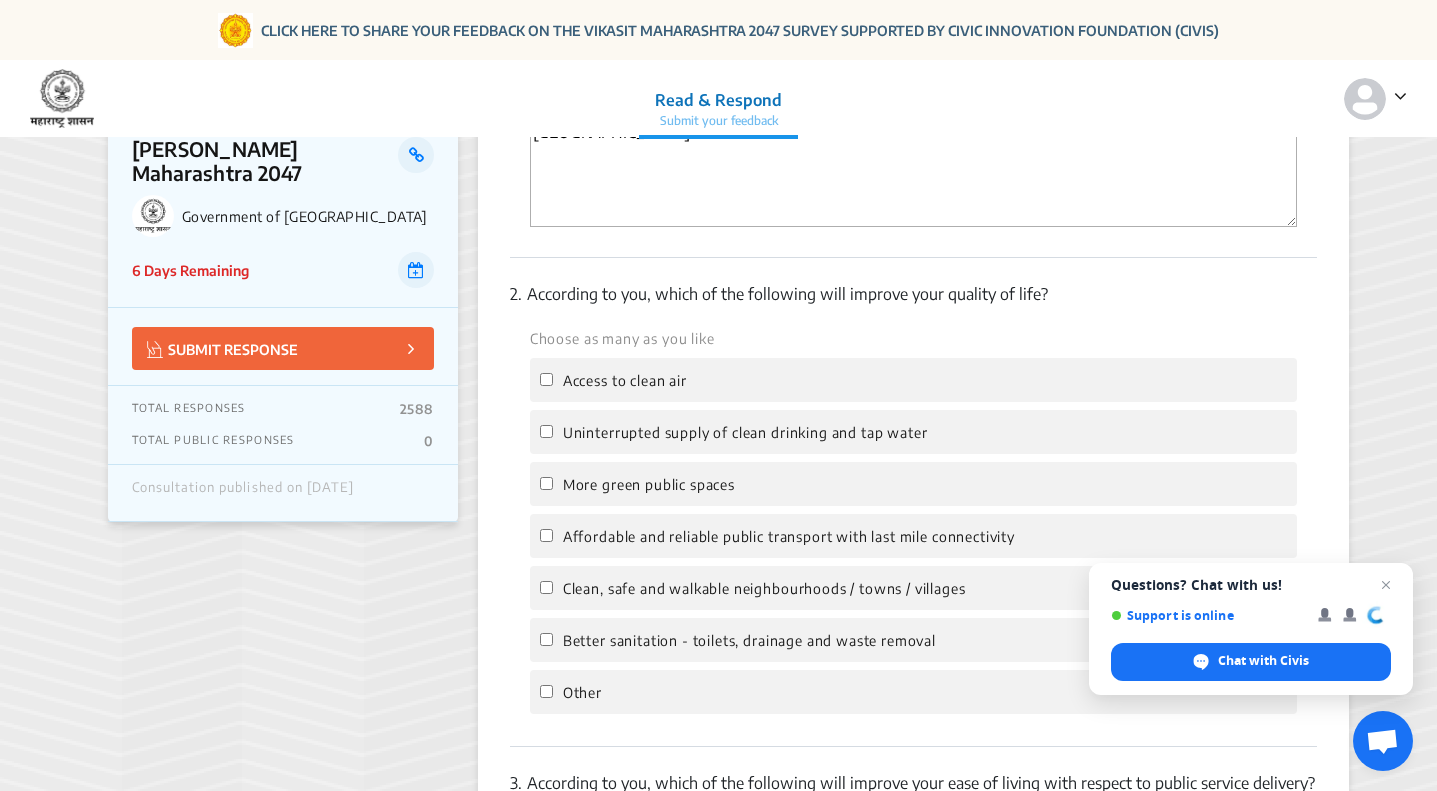 scroll, scrollTop: 500, scrollLeft: 0, axis: vertical 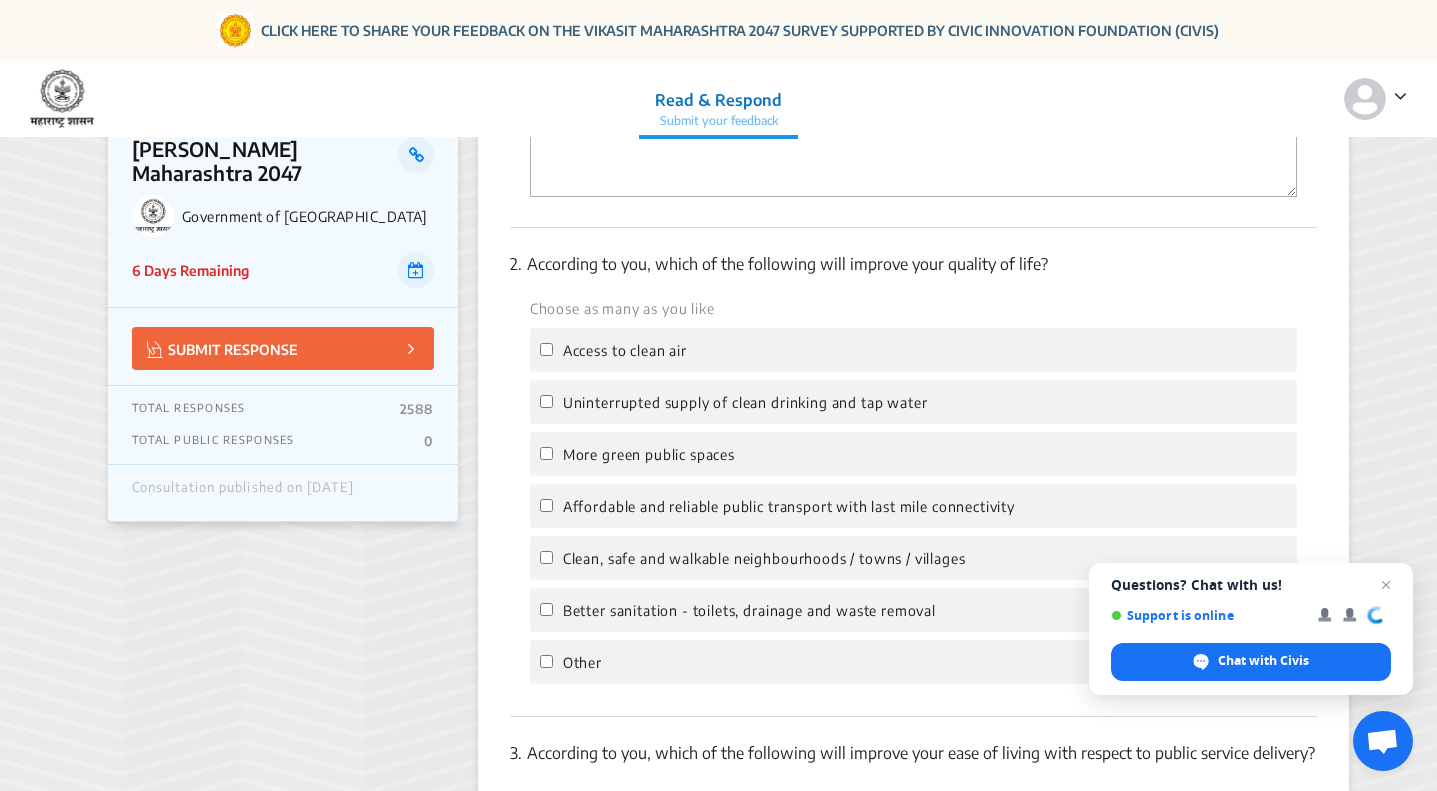 type on "[GEOGRAPHIC_DATA]" 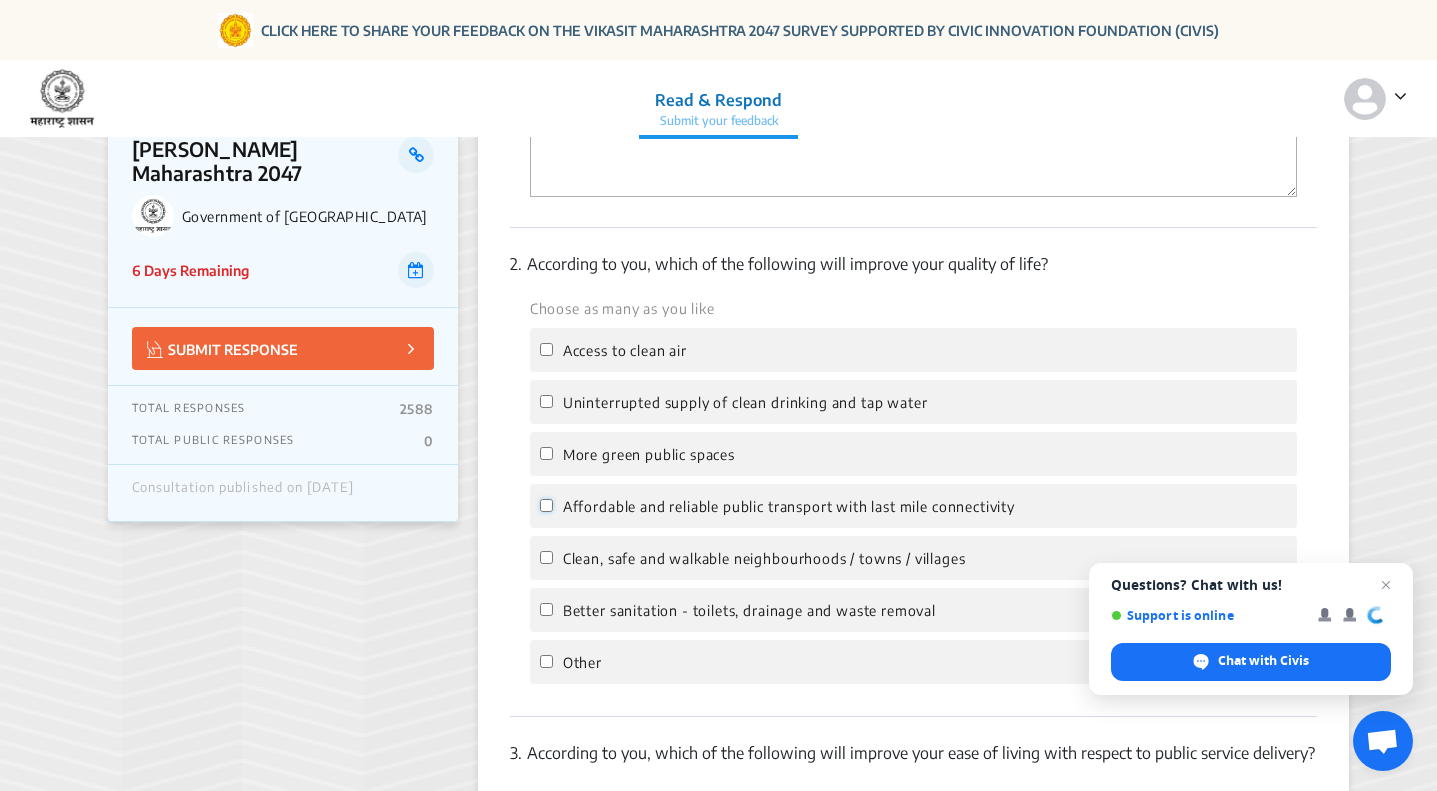 click on "Affordable and reliable public transport with last mile connectivity" 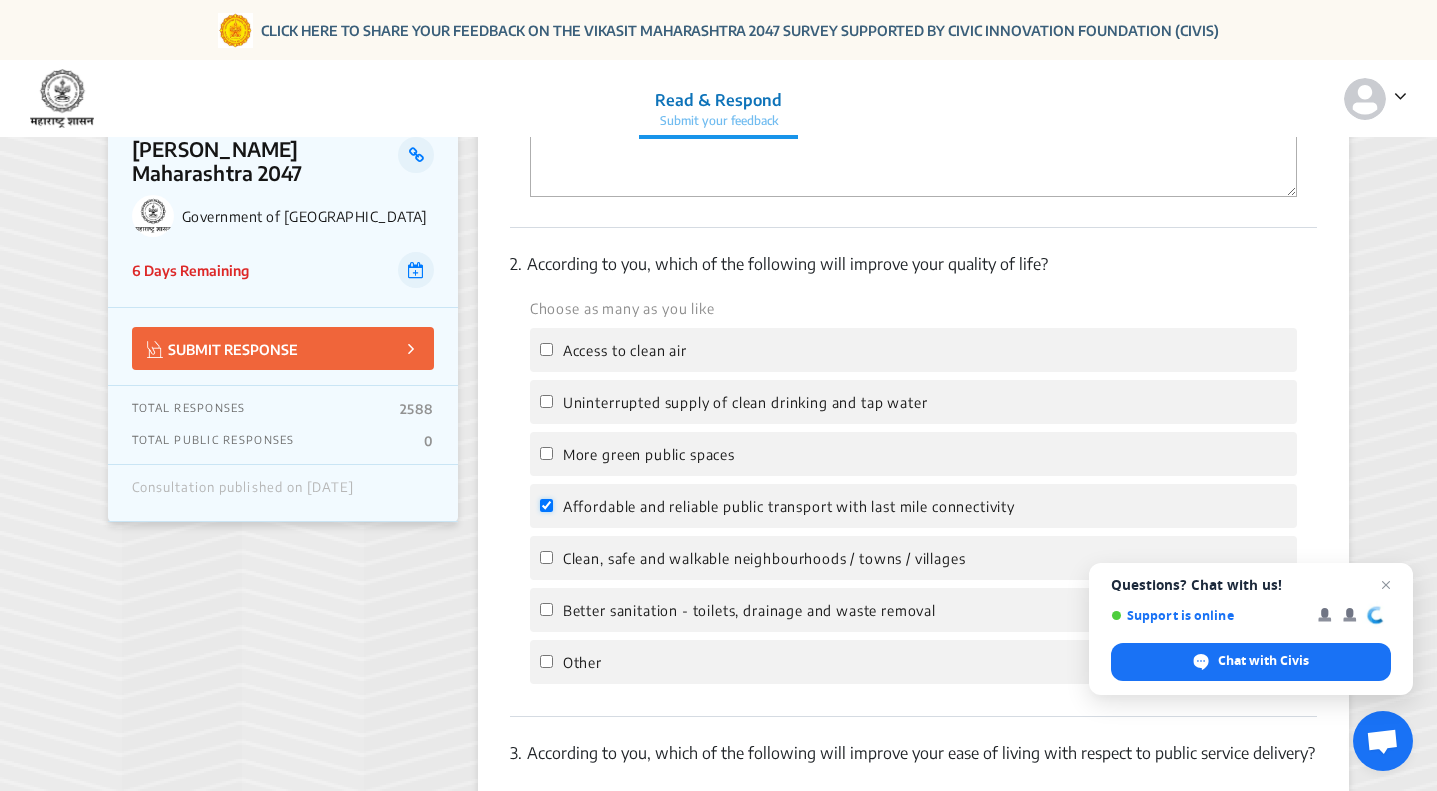 checkbox on "true" 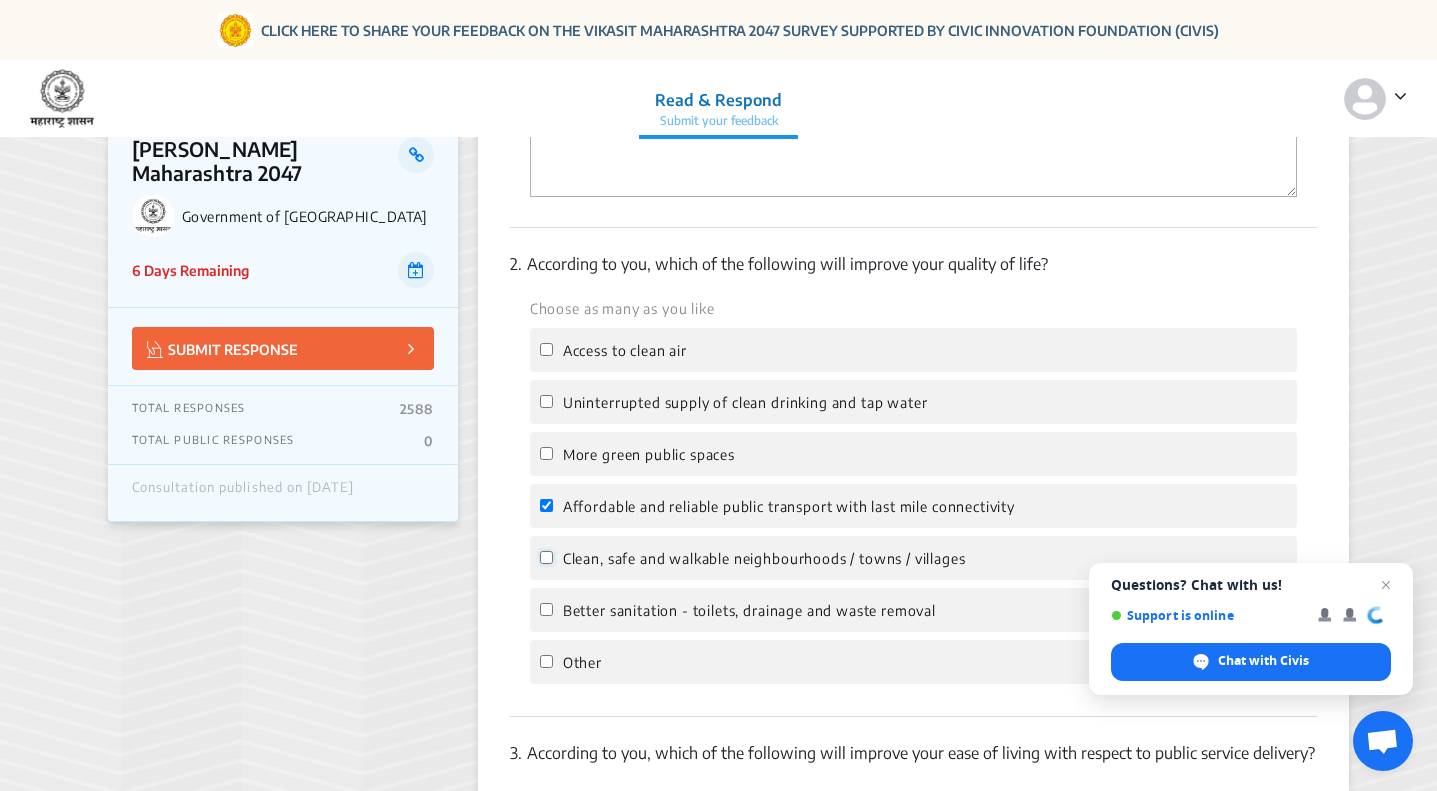 click on "Clean, safe and walkable neighbourhoods / towns / villages" 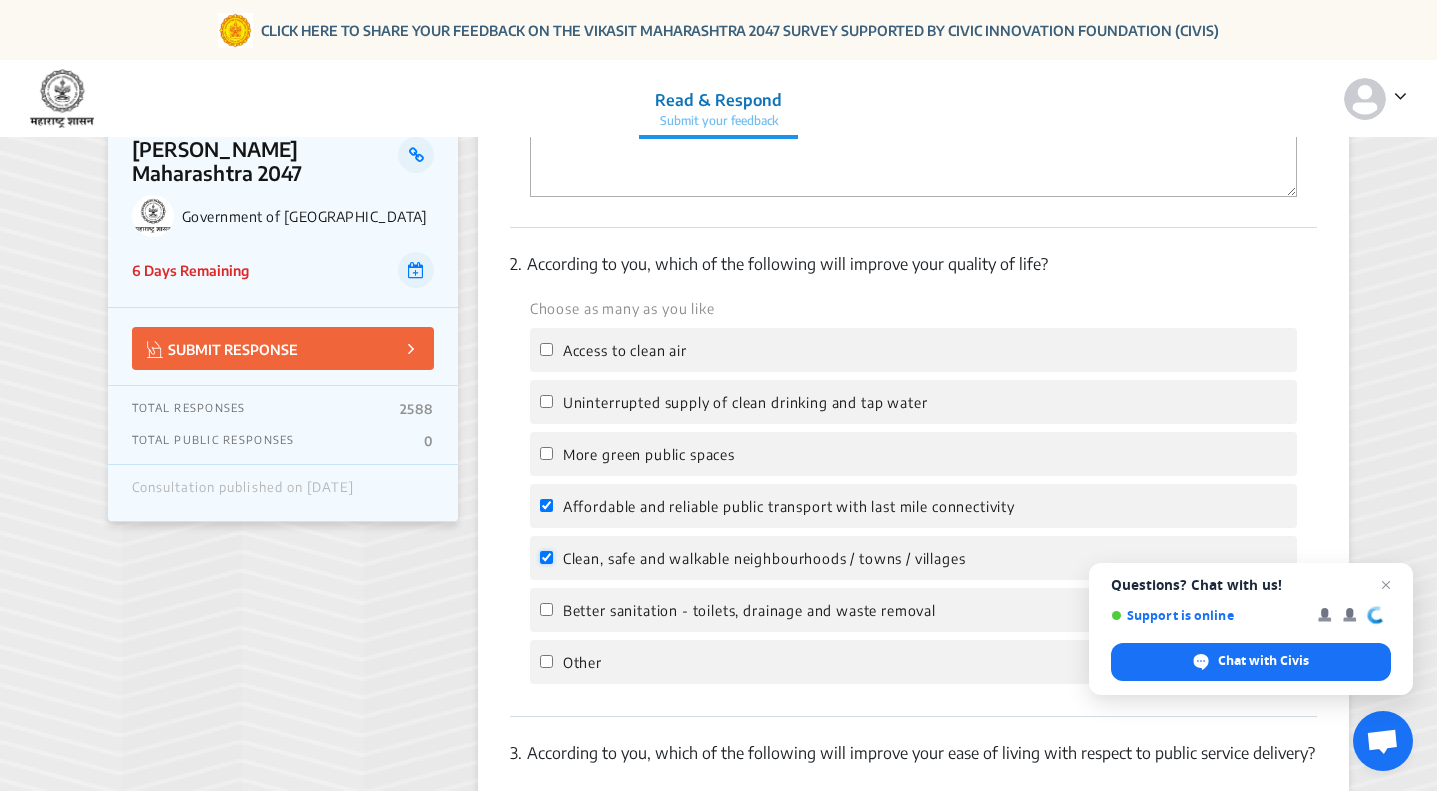 checkbox on "true" 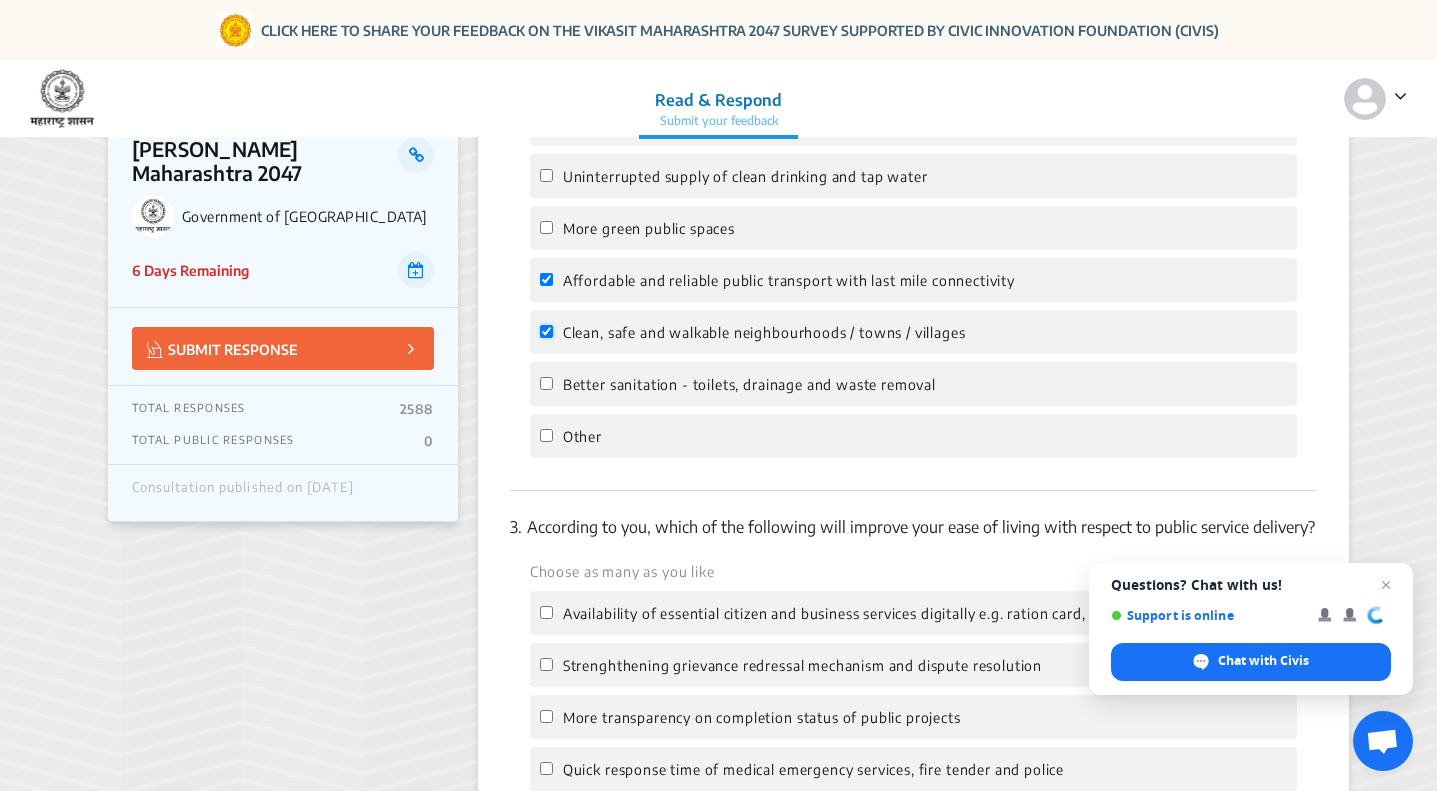 scroll, scrollTop: 800, scrollLeft: 0, axis: vertical 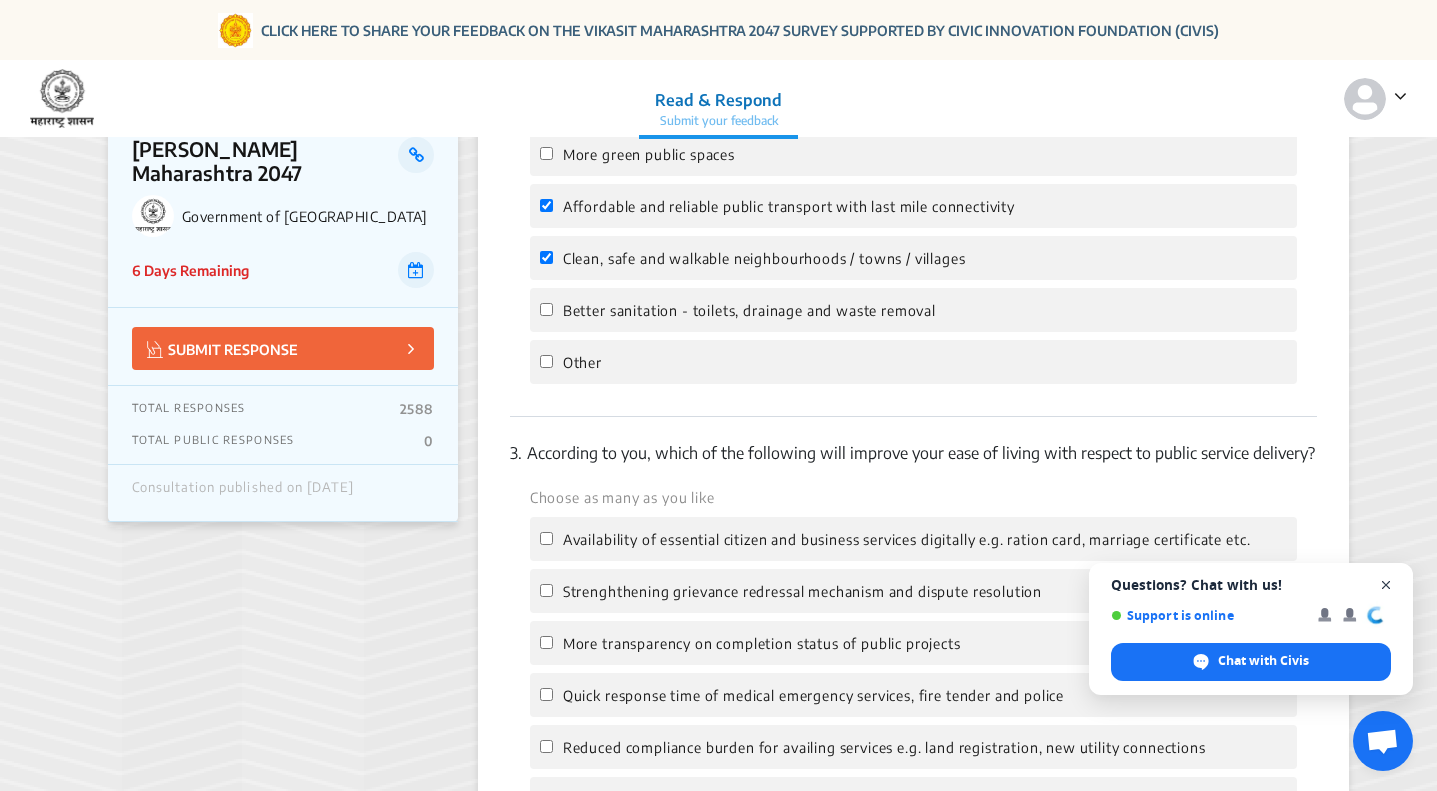 click at bounding box center [1386, 585] 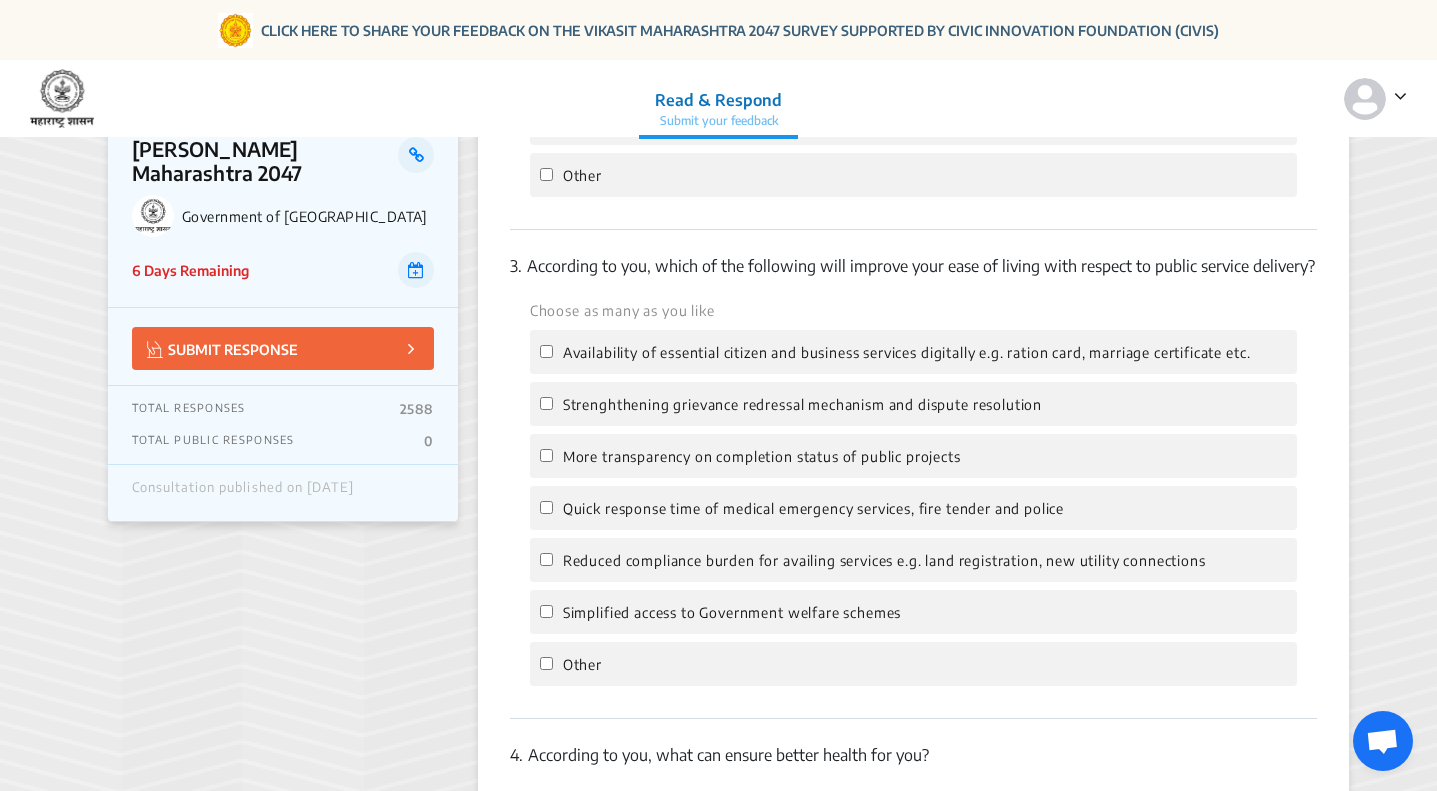 scroll, scrollTop: 1000, scrollLeft: 0, axis: vertical 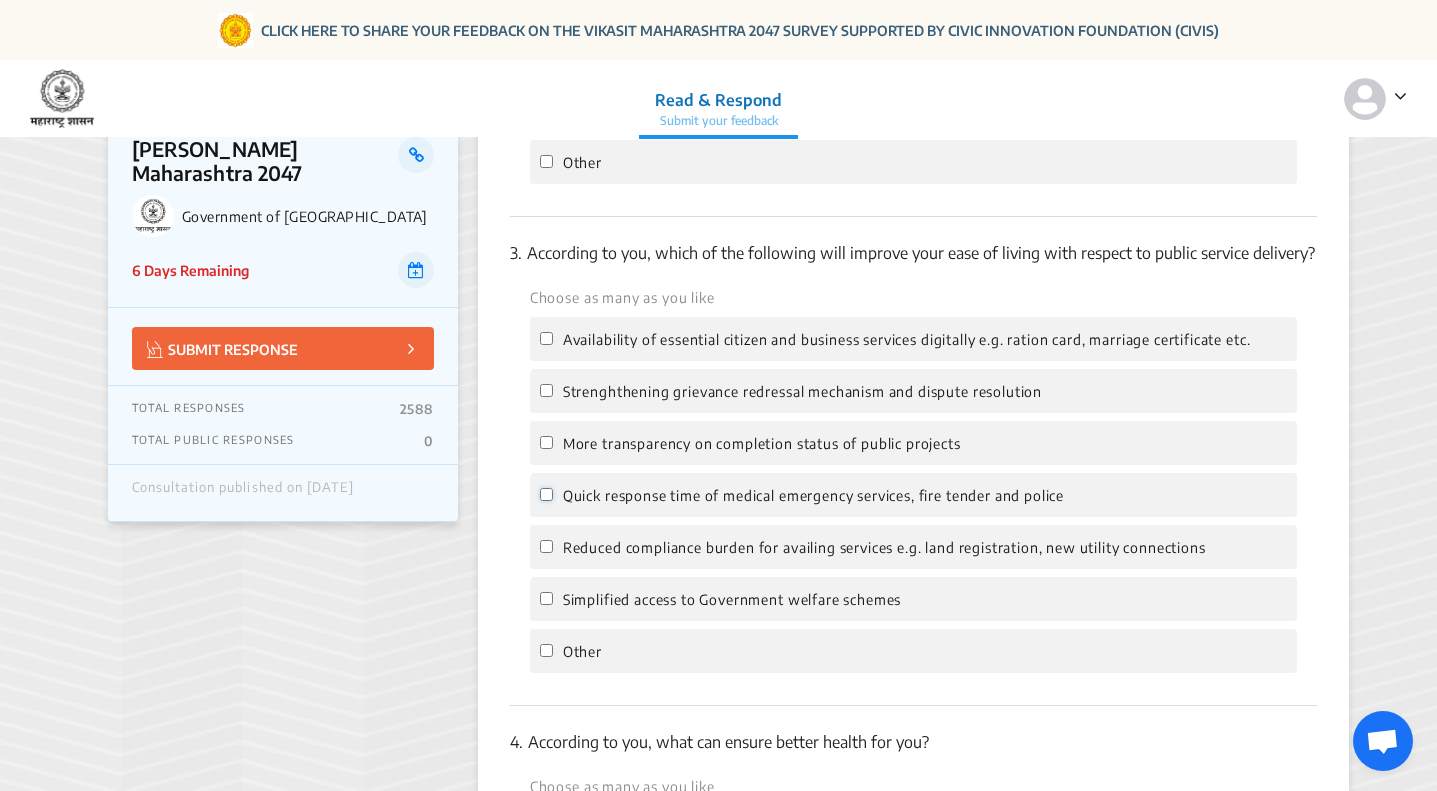 click on "Quick response time of medical emergency services, fire tender and police" 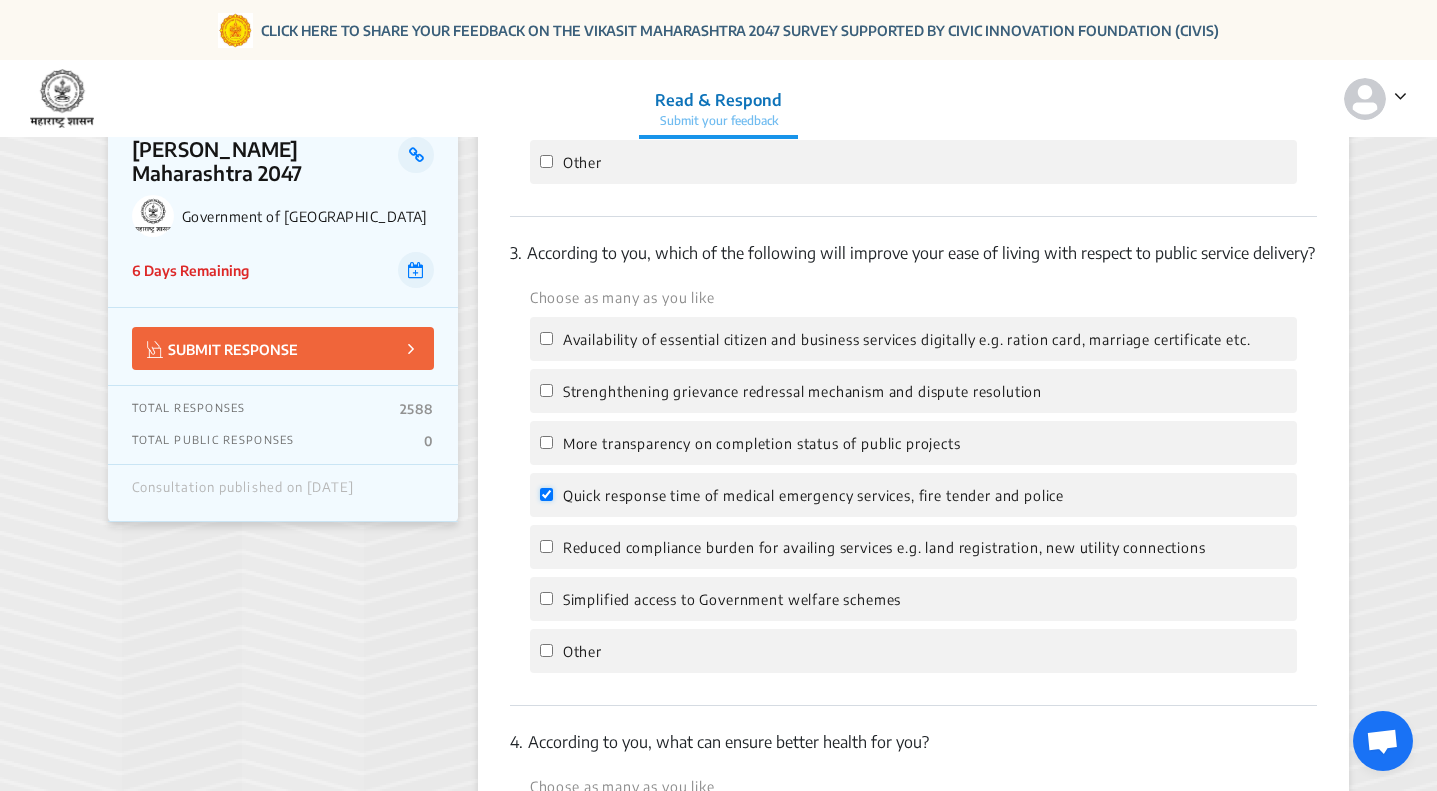 checkbox on "true" 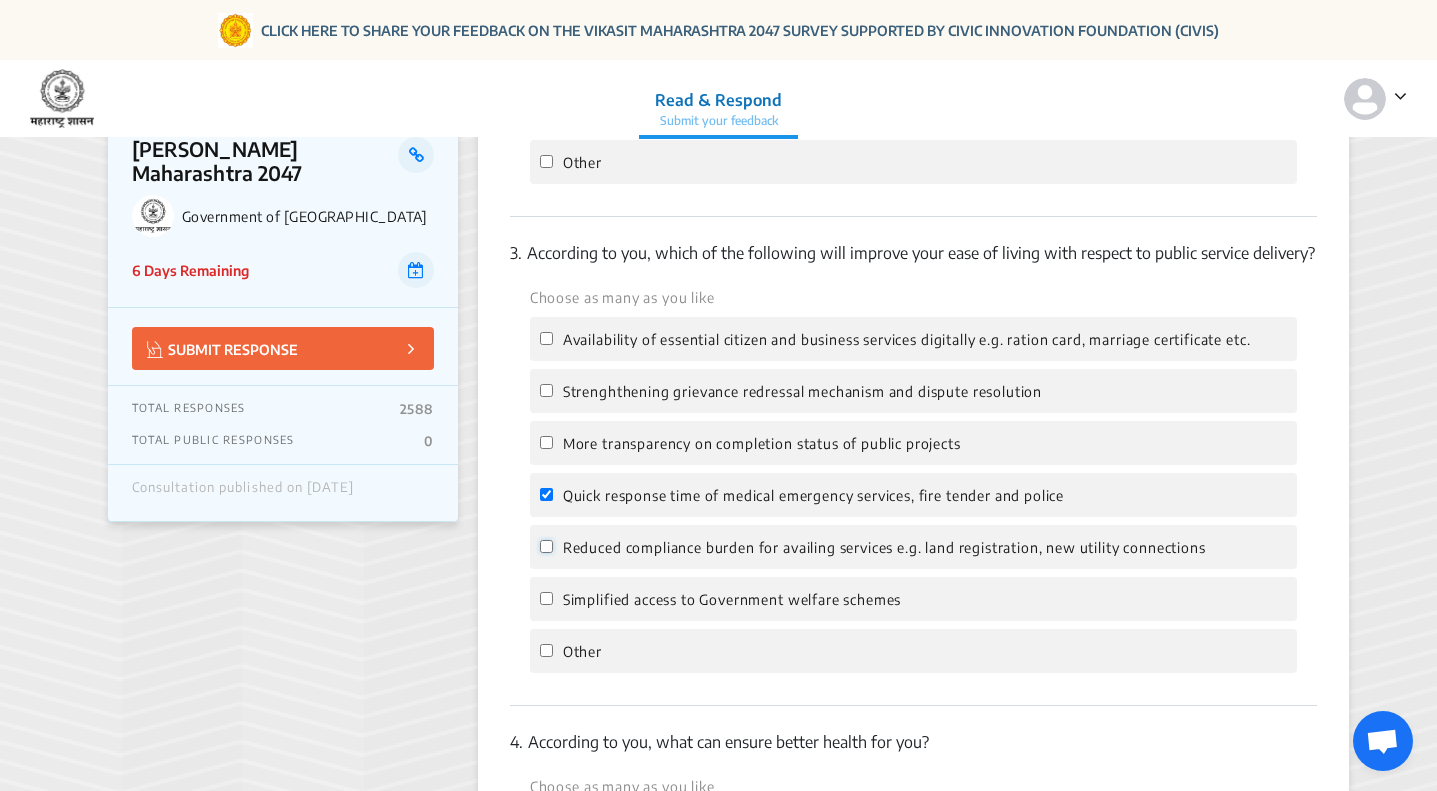 click on "Reduced compliance burden for availing services e.g. land registration, new utility connections" 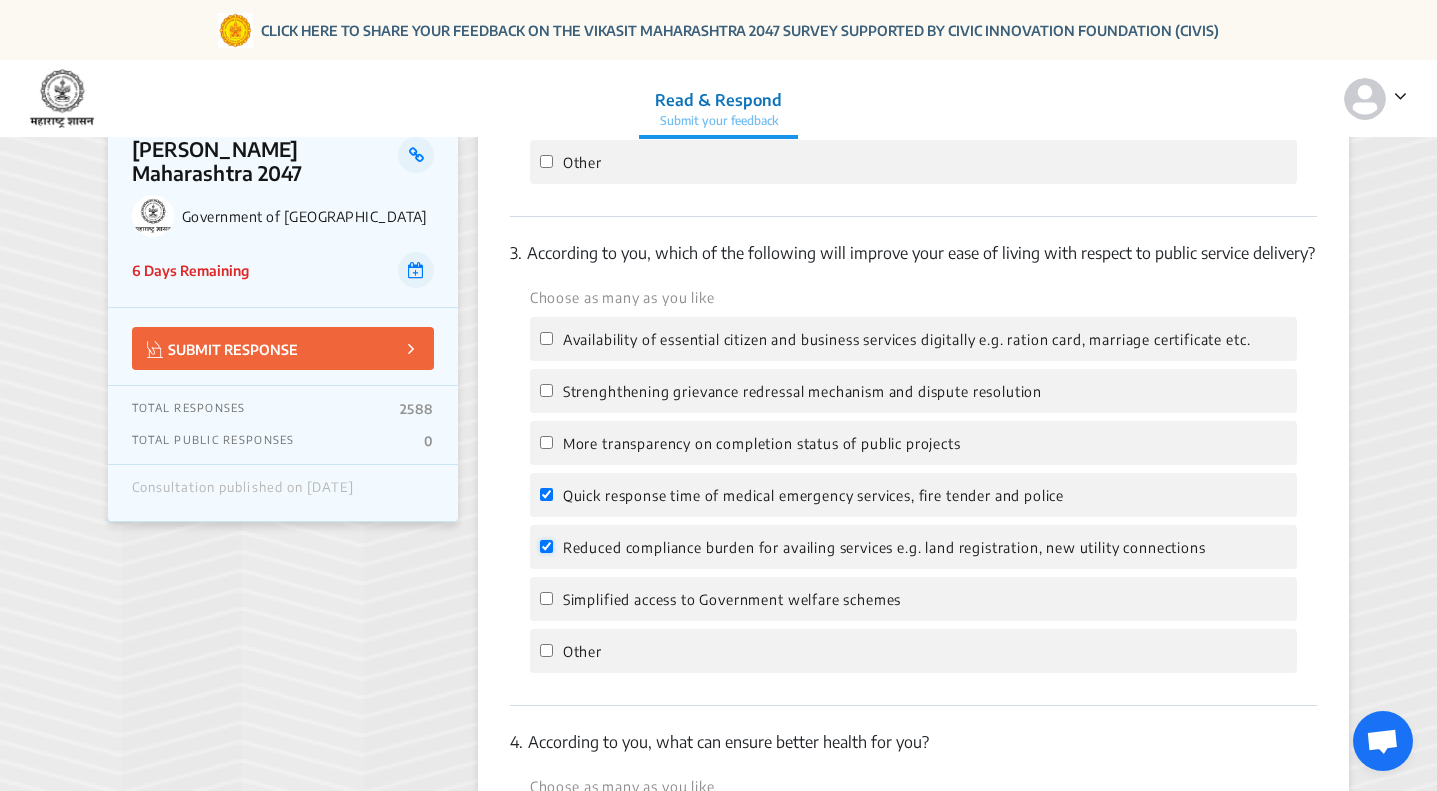 checkbox on "true" 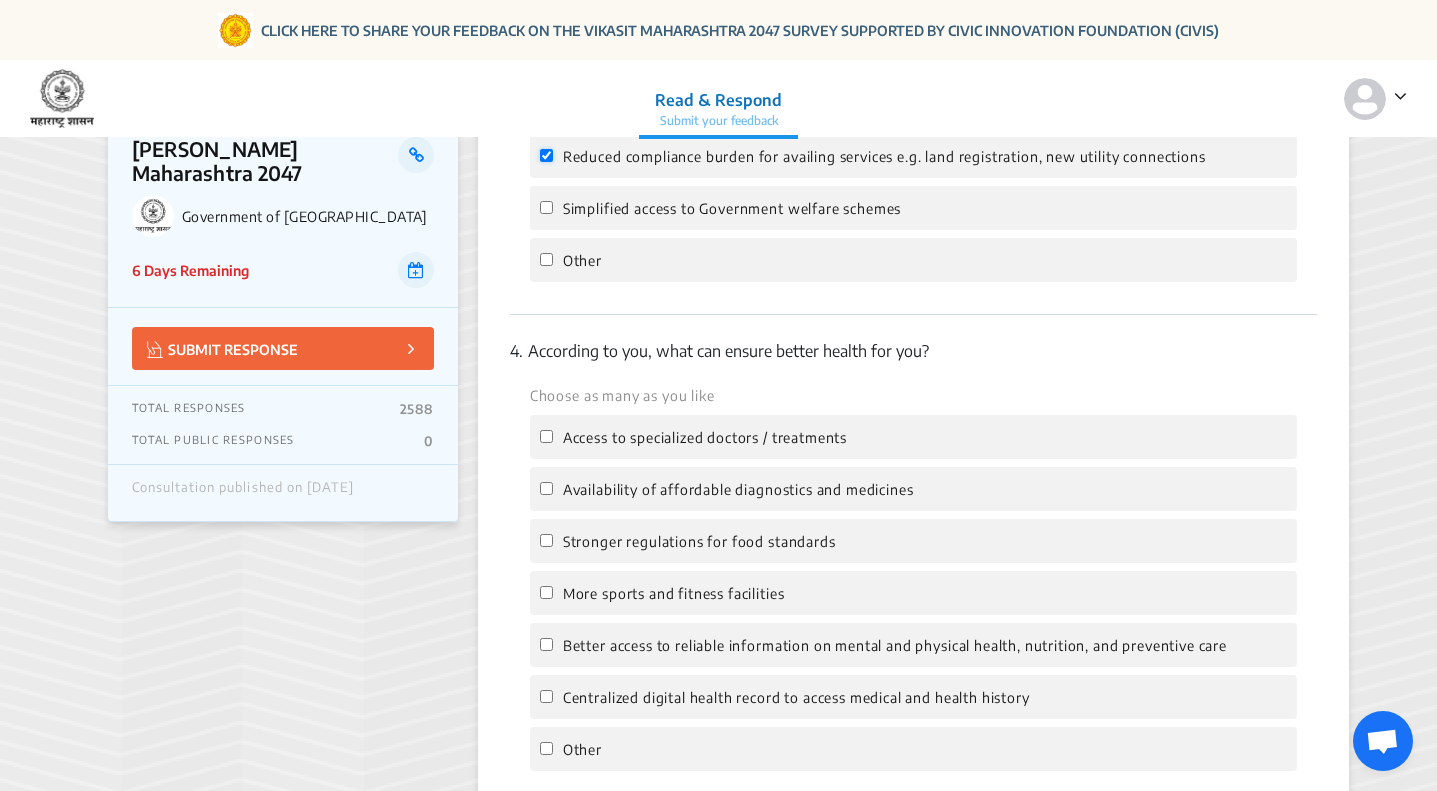 scroll, scrollTop: 1400, scrollLeft: 0, axis: vertical 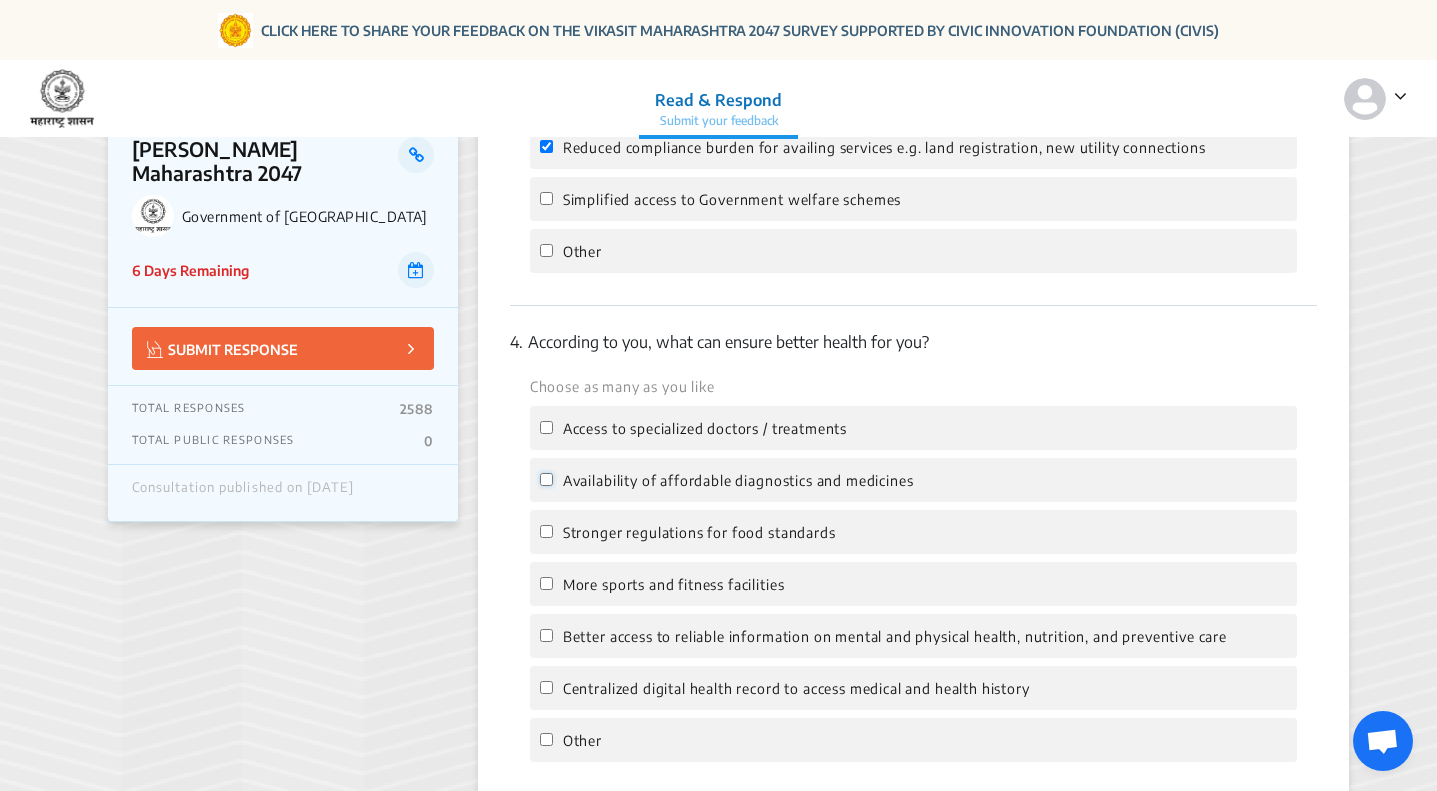 click on "Availability of affordable diagnostics and medicines" 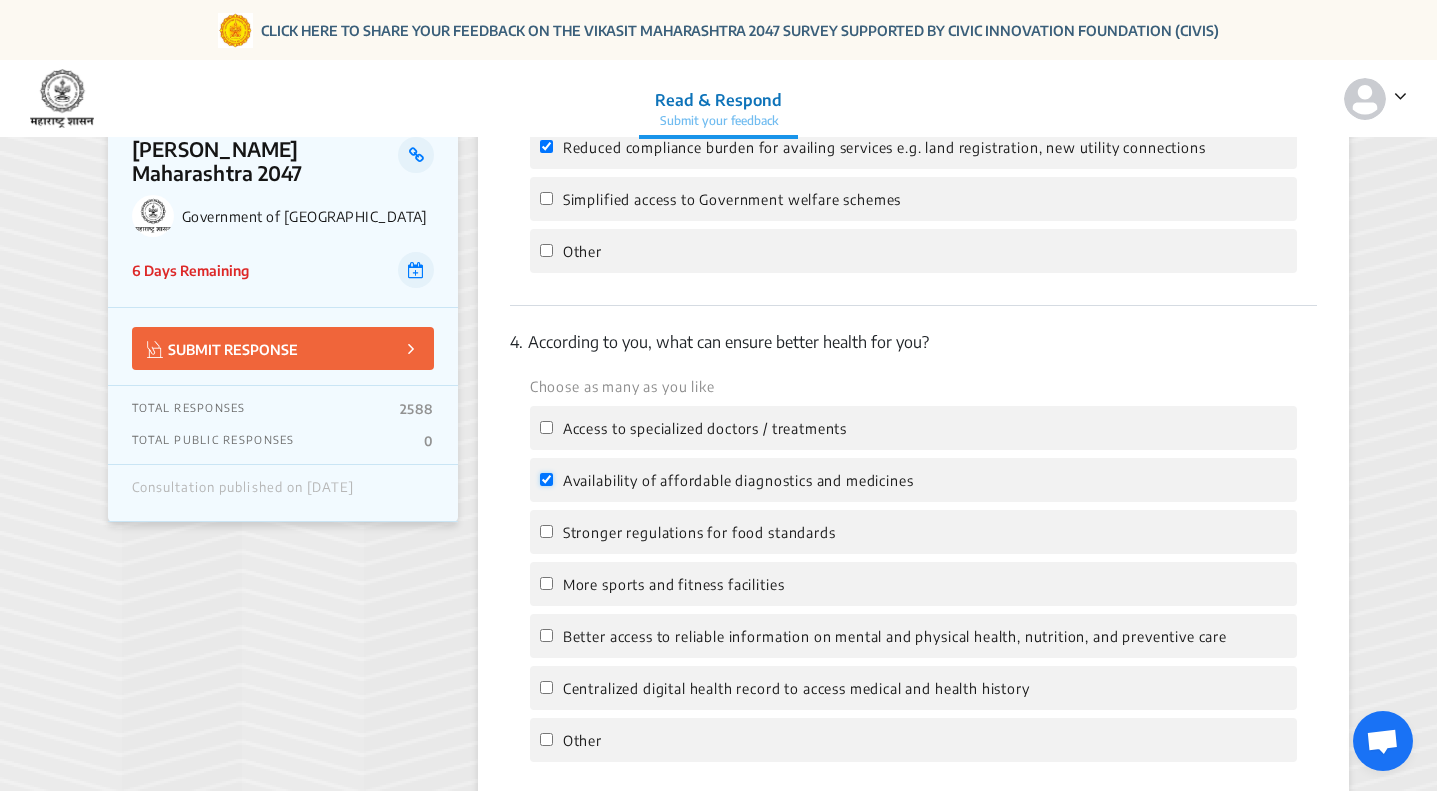 checkbox on "true" 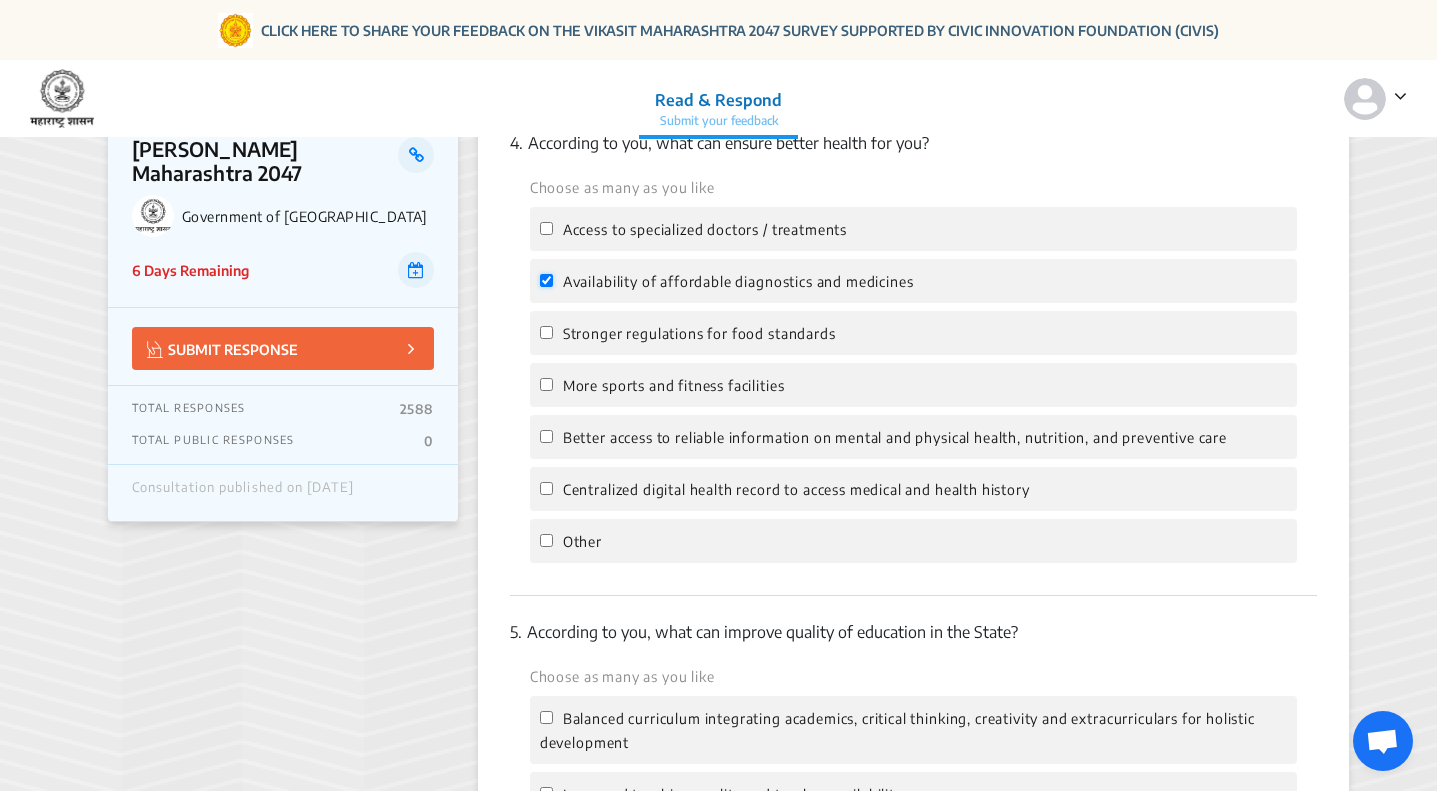 scroll, scrollTop: 1600, scrollLeft: 0, axis: vertical 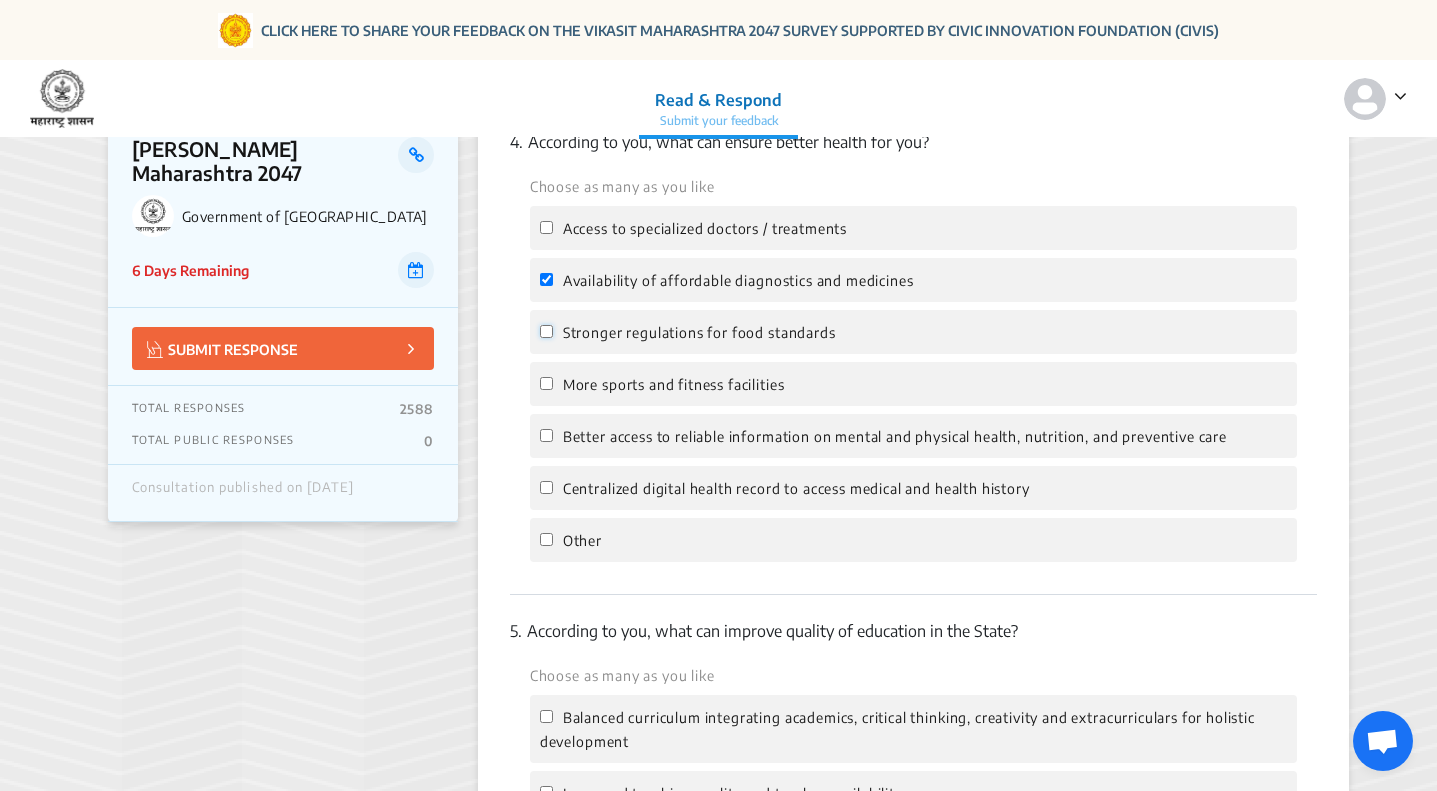 click on "Stronger regulations for food standards" 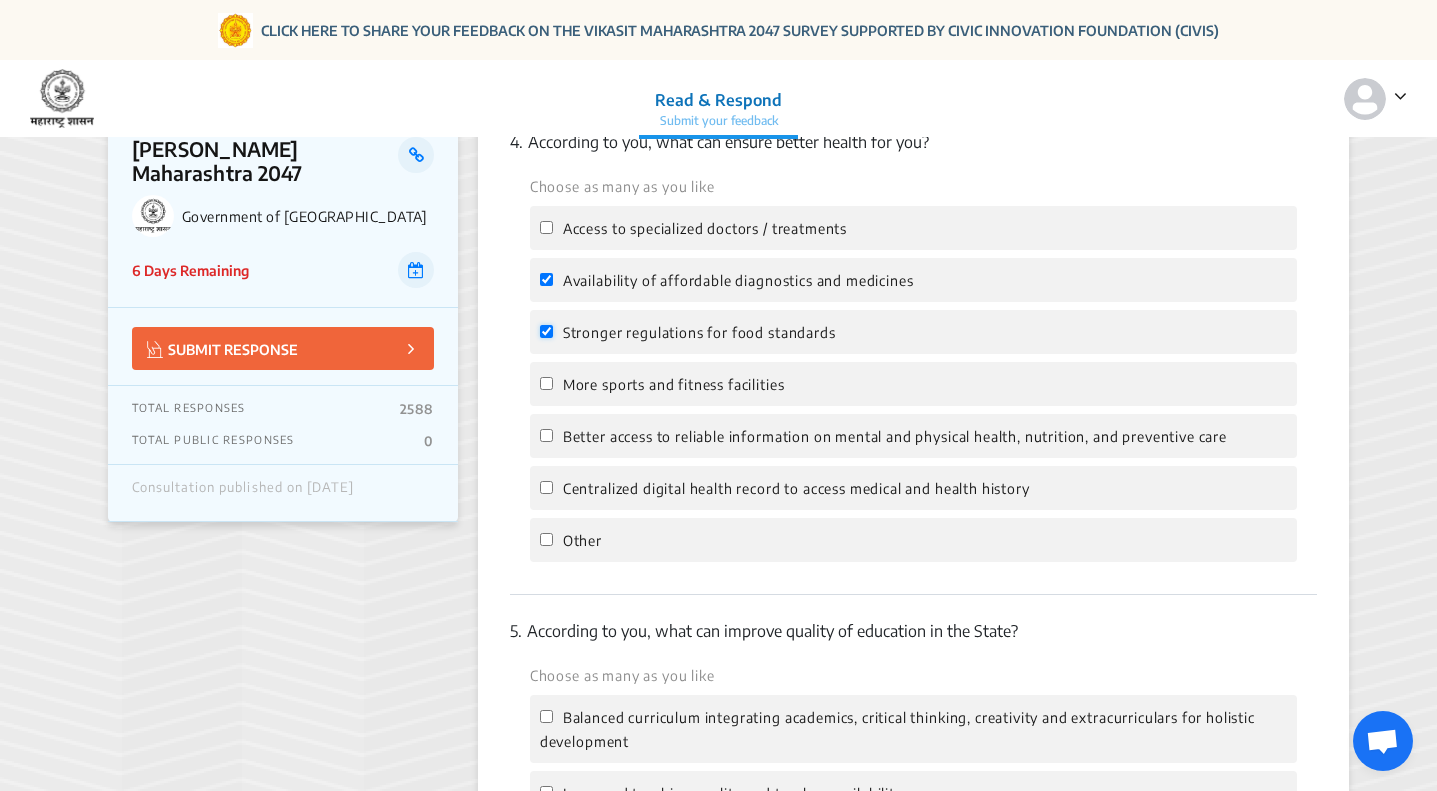 checkbox on "true" 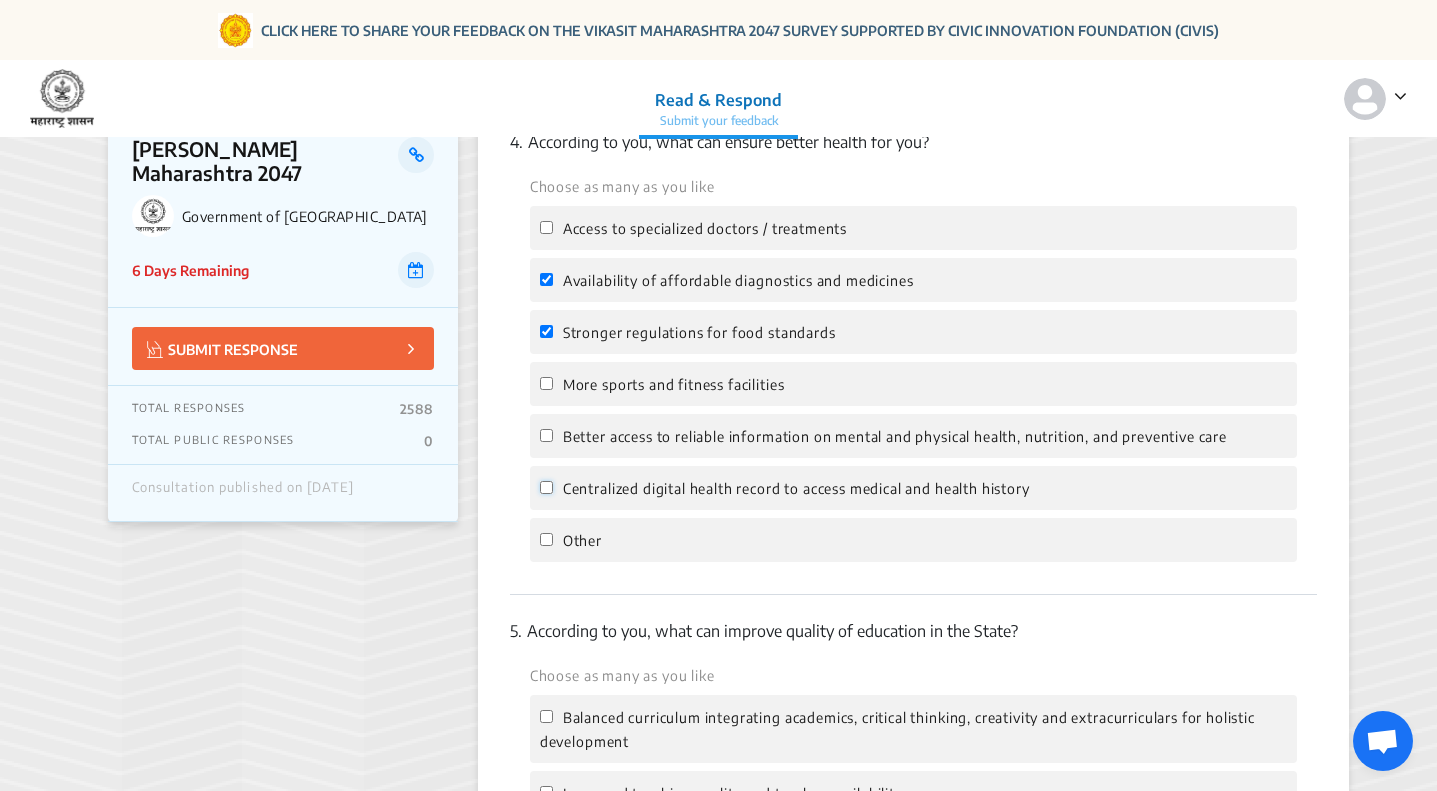 click on "Centralized digital health record to access medical and health history" 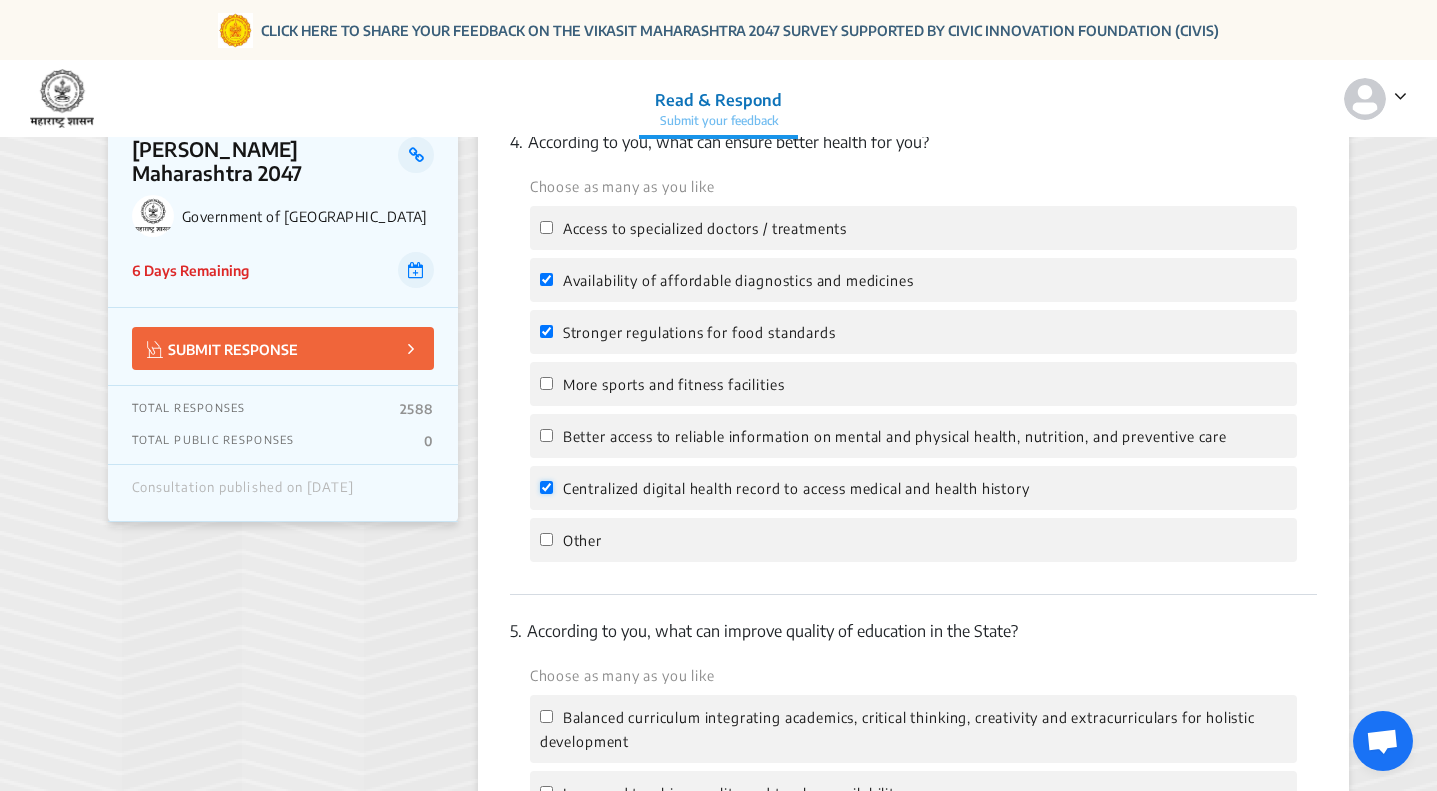 checkbox on "true" 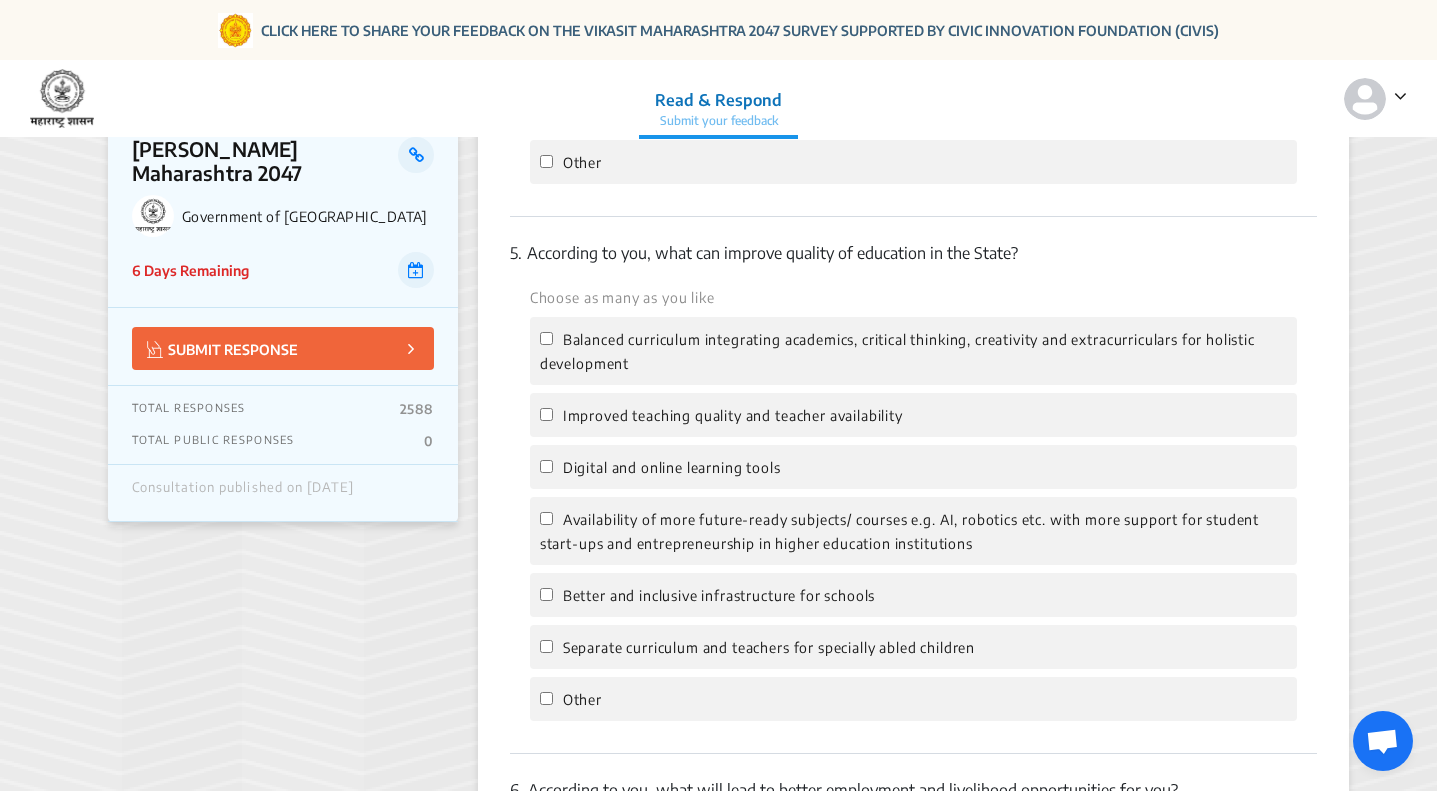 scroll, scrollTop: 2000, scrollLeft: 0, axis: vertical 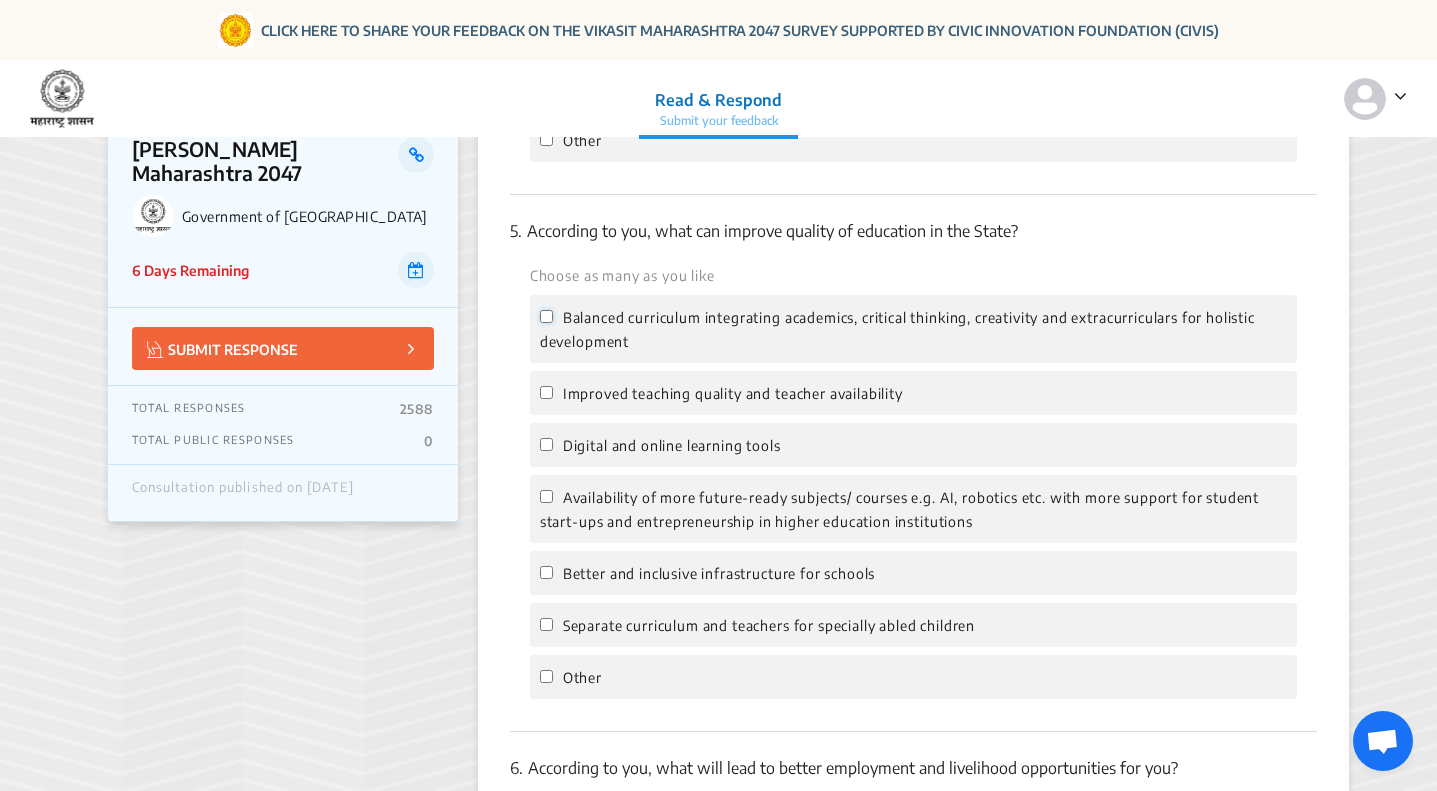 click on "Balanced curriculum integrating academics, critical thinking, creativity and extracurriculars for holistic development" 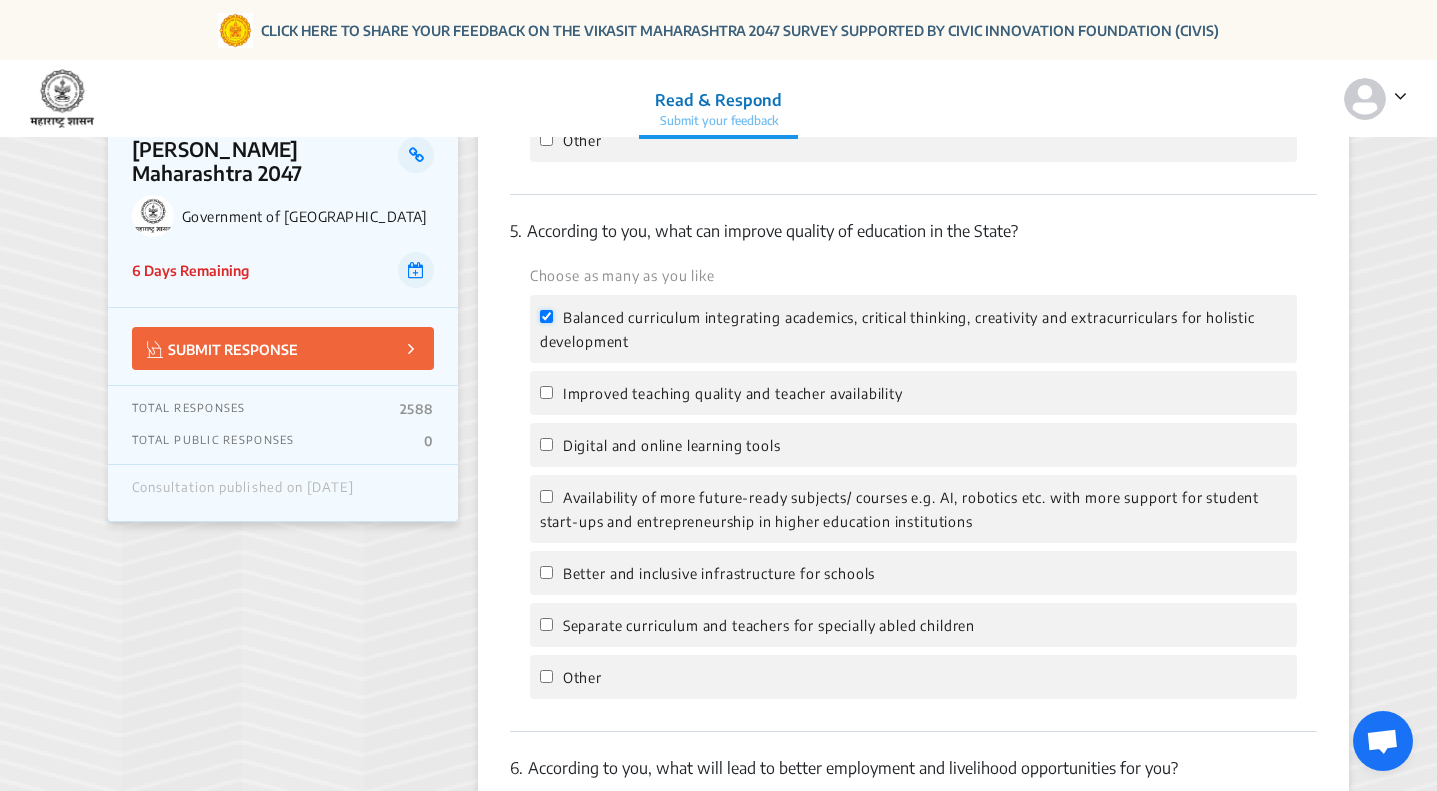 checkbox on "true" 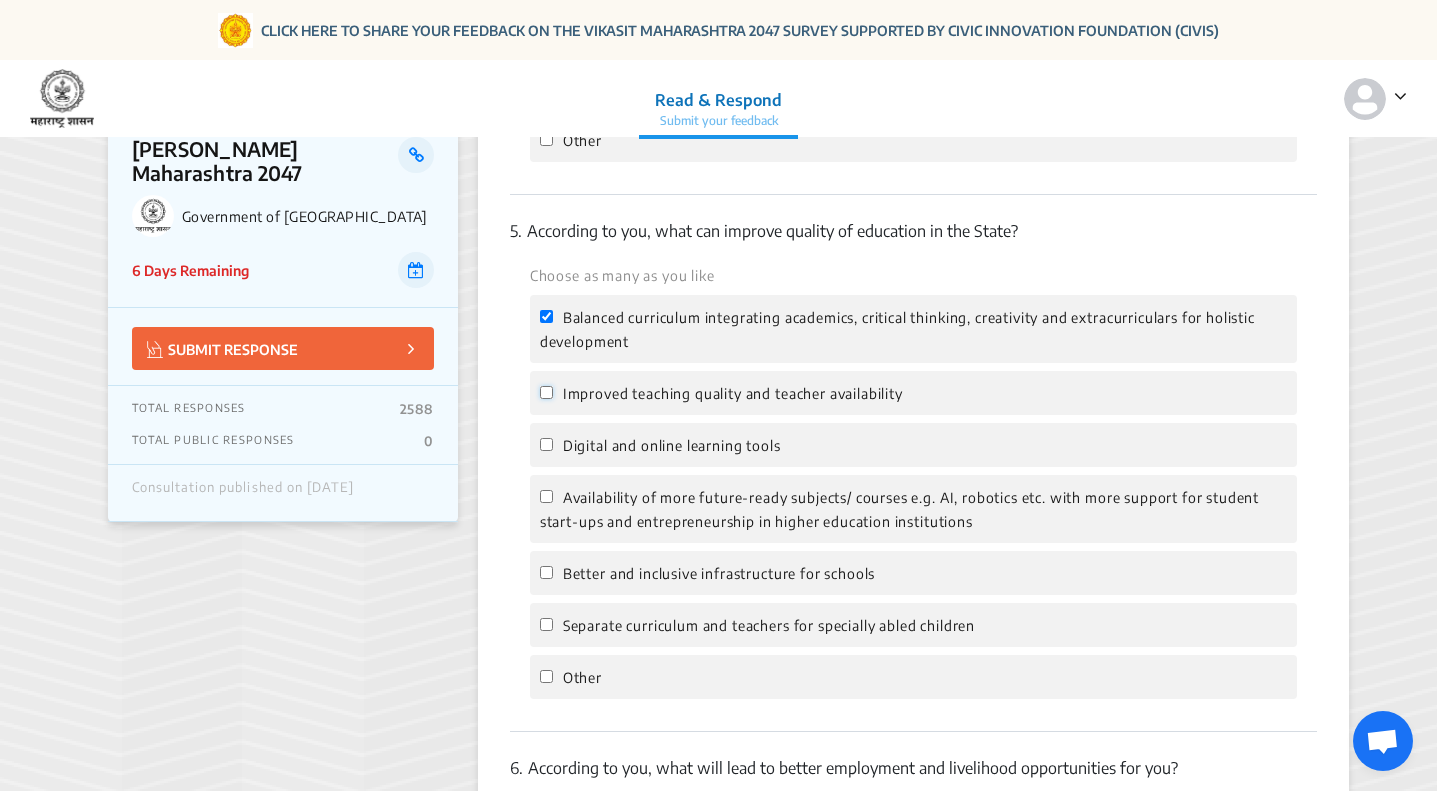 click on "Improved teaching quality and teacher availability" 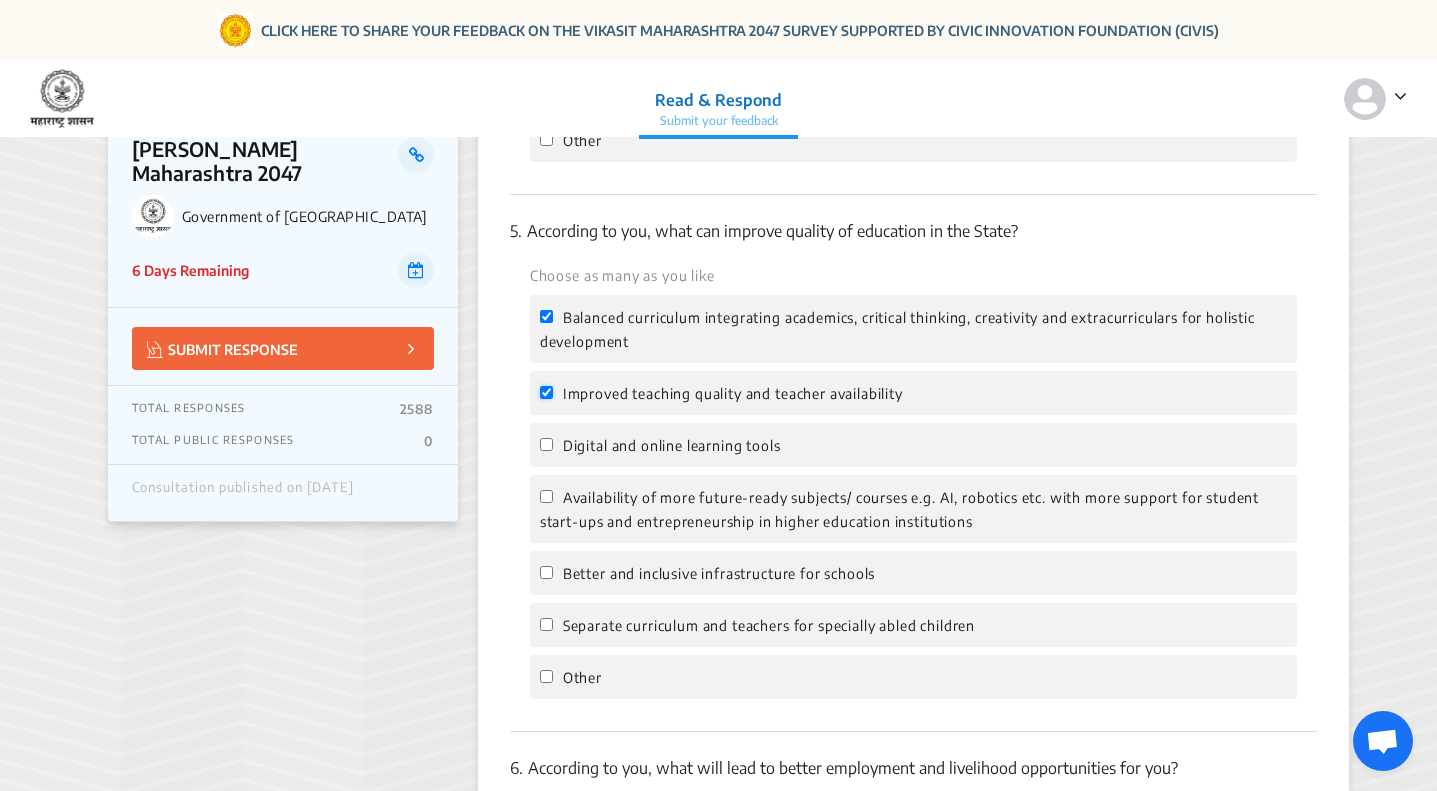 checkbox on "true" 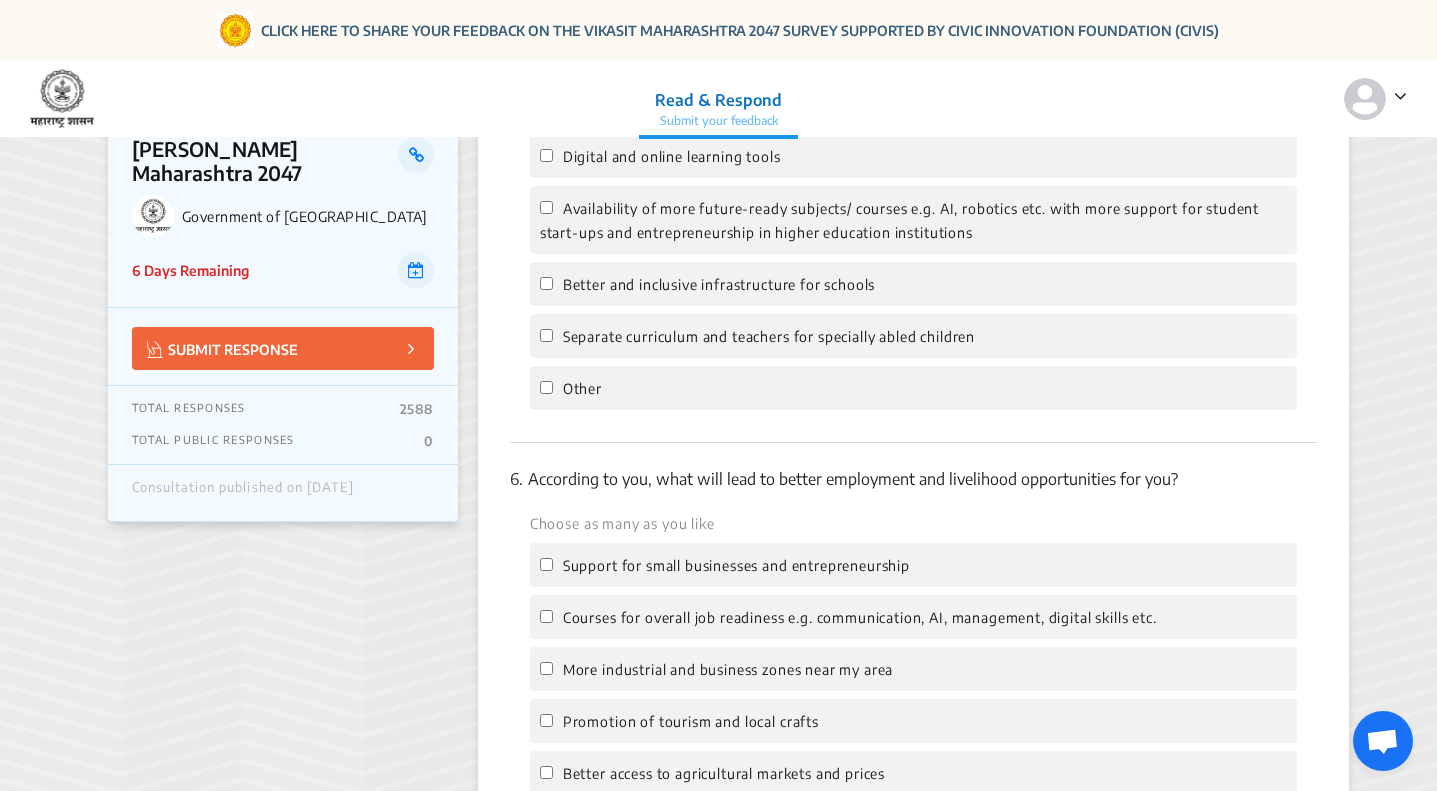 scroll, scrollTop: 2300, scrollLeft: 0, axis: vertical 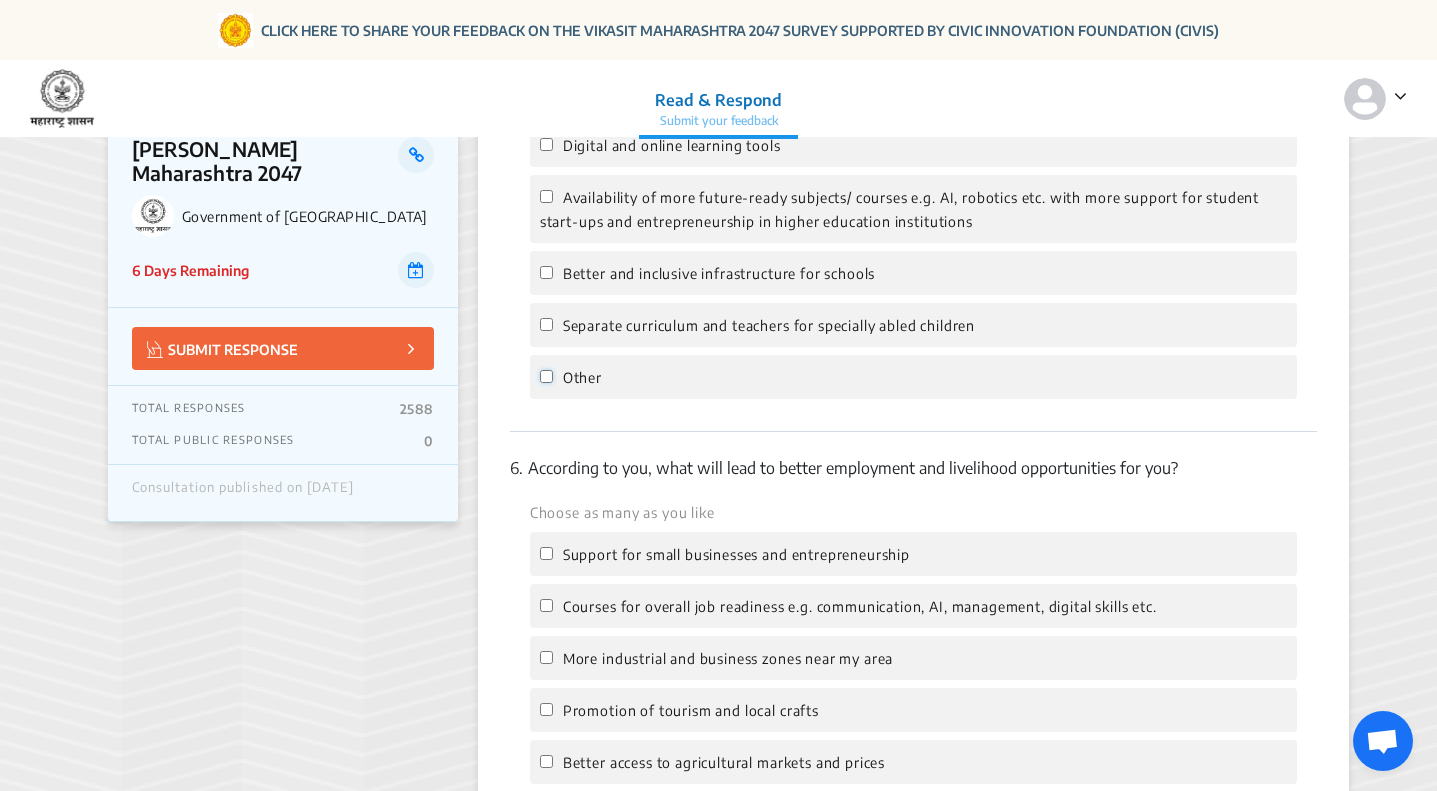 click on "Other" 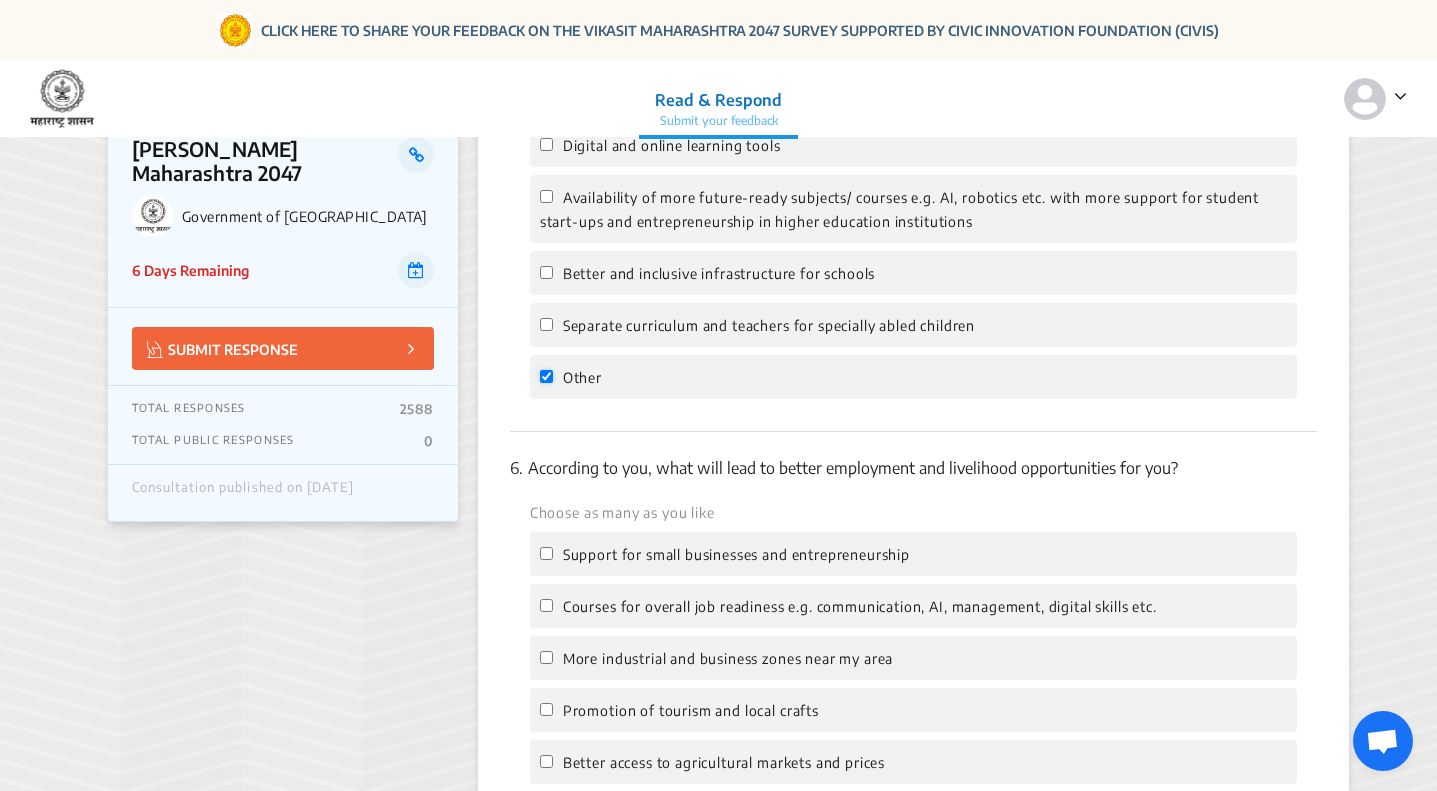 checkbox on "true" 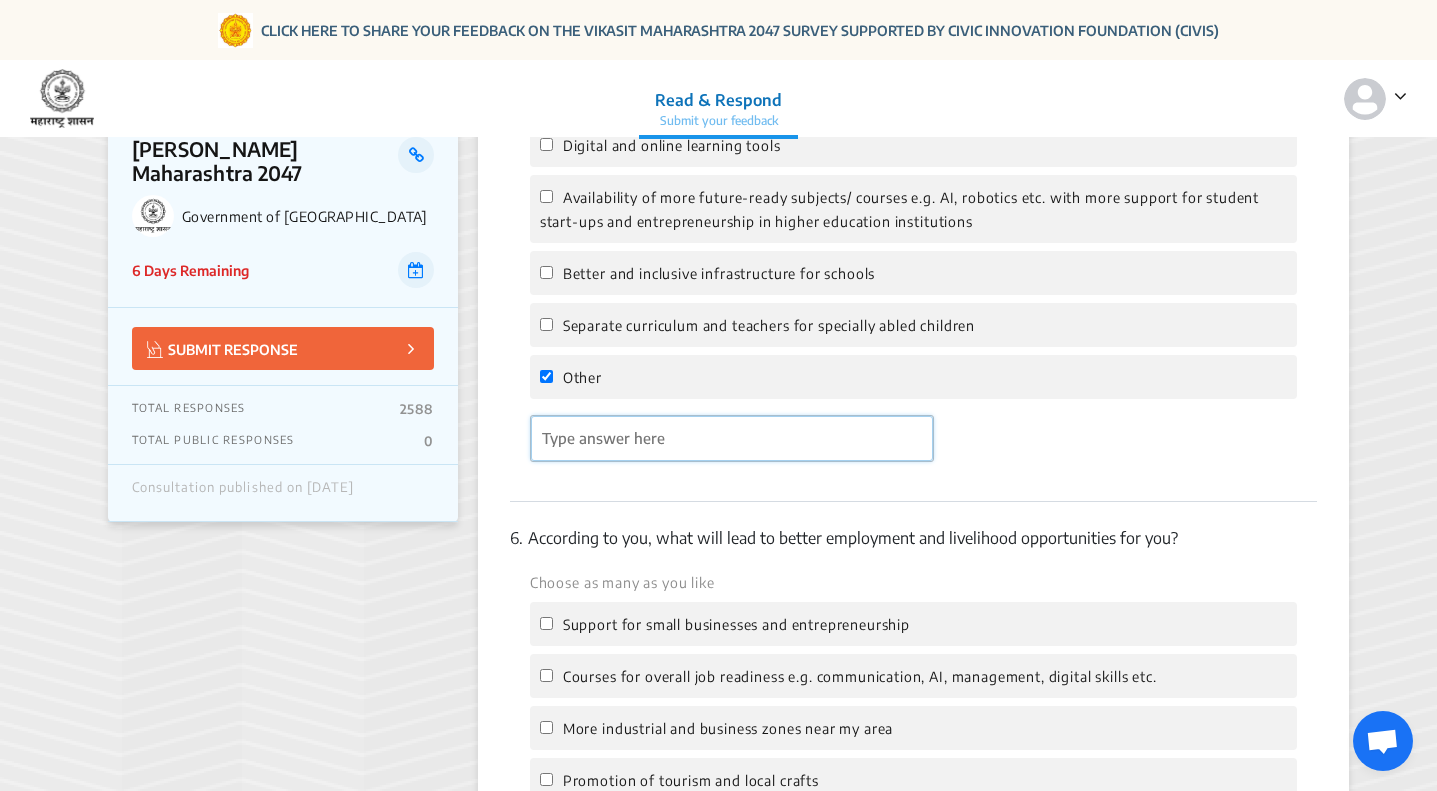 click 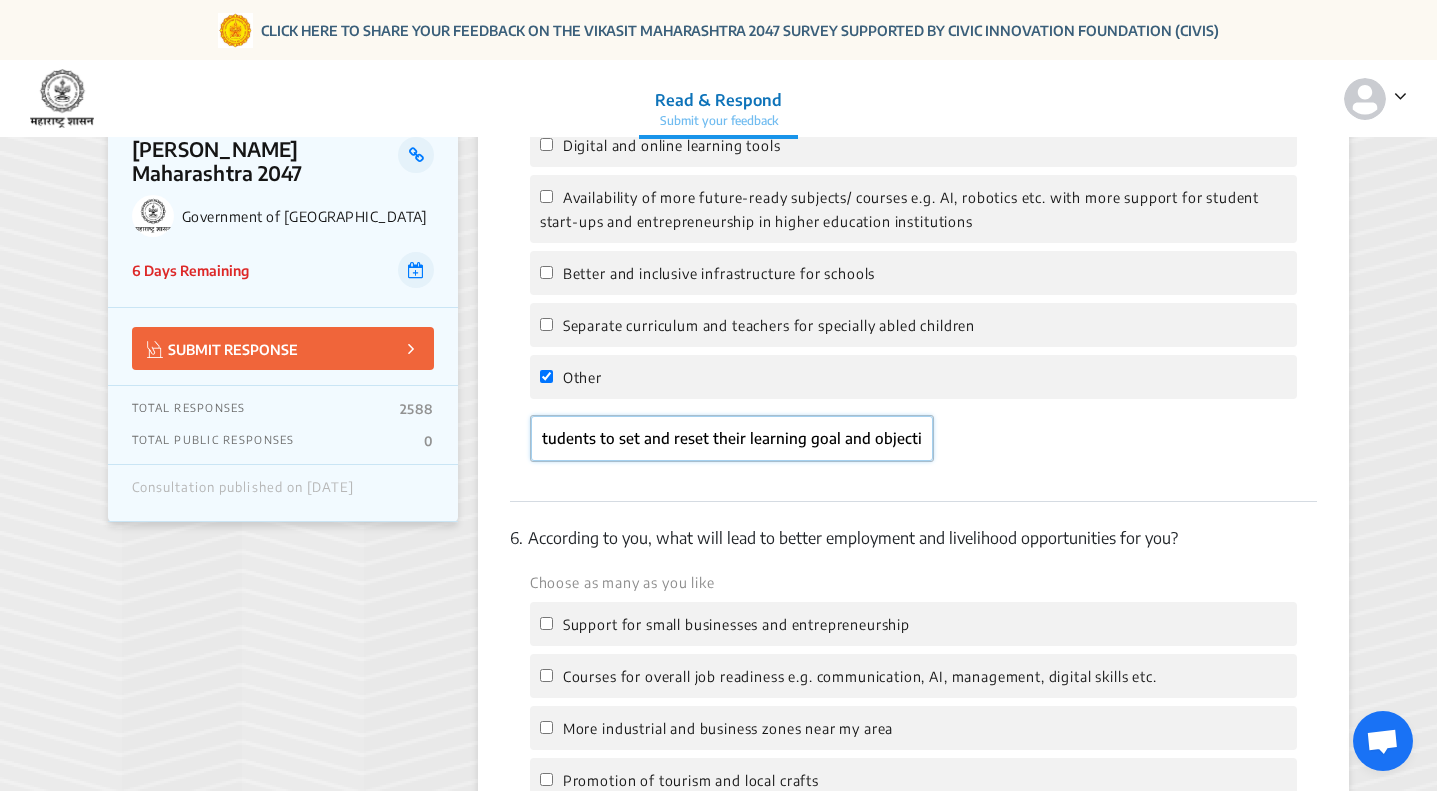 scroll, scrollTop: 0, scrollLeft: 84, axis: horizontal 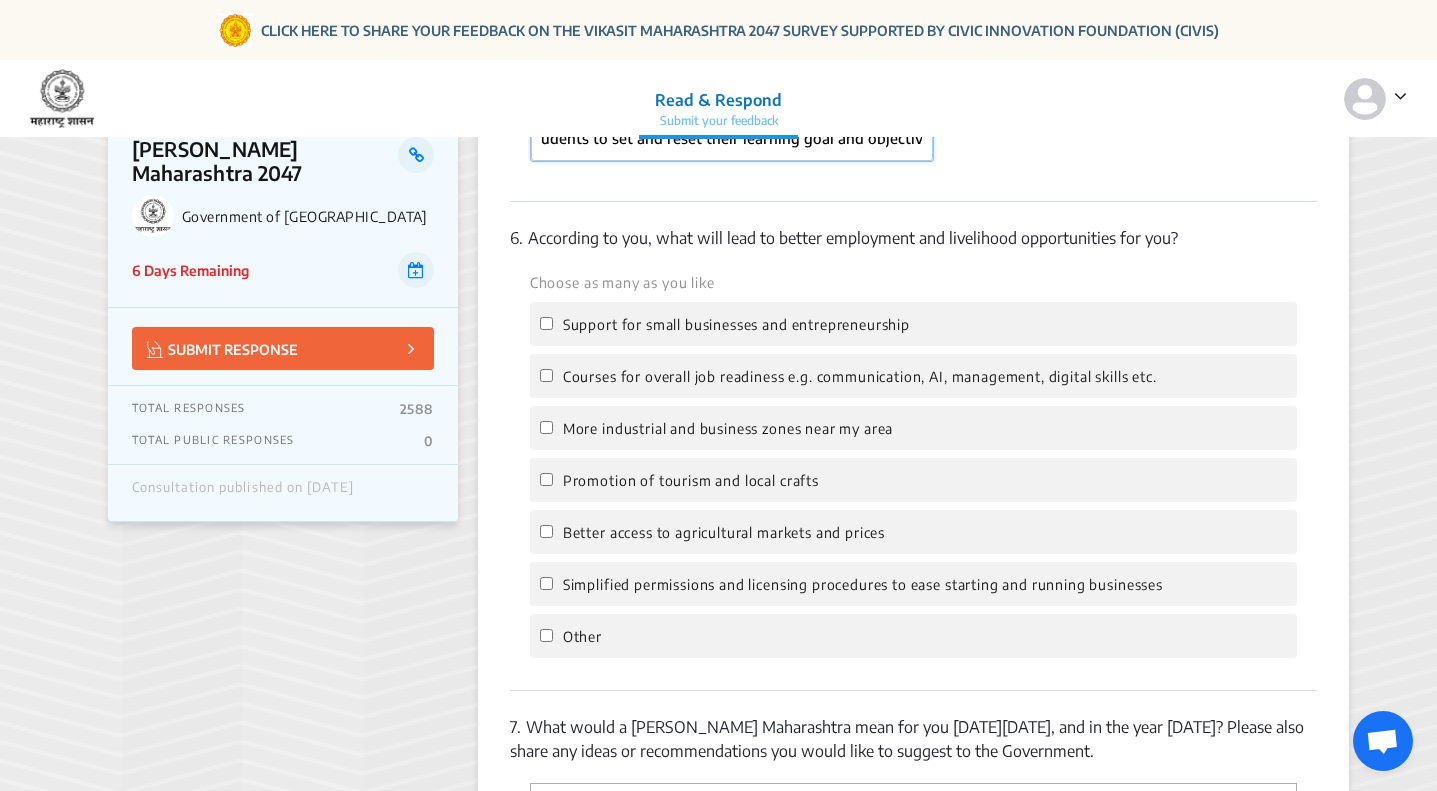 type on "empower students to set and reset their learning goal and objectives" 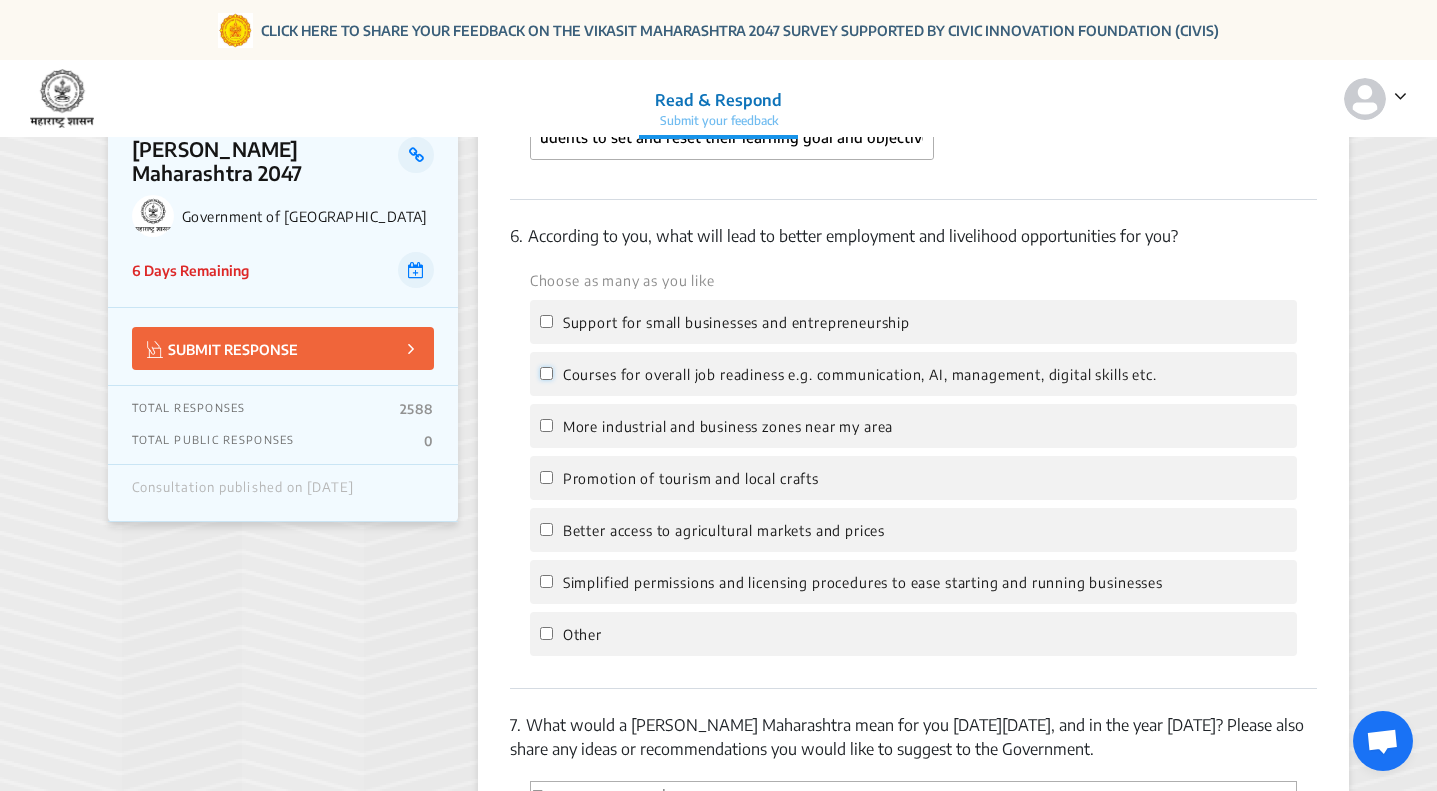 scroll, scrollTop: 0, scrollLeft: 0, axis: both 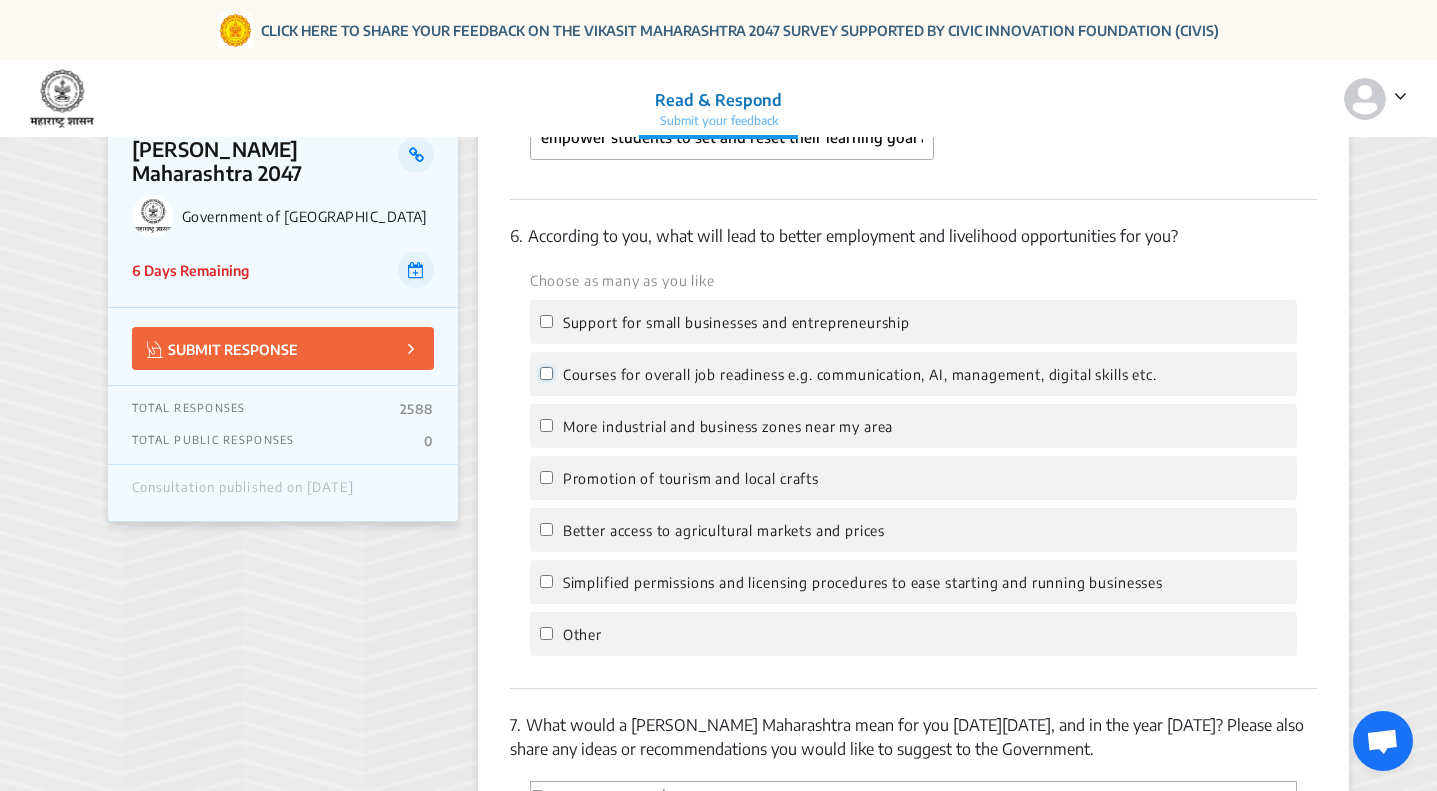 click on "Courses for overall job readiness e.g. communication, AI, management, digital skills etc." 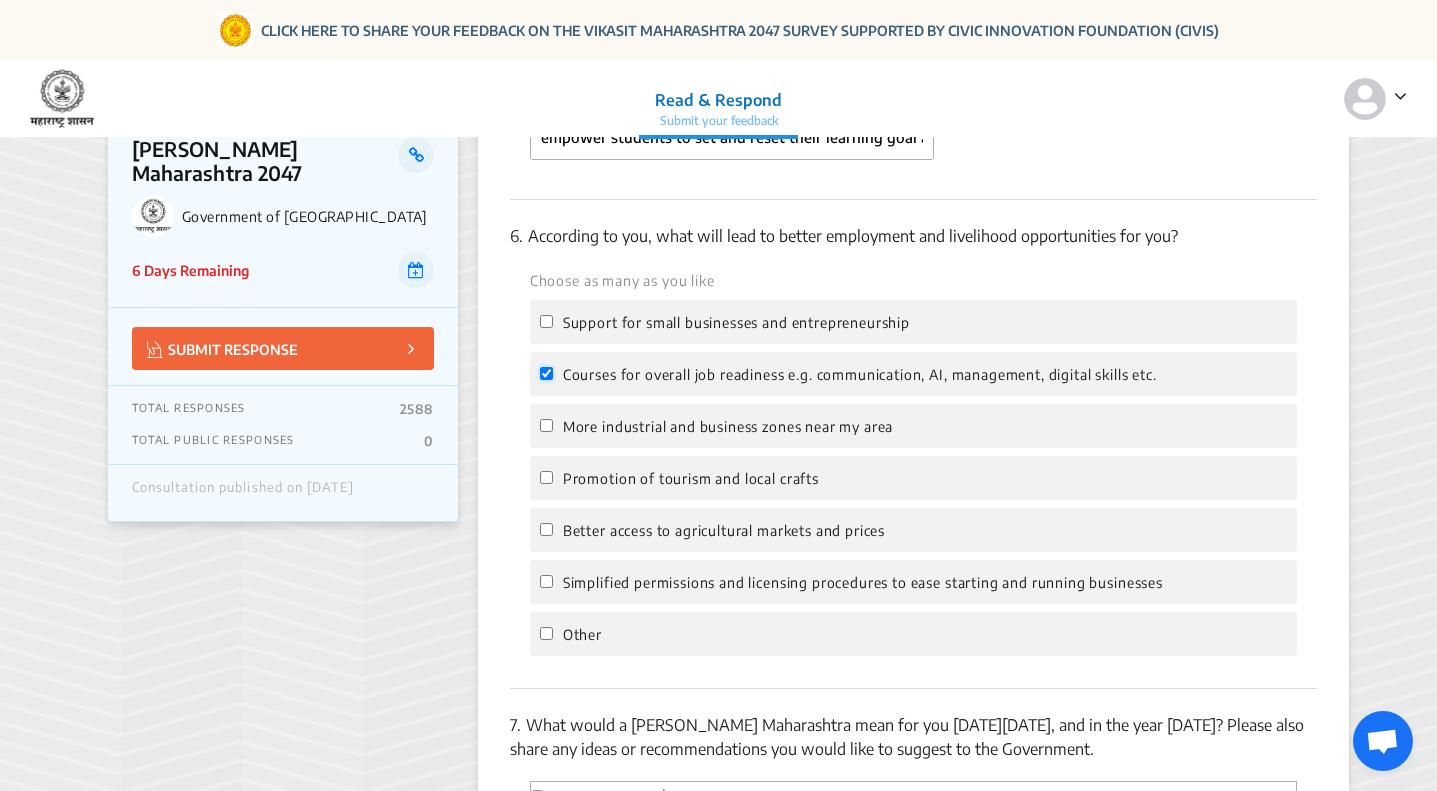 checkbox on "true" 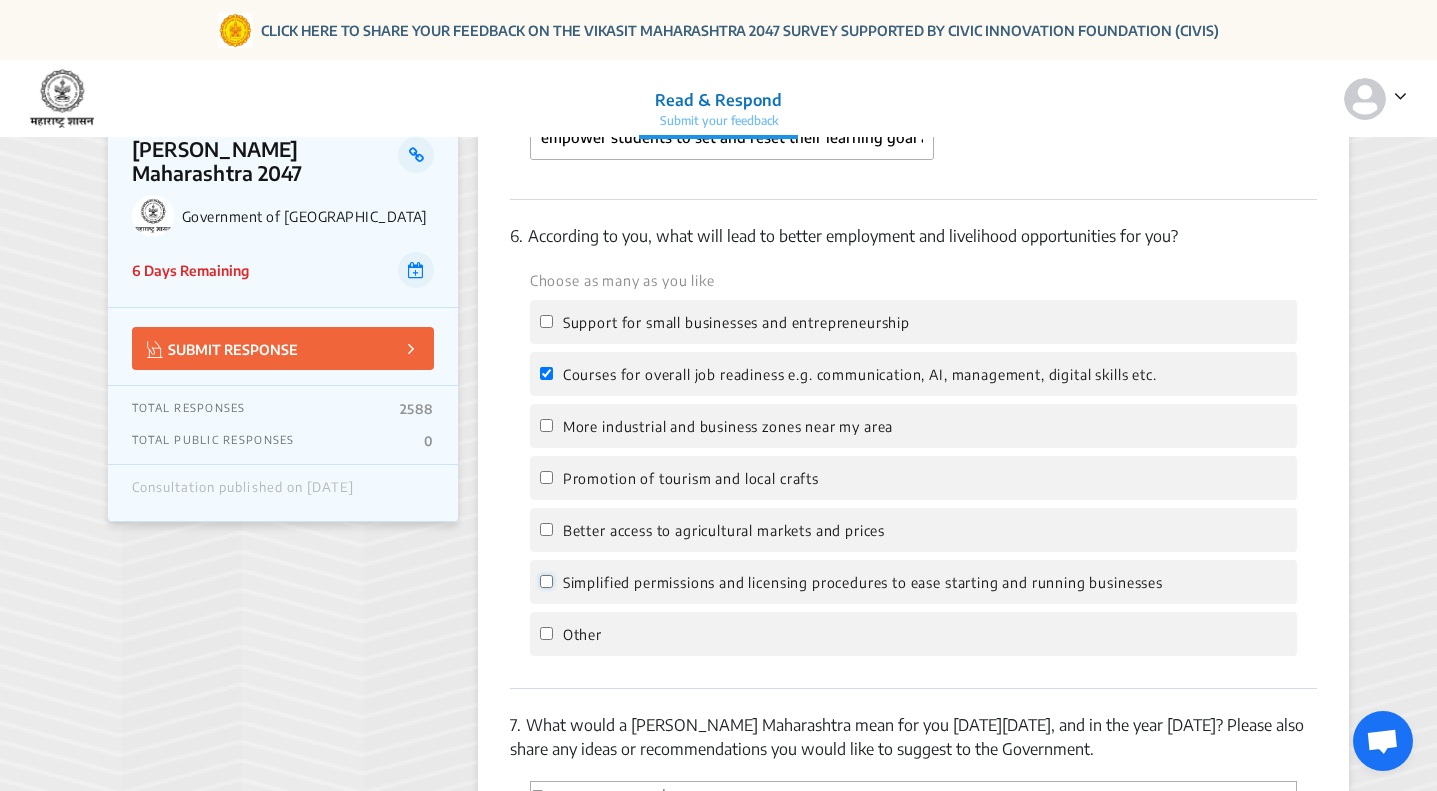 click on "Simplified permissions and licensing procedures to ease starting and running businesses" 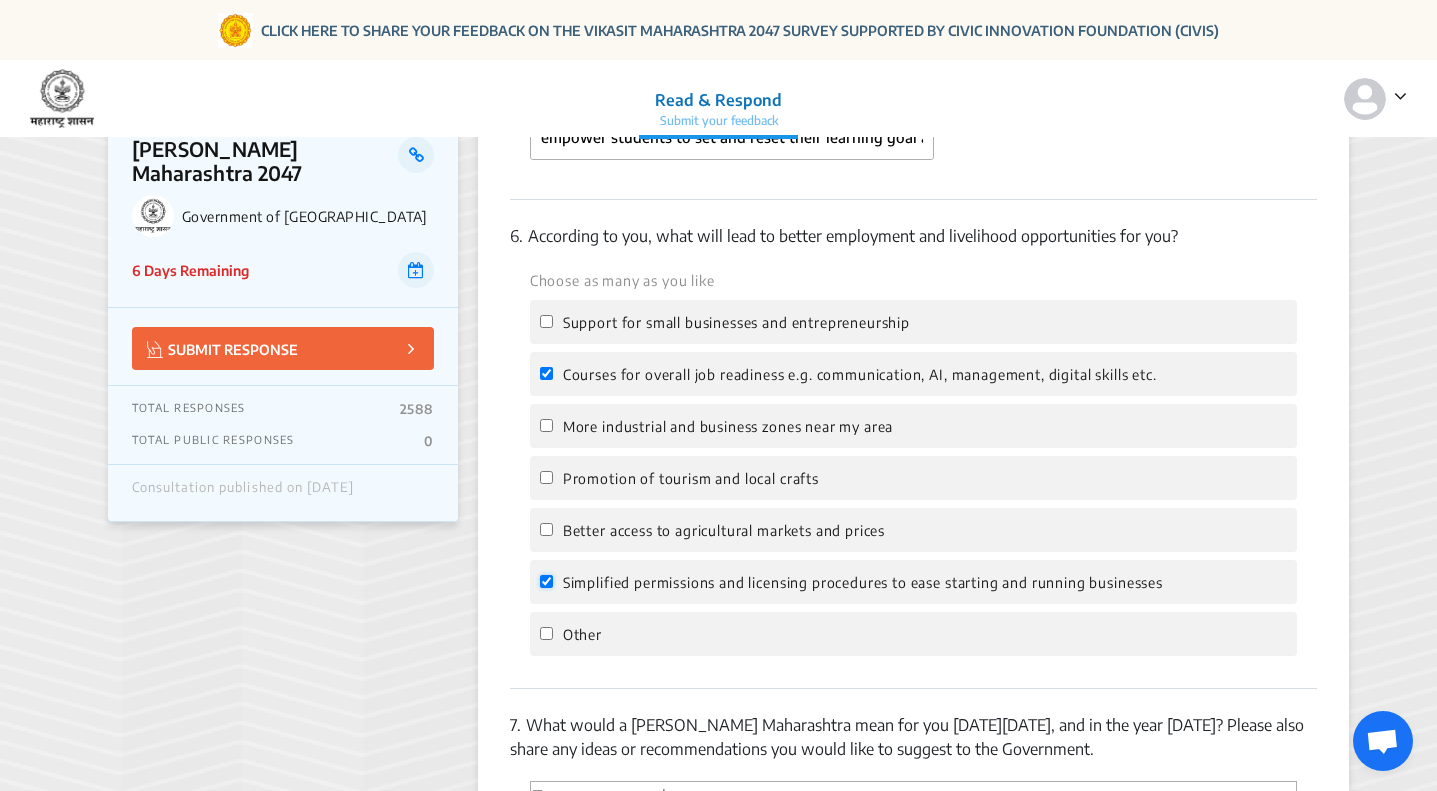 checkbox on "true" 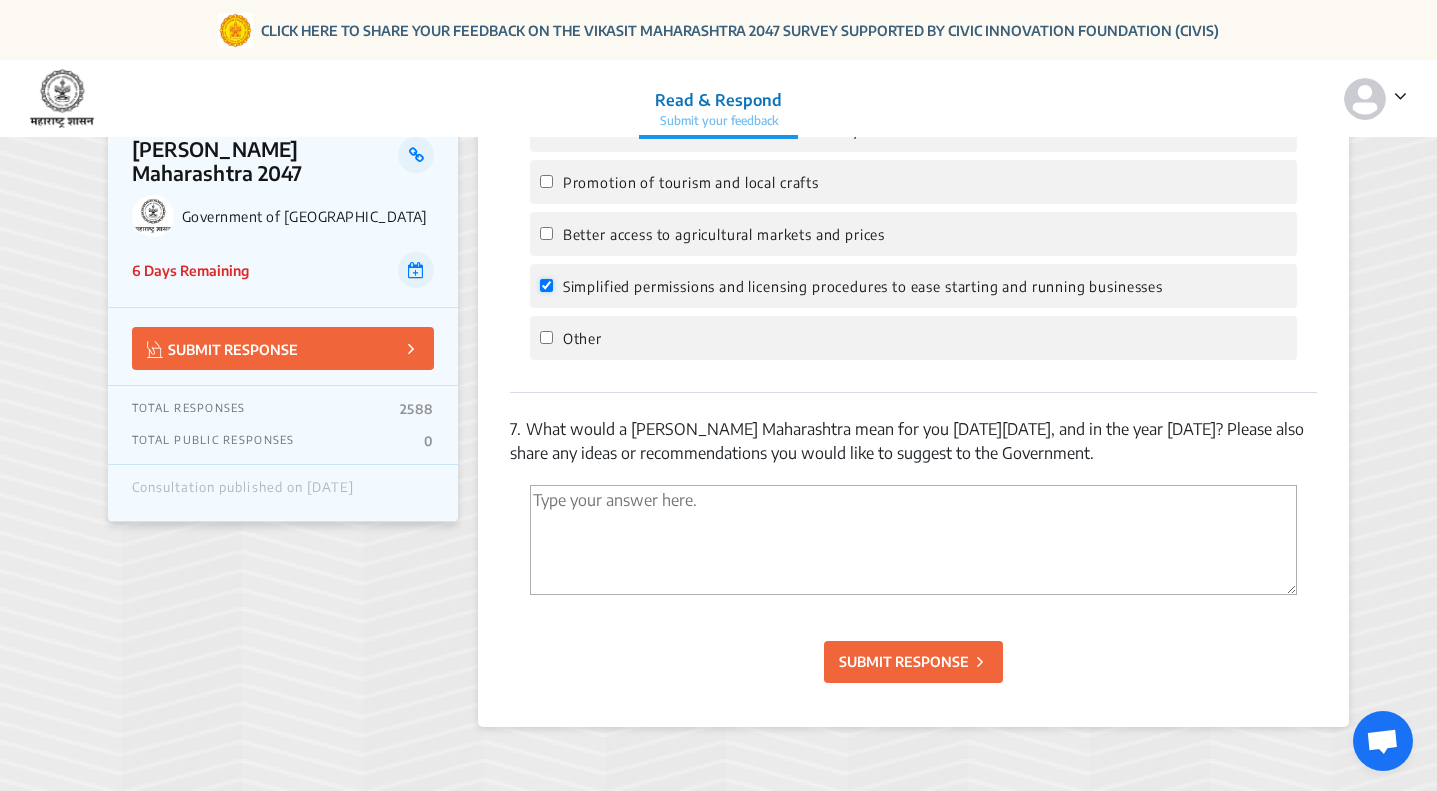 scroll, scrollTop: 2900, scrollLeft: 0, axis: vertical 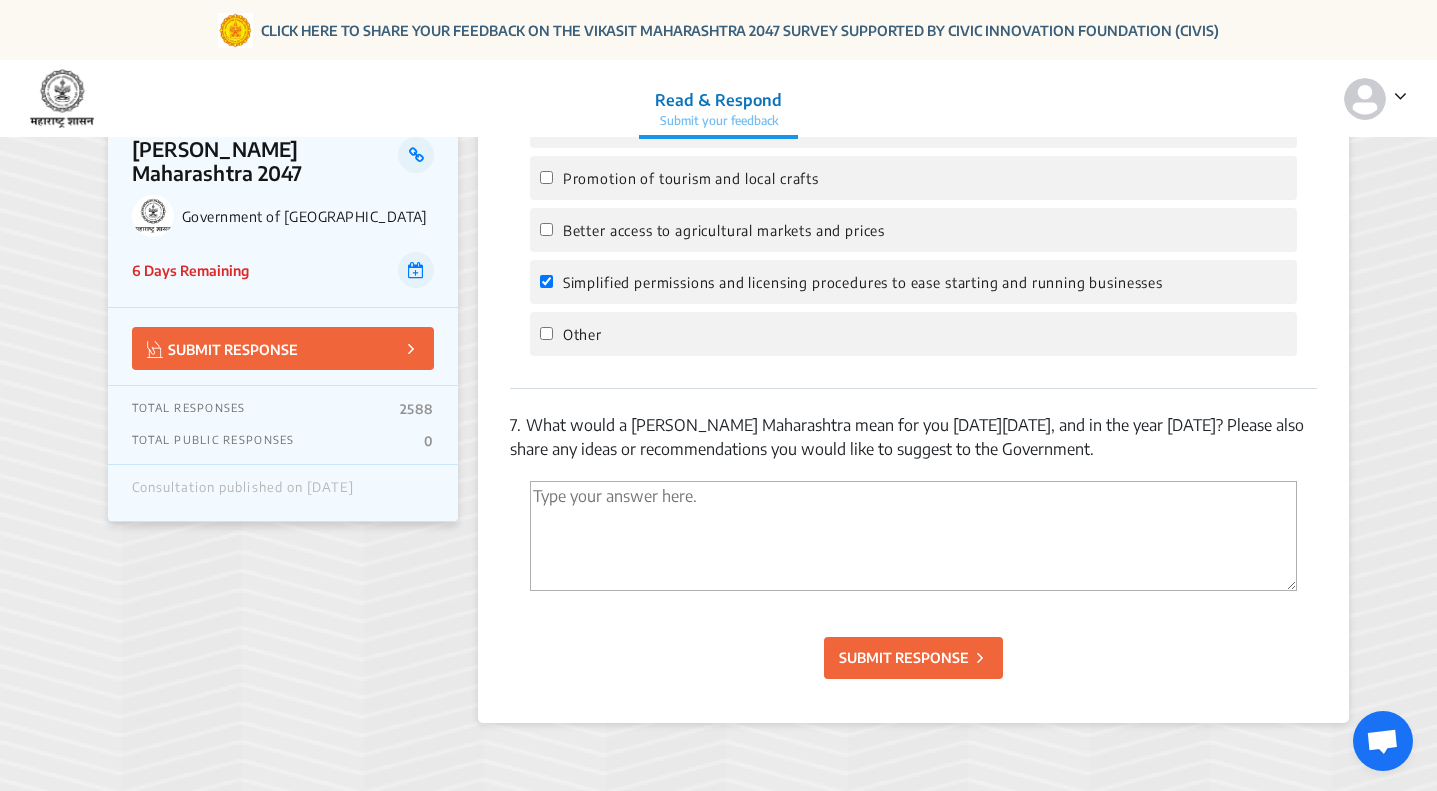 click at bounding box center [913, 536] 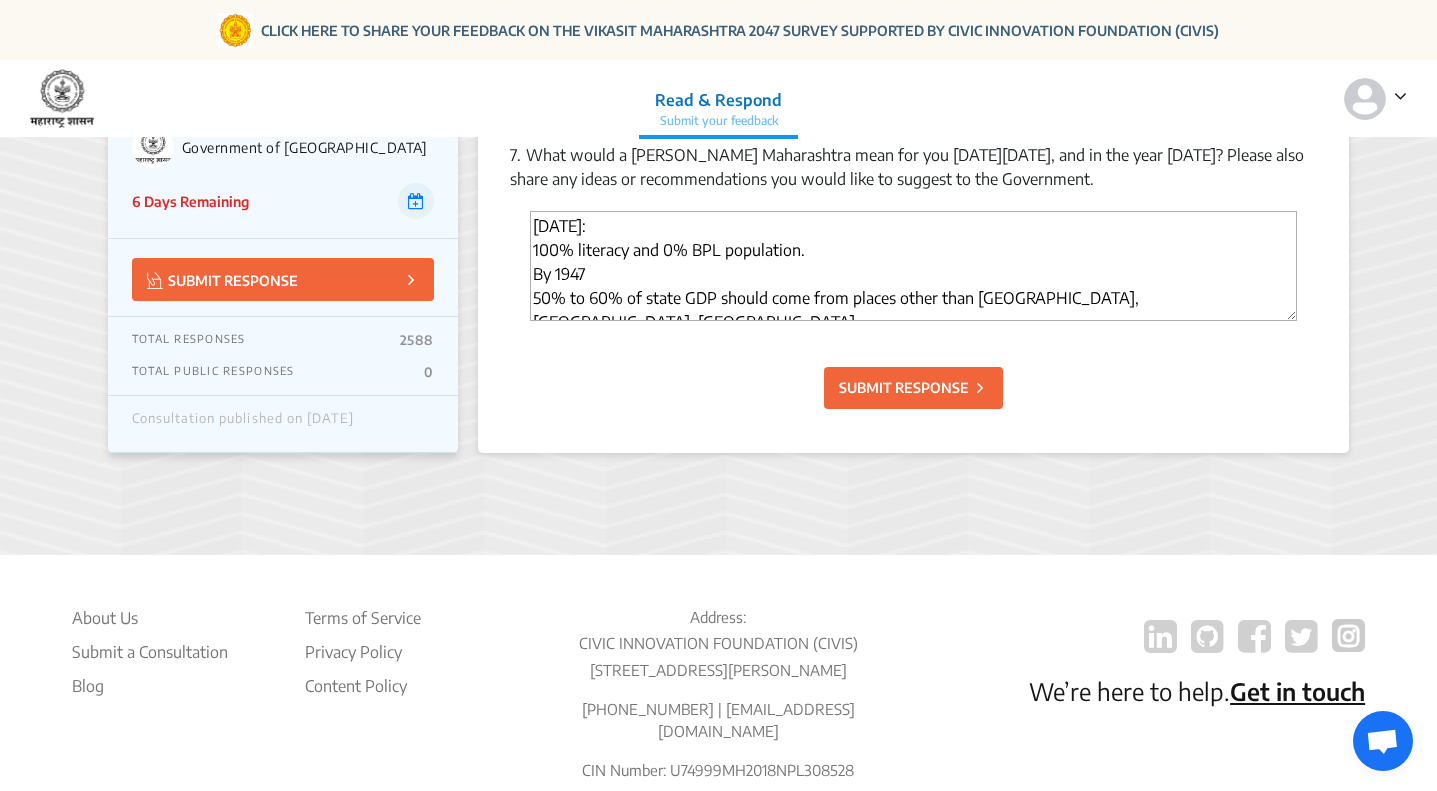 scroll, scrollTop: 3000, scrollLeft: 0, axis: vertical 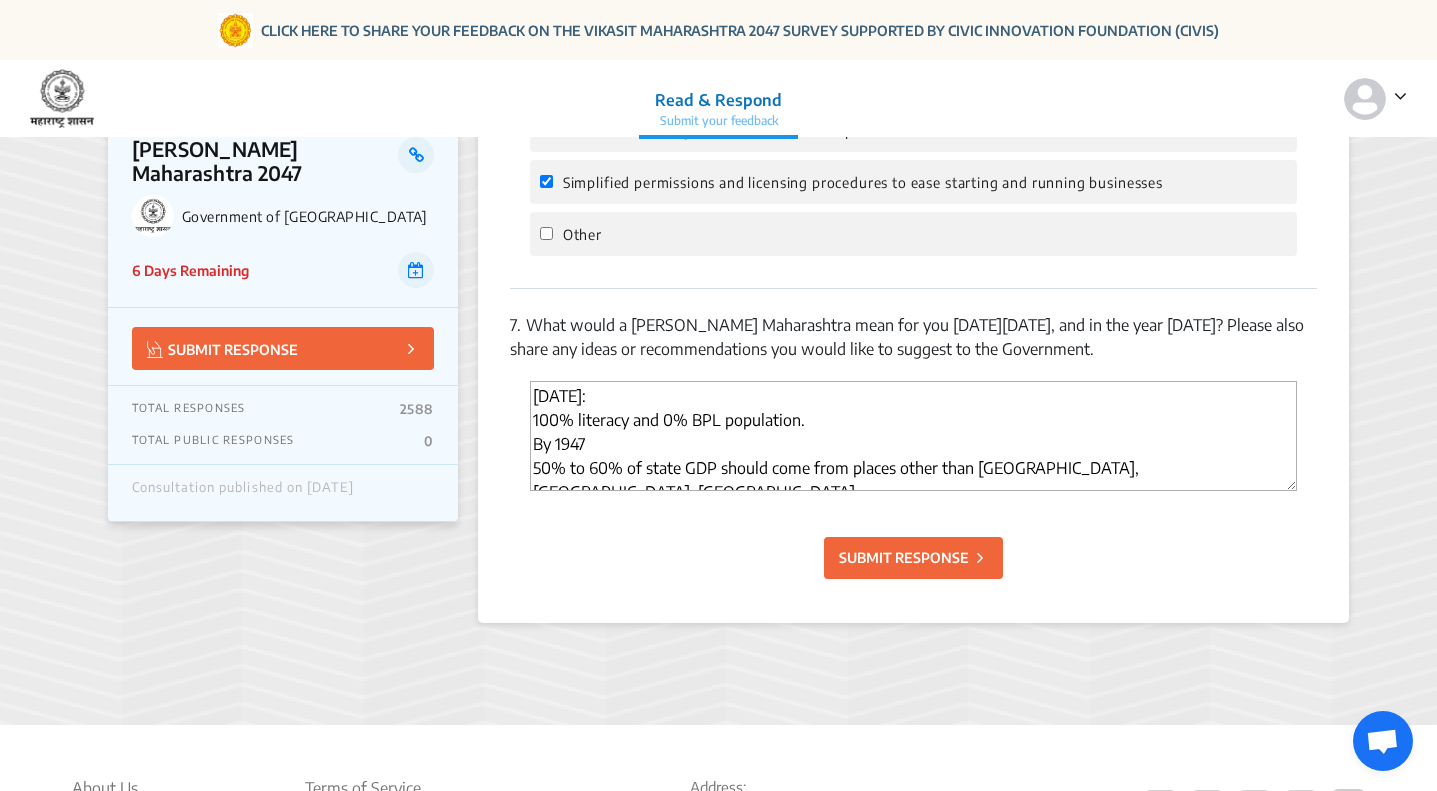 type on "[DATE]:
100% literacy and 0% BPL population.
By 1947
50% to 60% of state GDP should come from places other than [GEOGRAPHIC_DATA], [GEOGRAPHIC_DATA], [GEOGRAPHIC_DATA]." 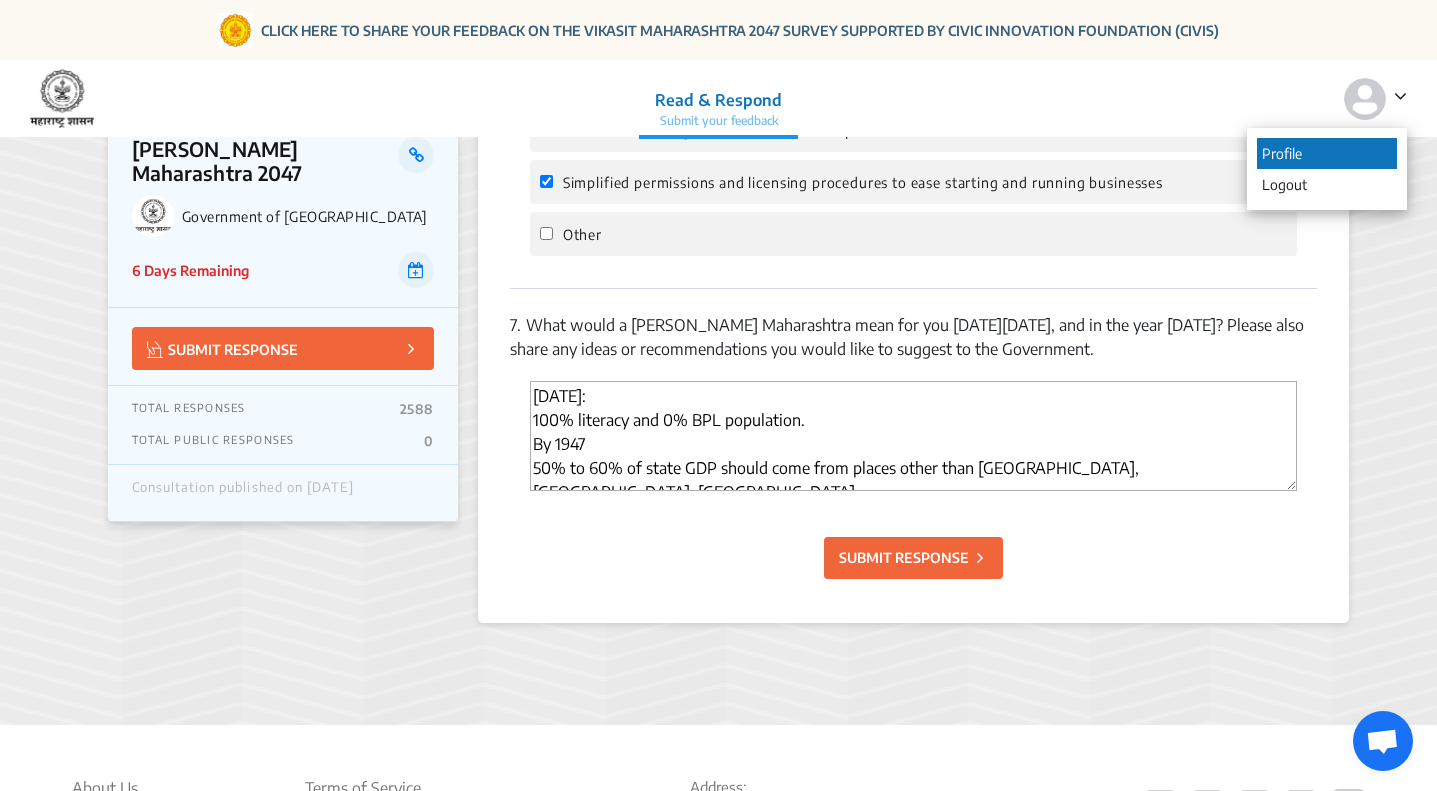 click on "Profile" 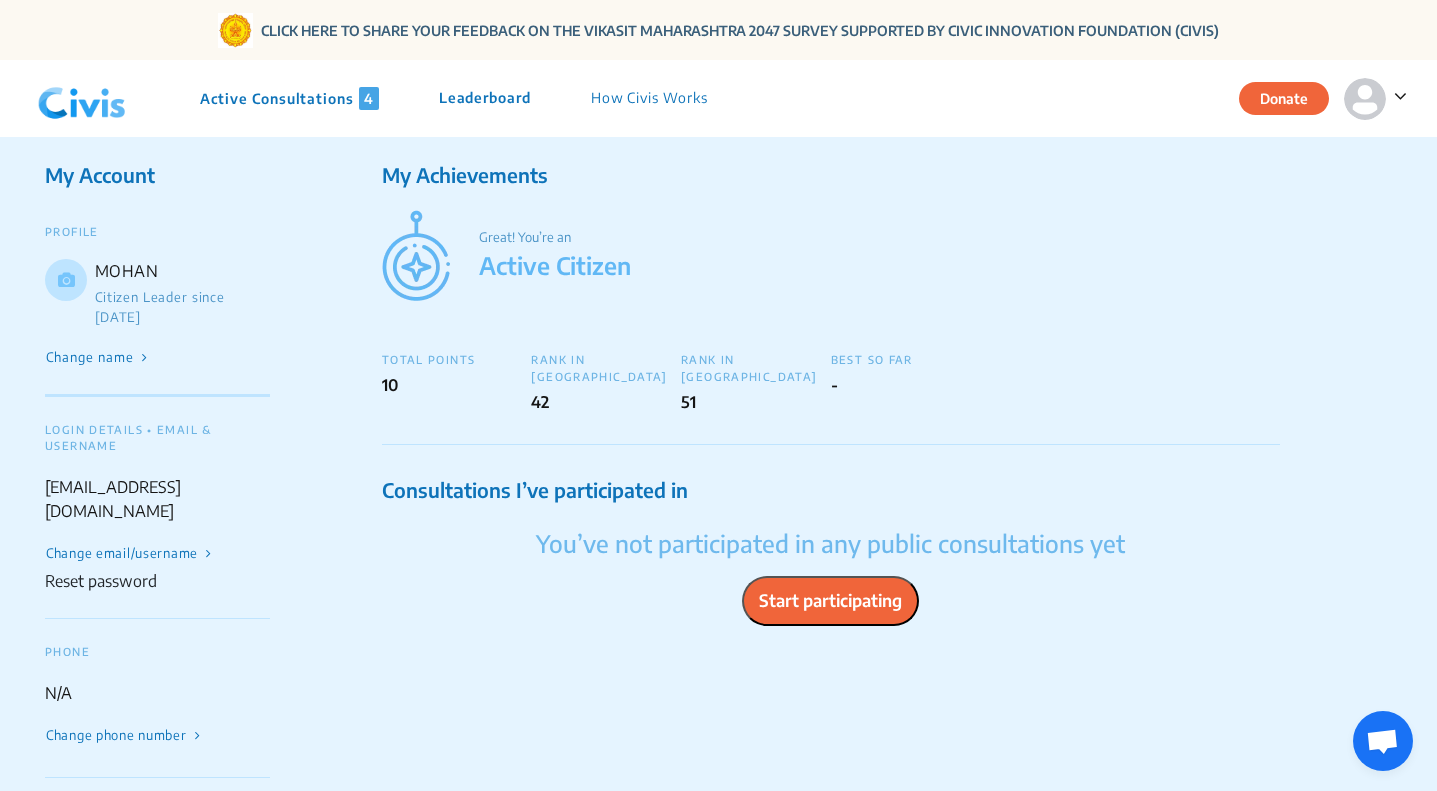 click on "Active Consultations  4  Leaderboard How Civis Works  Donate" 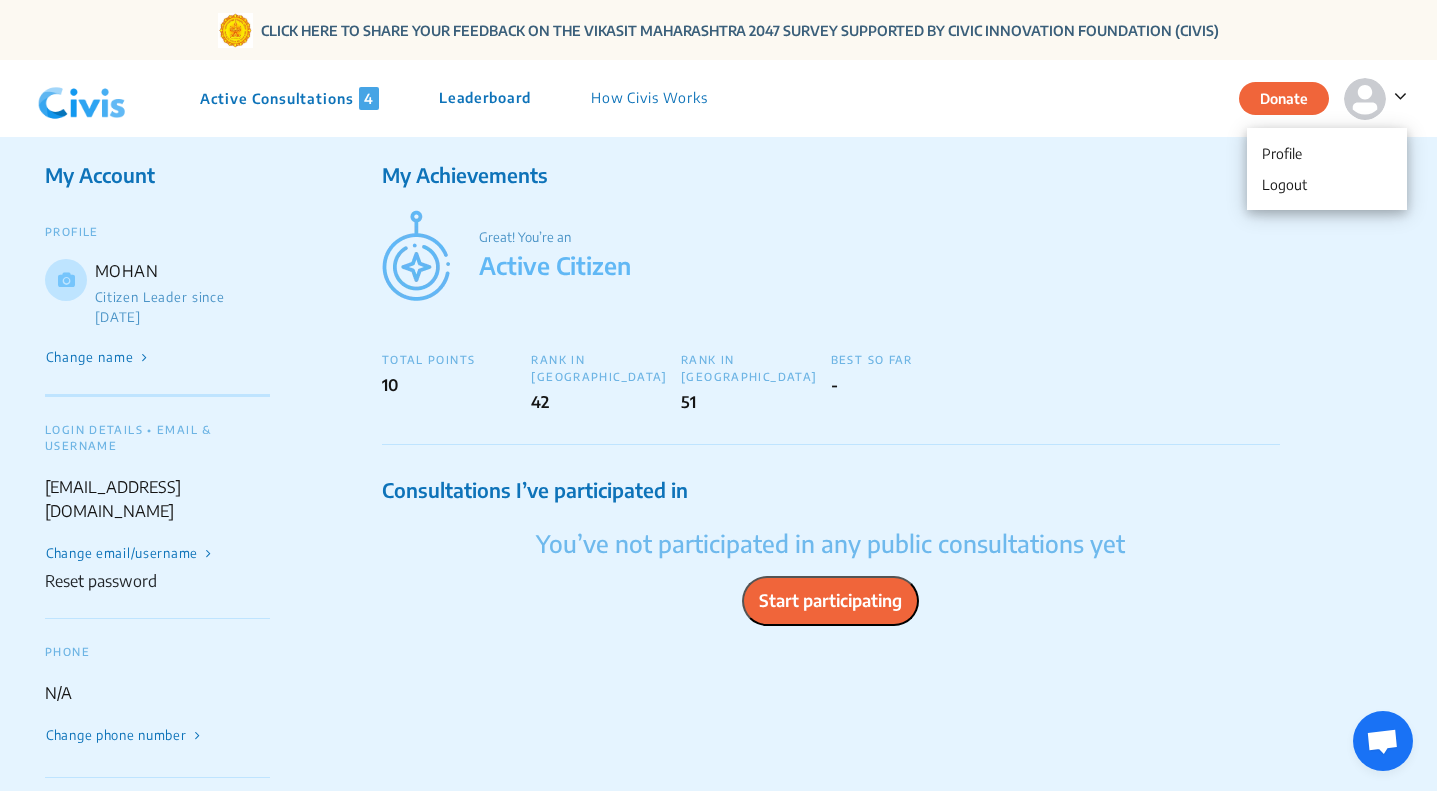 click on "Active Consultations  4  Leaderboard How Civis Works  Donate  Profile Logout Profile Logout" 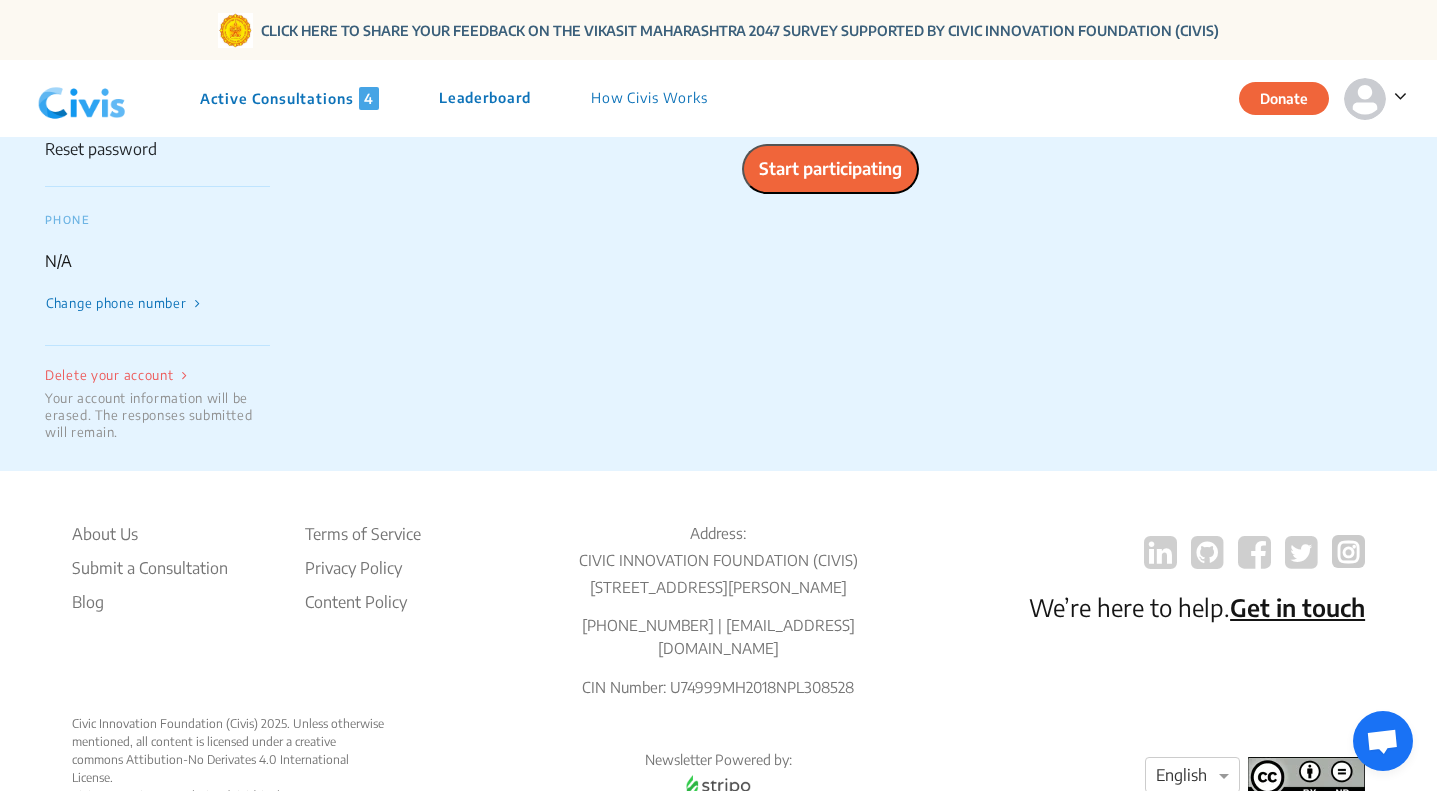 scroll, scrollTop: 0, scrollLeft: 0, axis: both 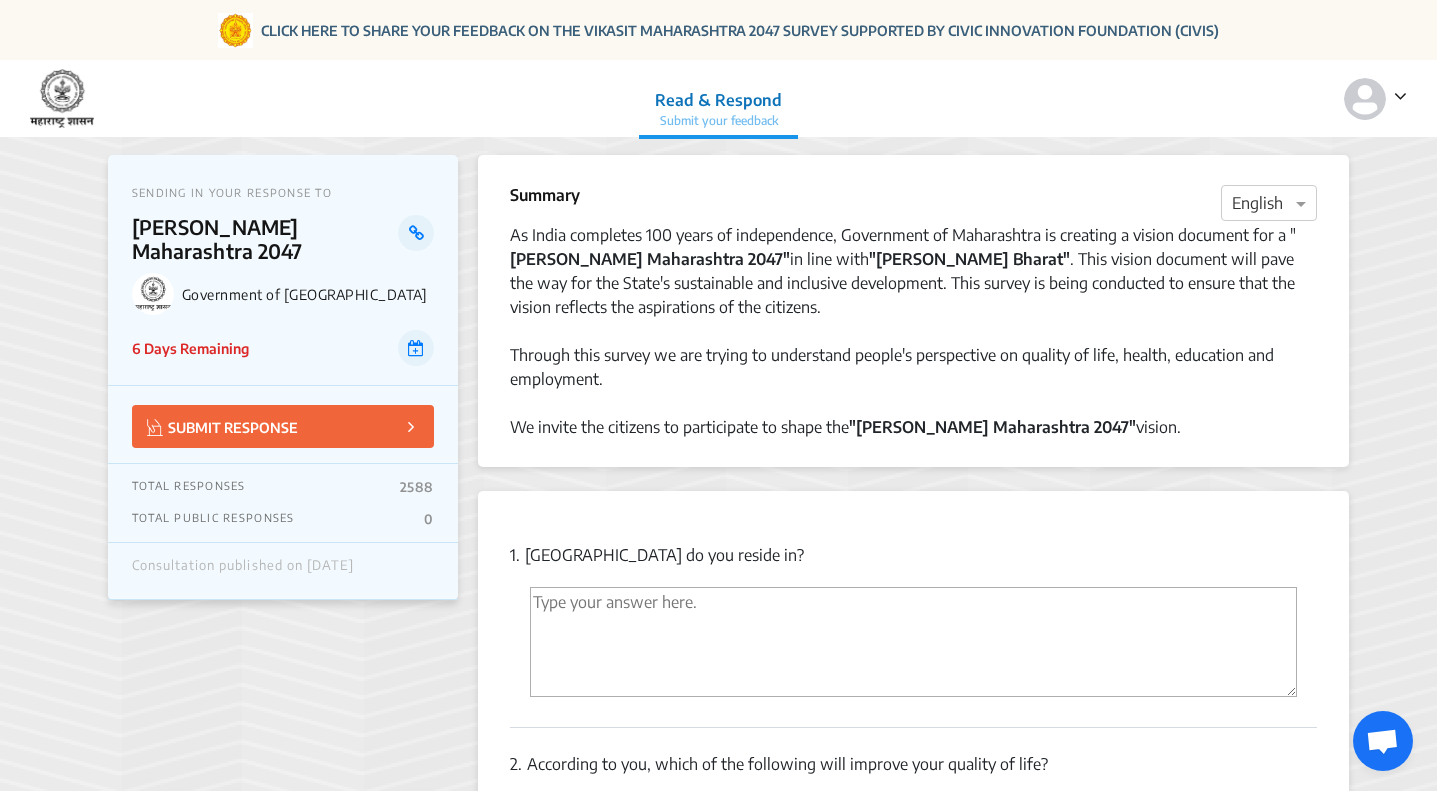 click at bounding box center [913, 642] 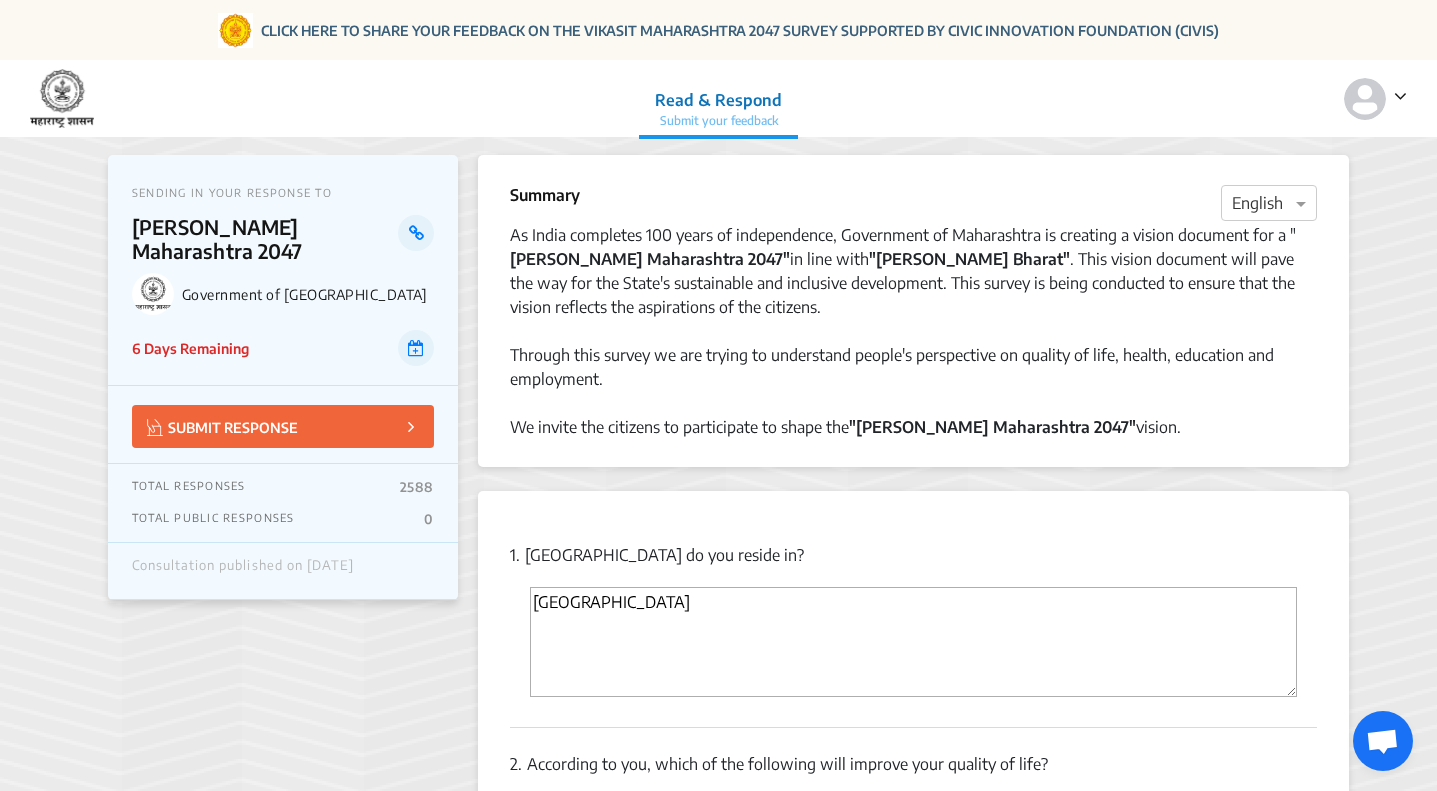 click on "[GEOGRAPHIC_DATA]" at bounding box center (913, 642) 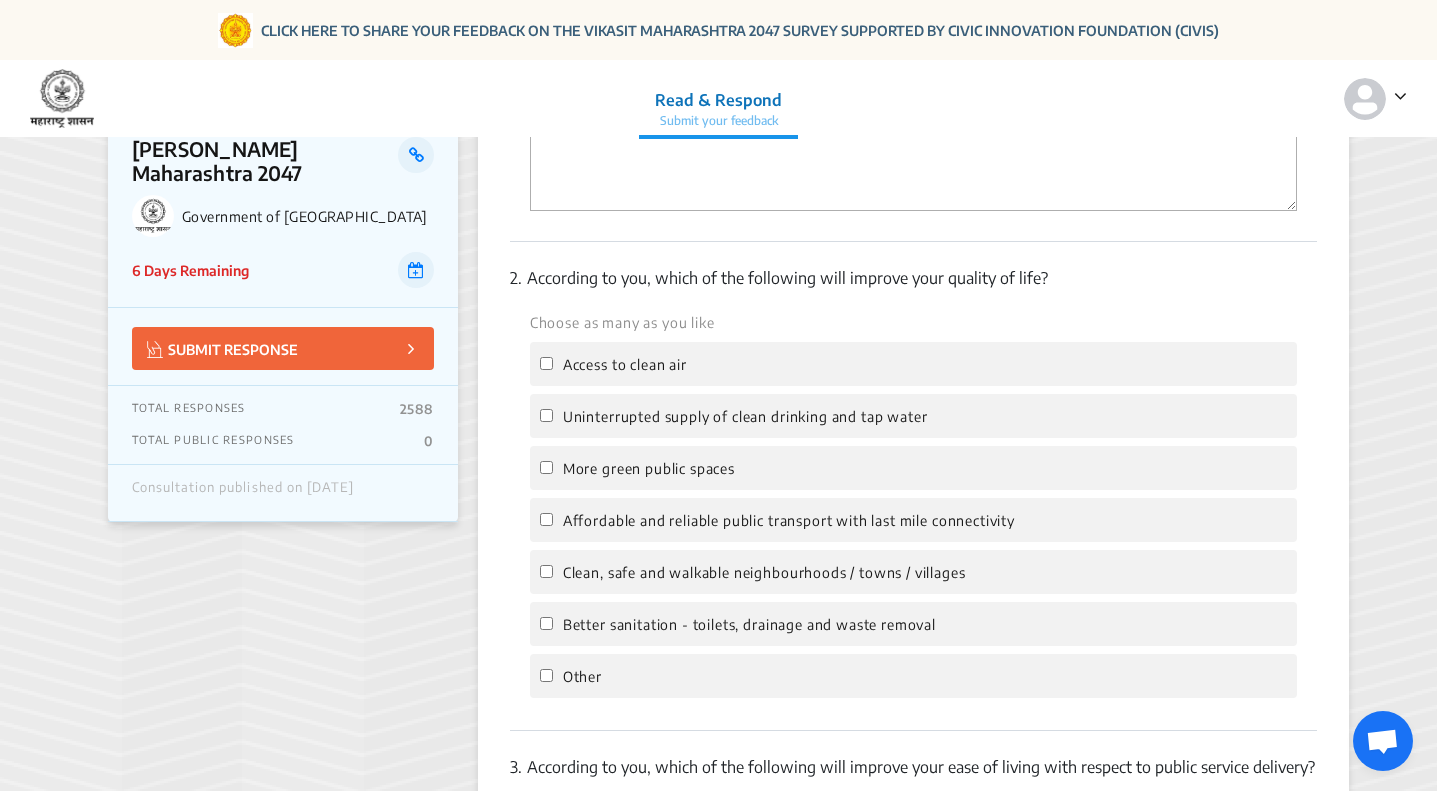 scroll, scrollTop: 500, scrollLeft: 0, axis: vertical 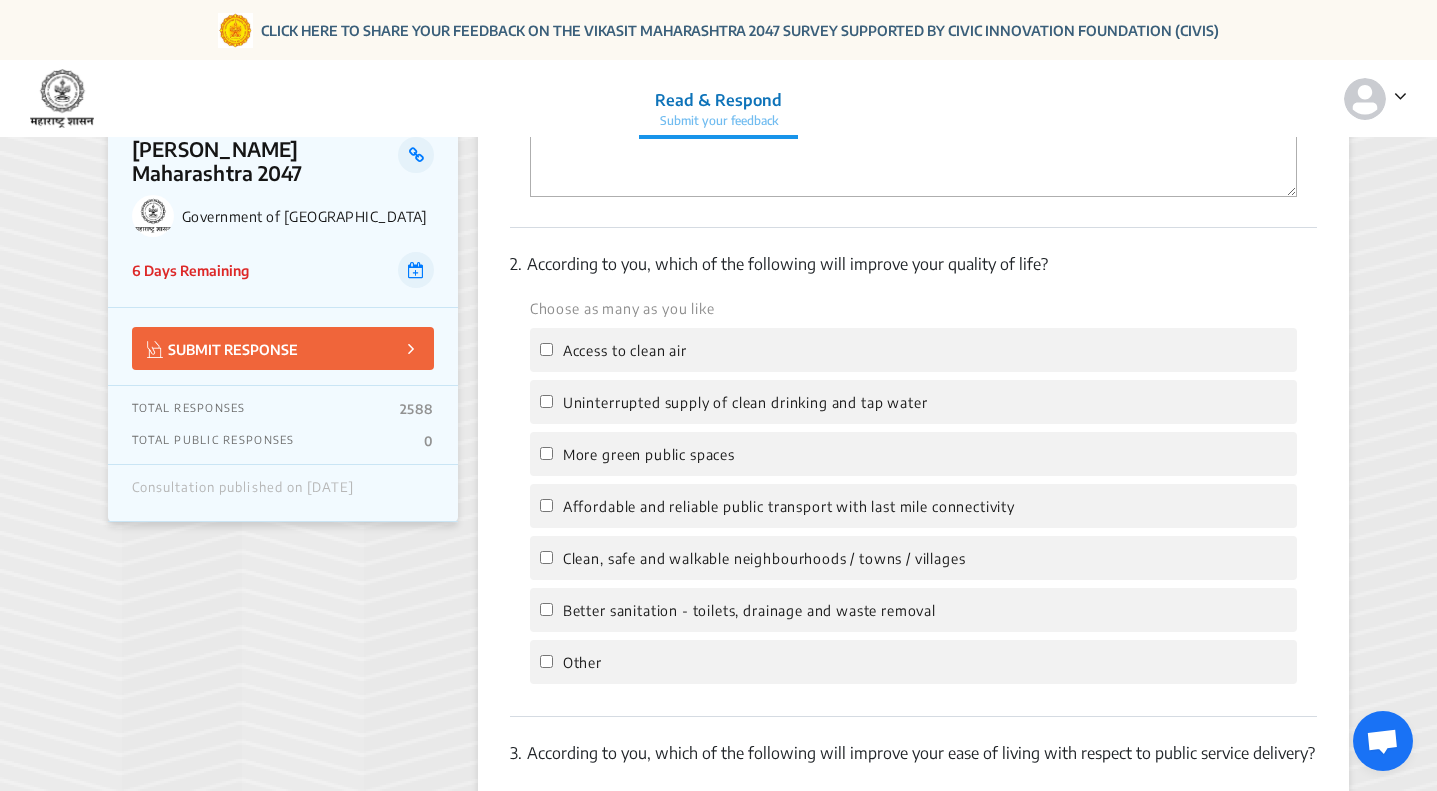 type on "[GEOGRAPHIC_DATA]" 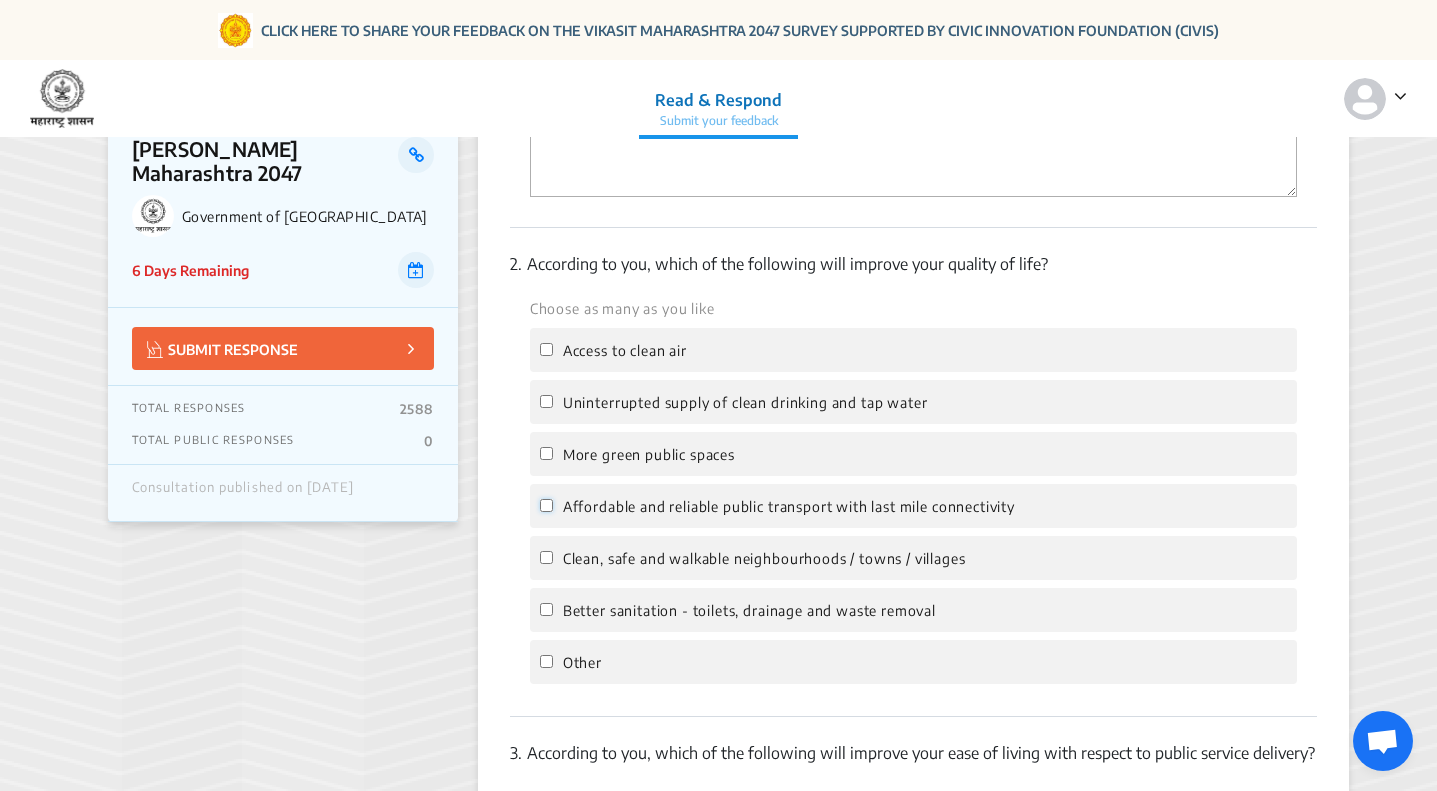 click on "Affordable and reliable public transport with last mile connectivity" 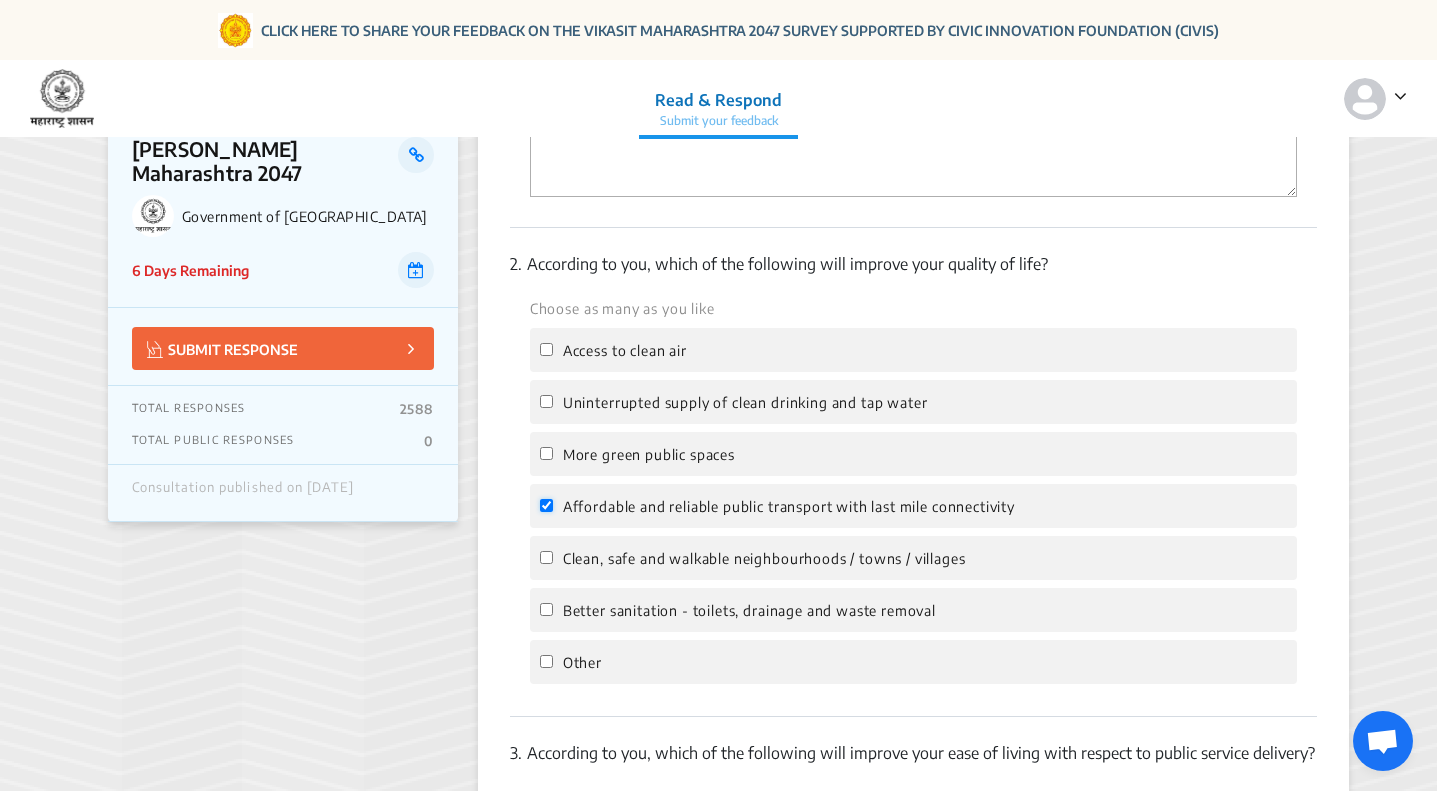 checkbox on "true" 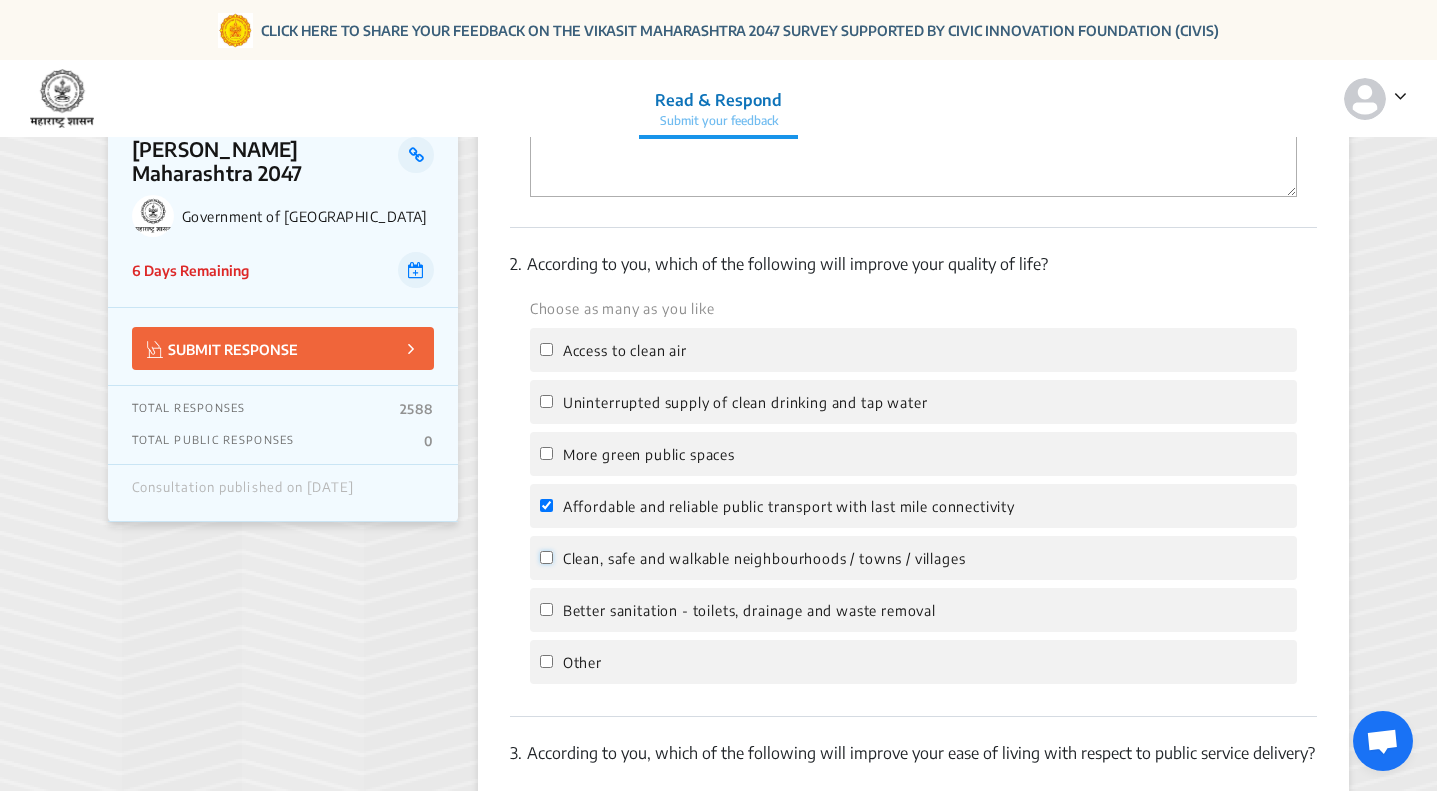 click on "Clean, safe and walkable neighbourhoods / towns / villages" 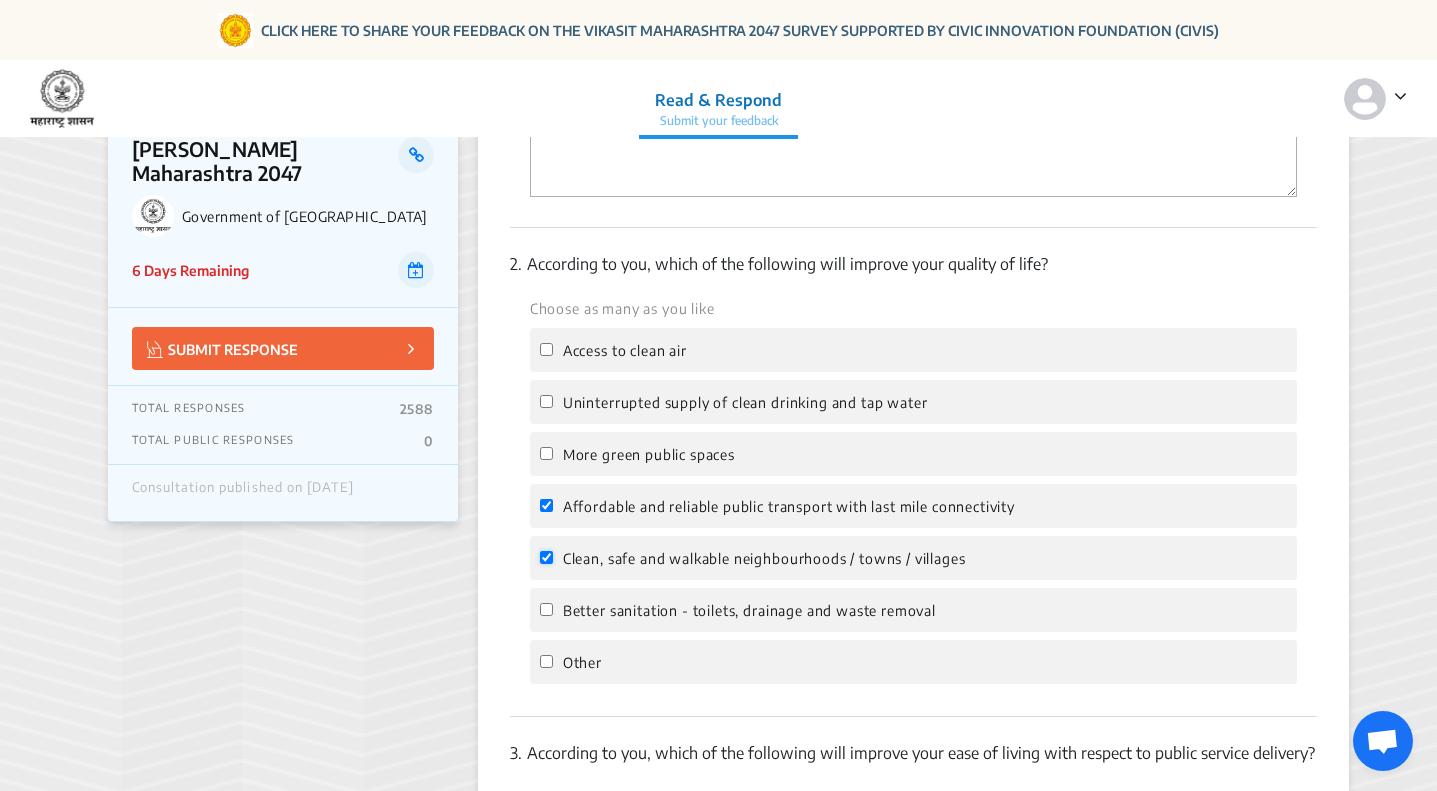 checkbox on "true" 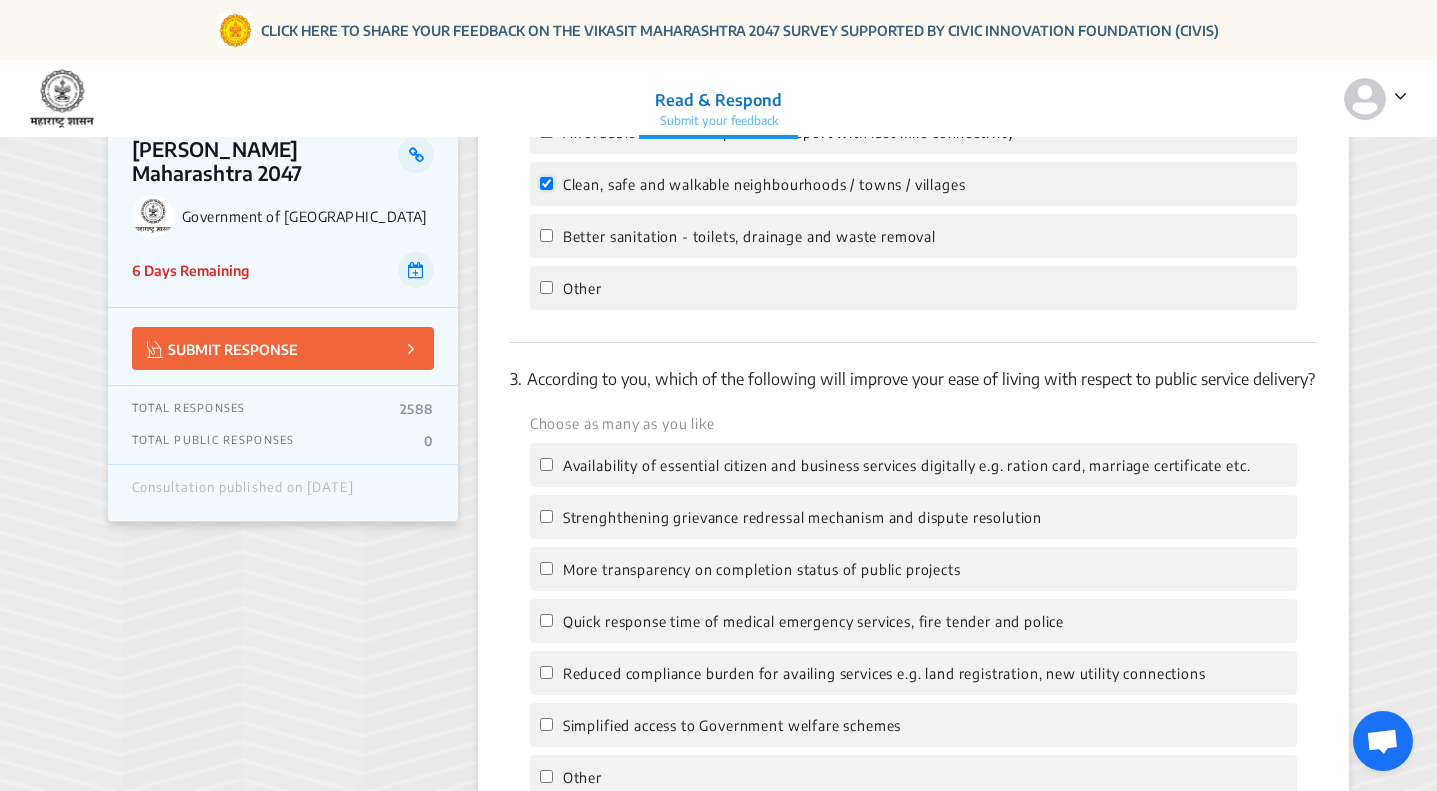 scroll, scrollTop: 900, scrollLeft: 0, axis: vertical 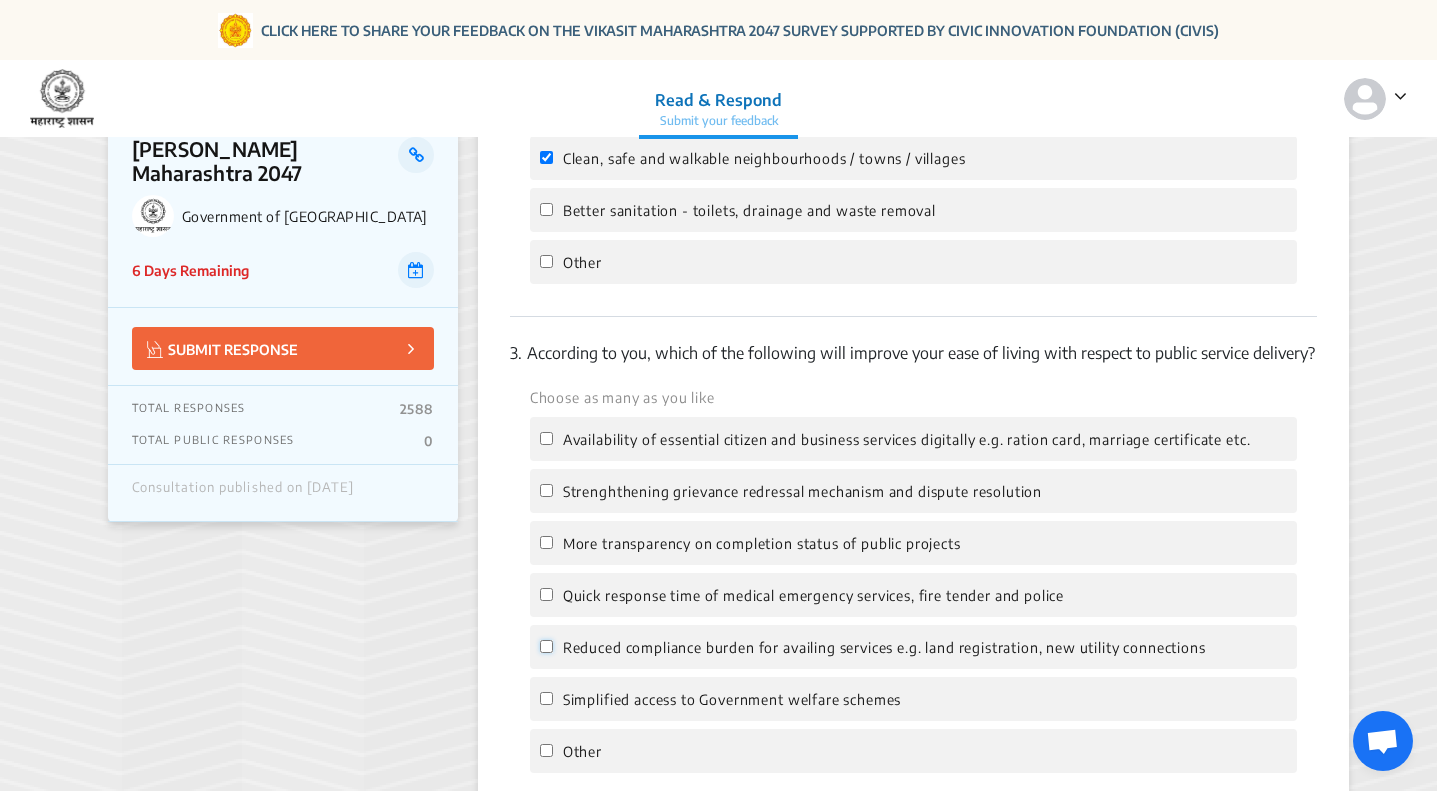 click on "Reduced compliance burden for availing services e.g. land registration, new utility connections" 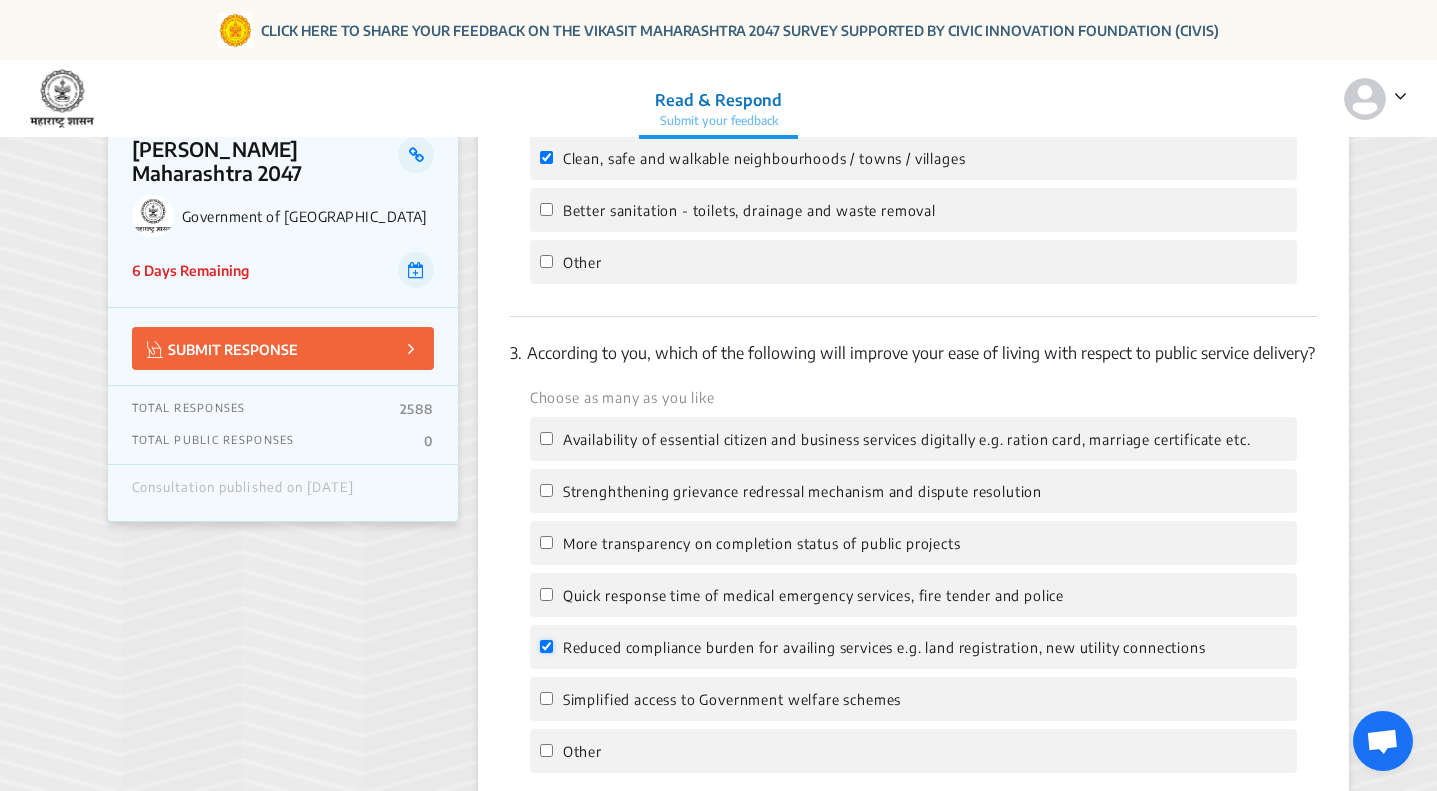 checkbox on "true" 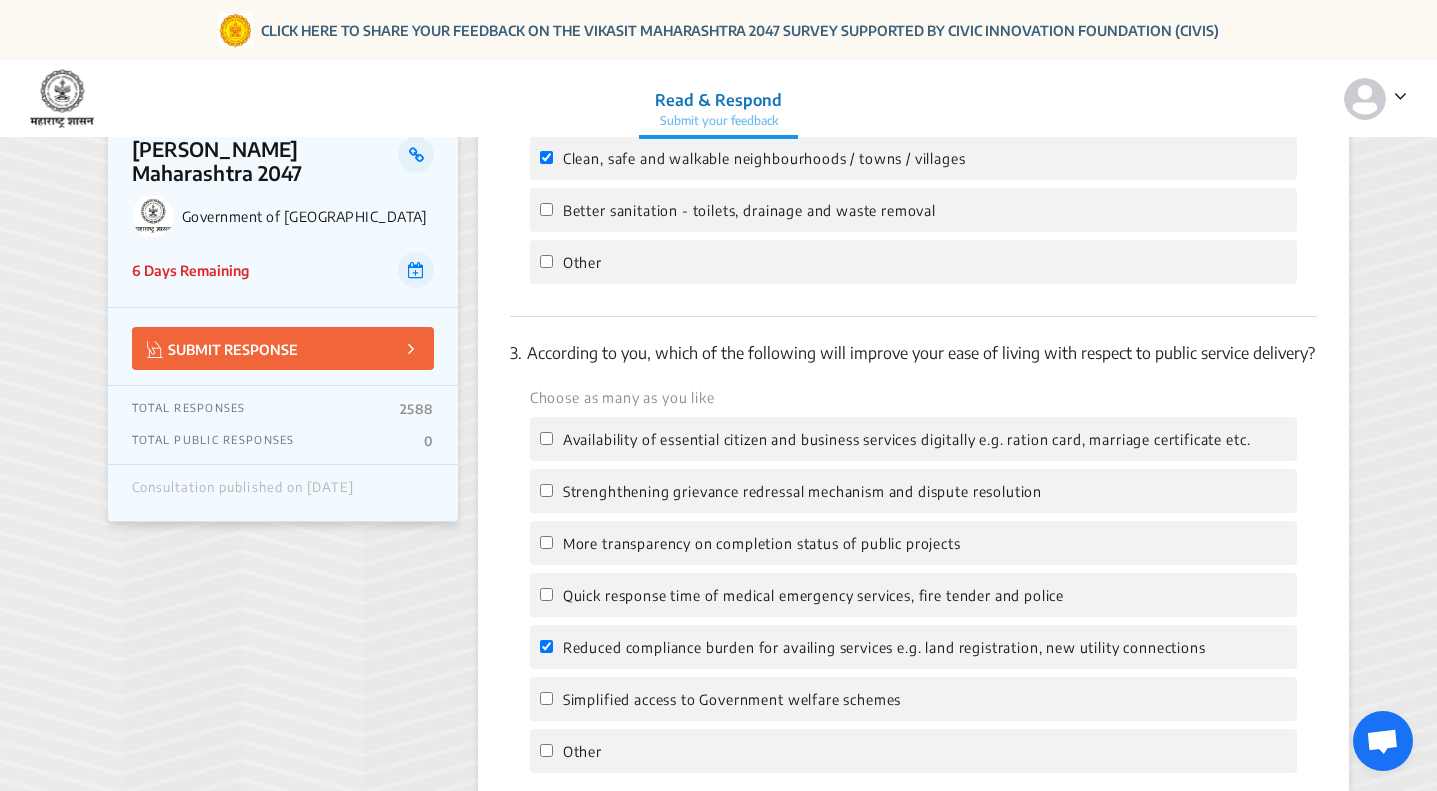 click on "Quick response time of medical emergency services, fire tender and police" 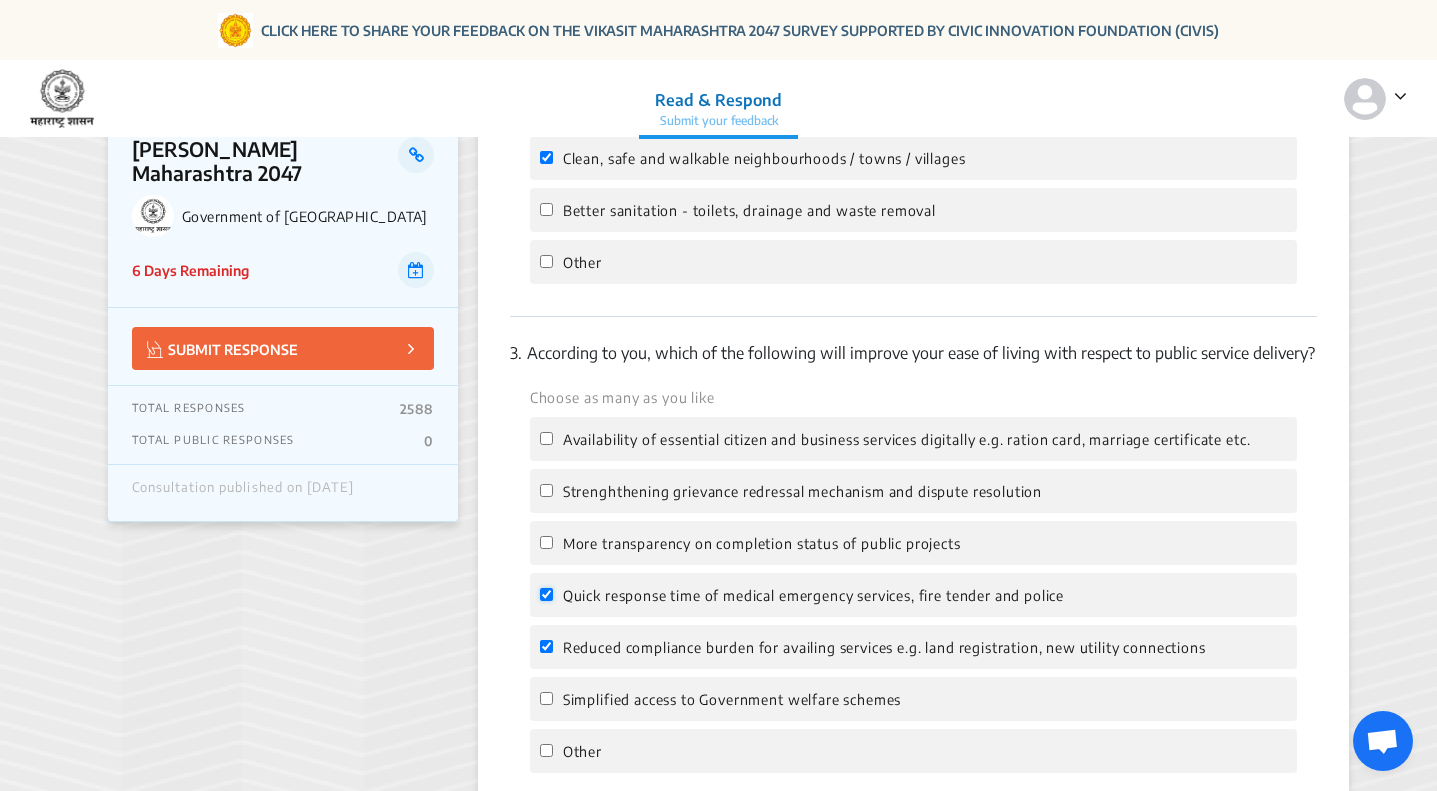 checkbox on "true" 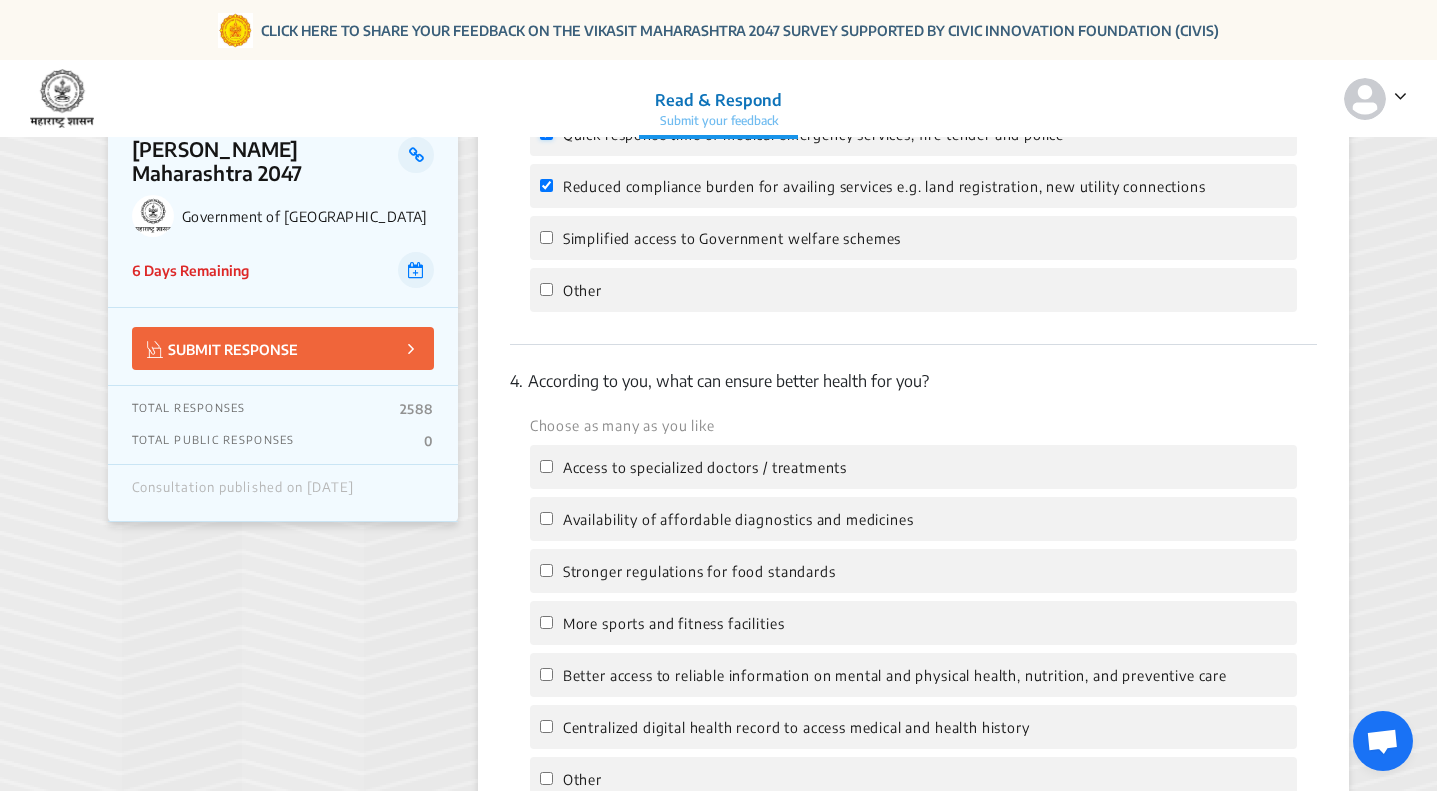 scroll, scrollTop: 1400, scrollLeft: 0, axis: vertical 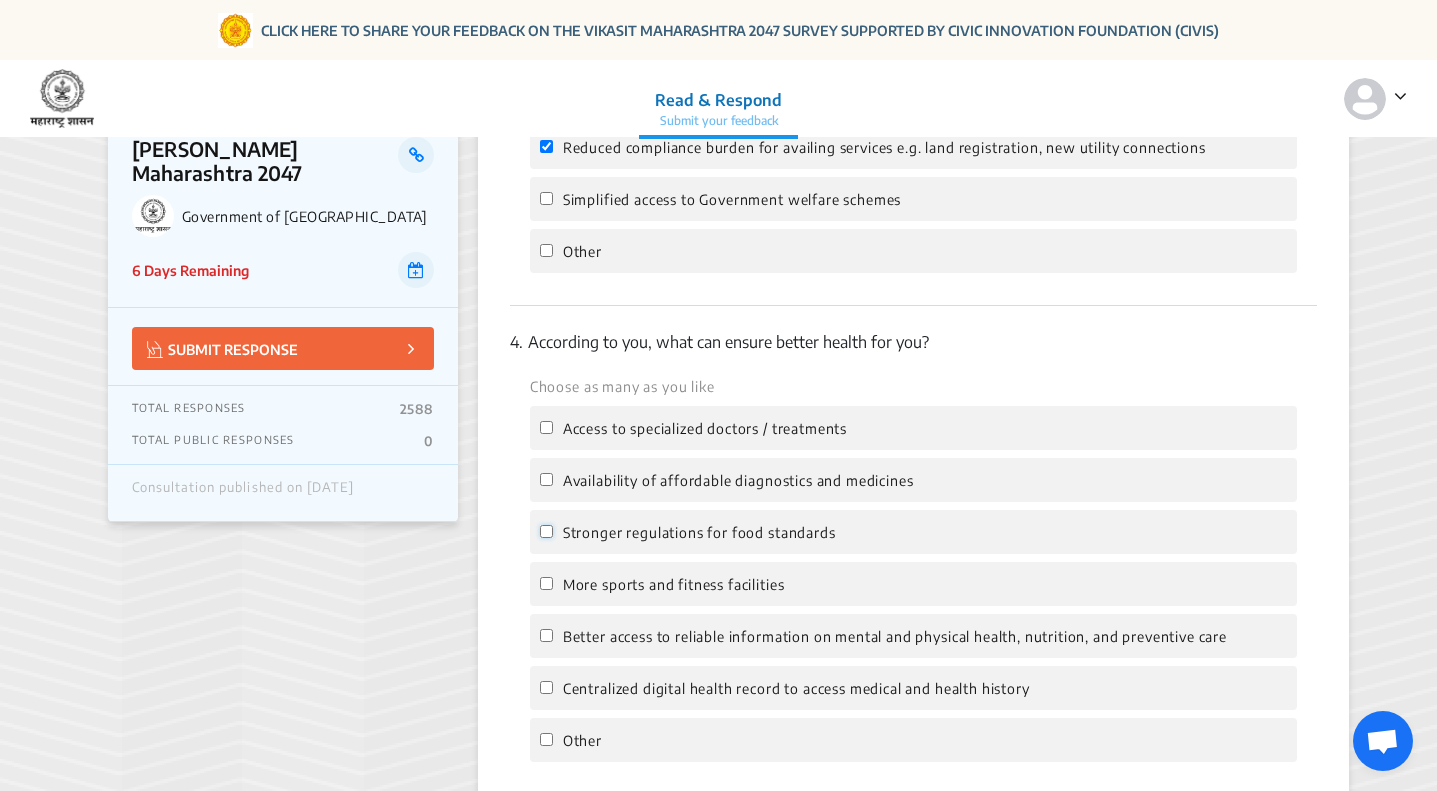 click on "Stronger regulations for food standards" 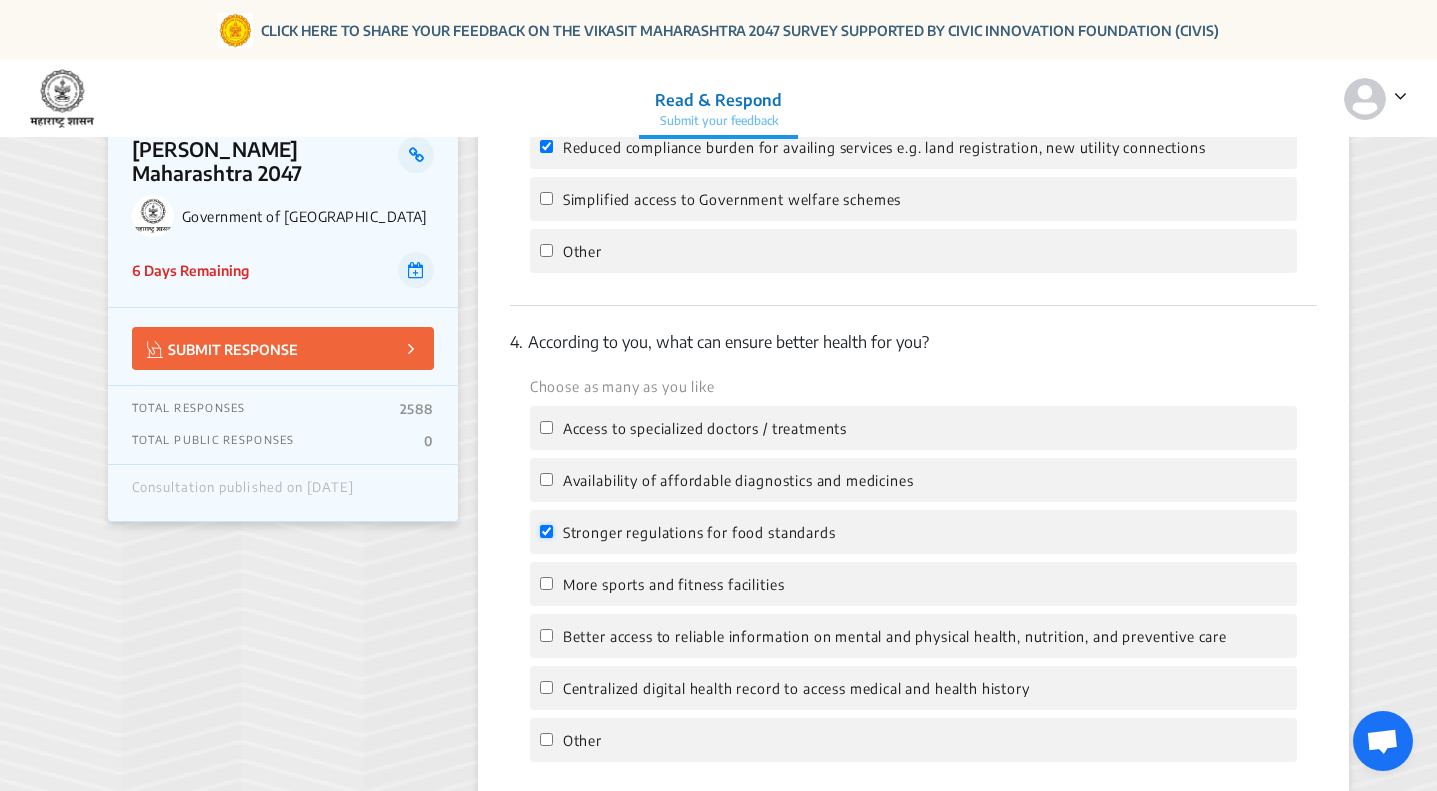checkbox on "true" 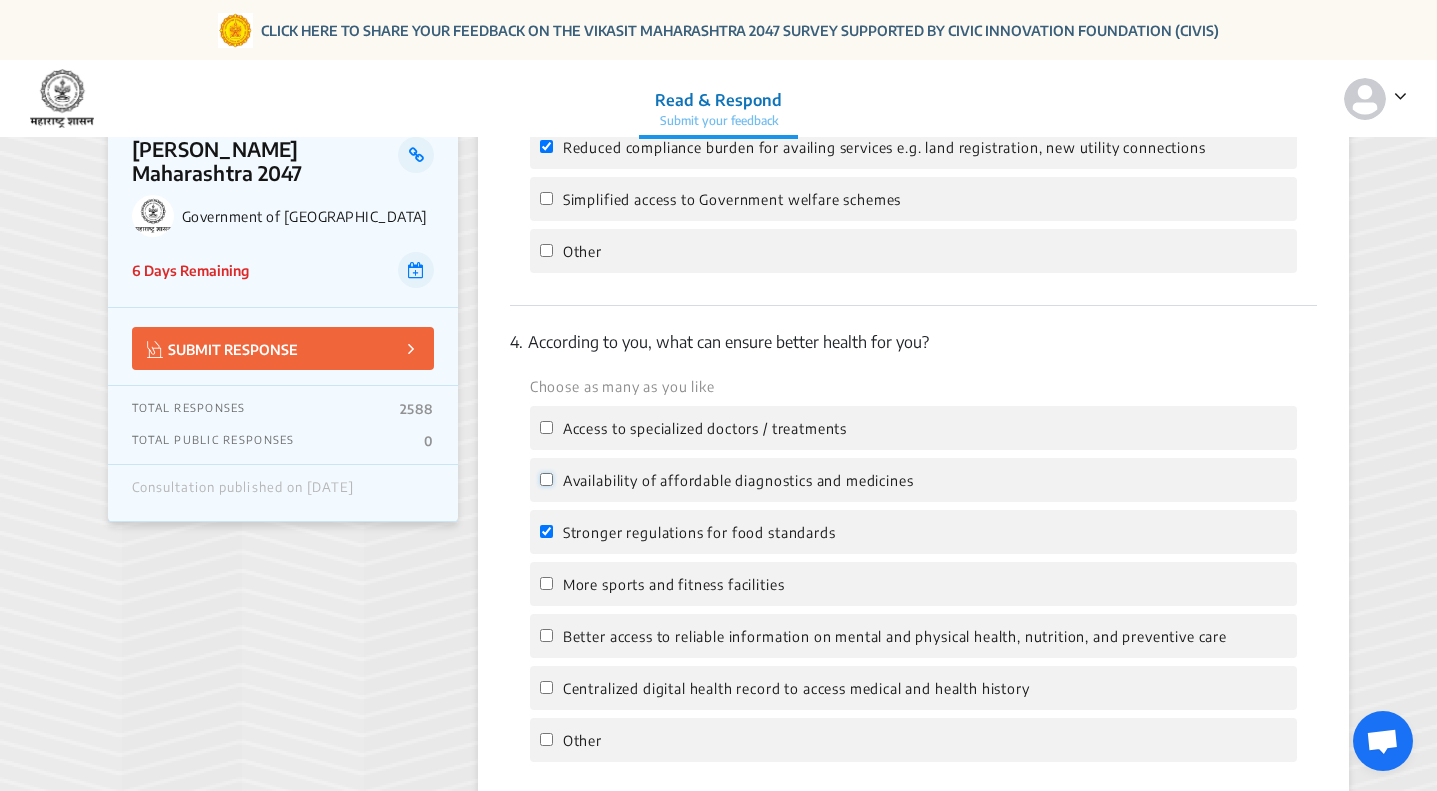 click on "Availability of affordable diagnostics and medicines" 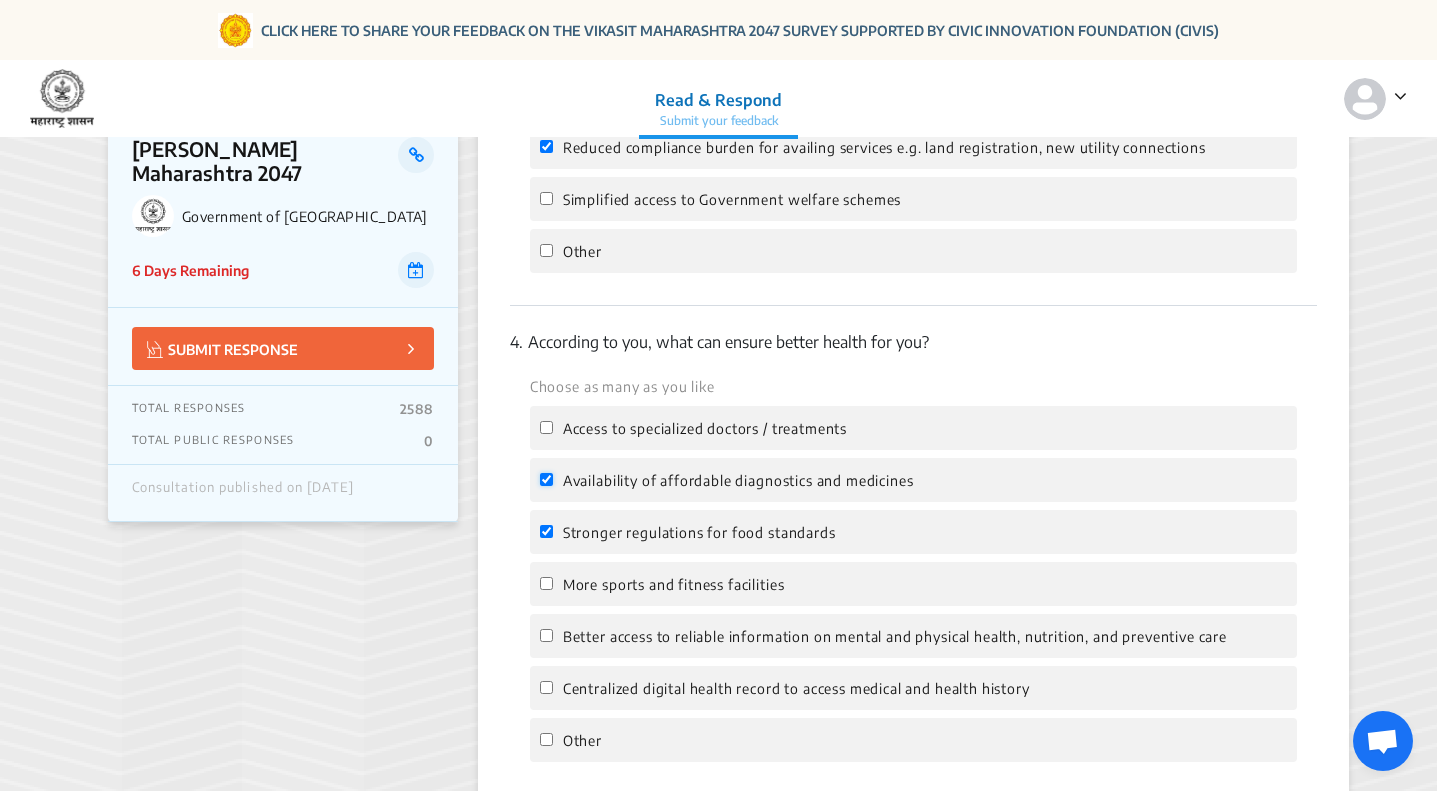 checkbox on "true" 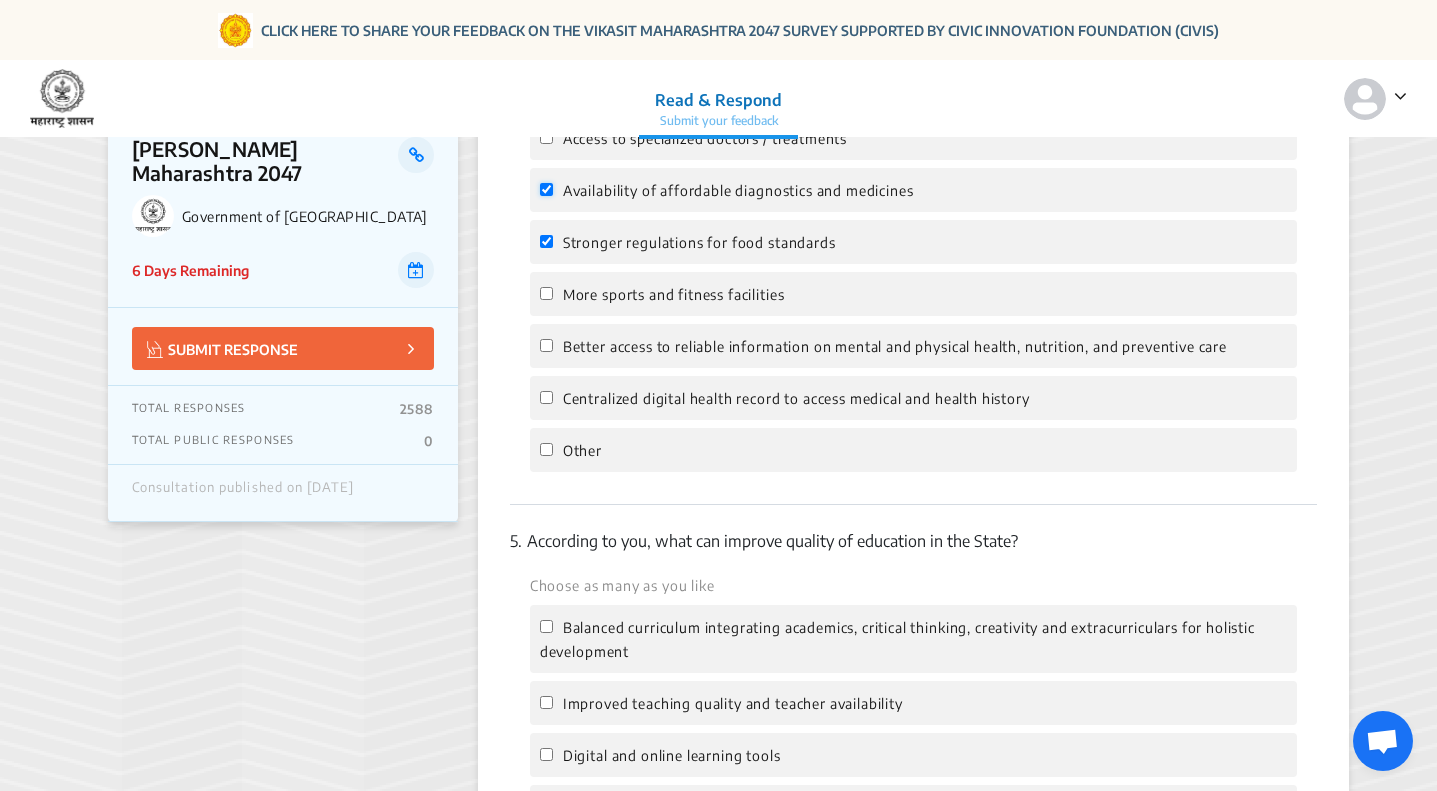 scroll, scrollTop: 1700, scrollLeft: 0, axis: vertical 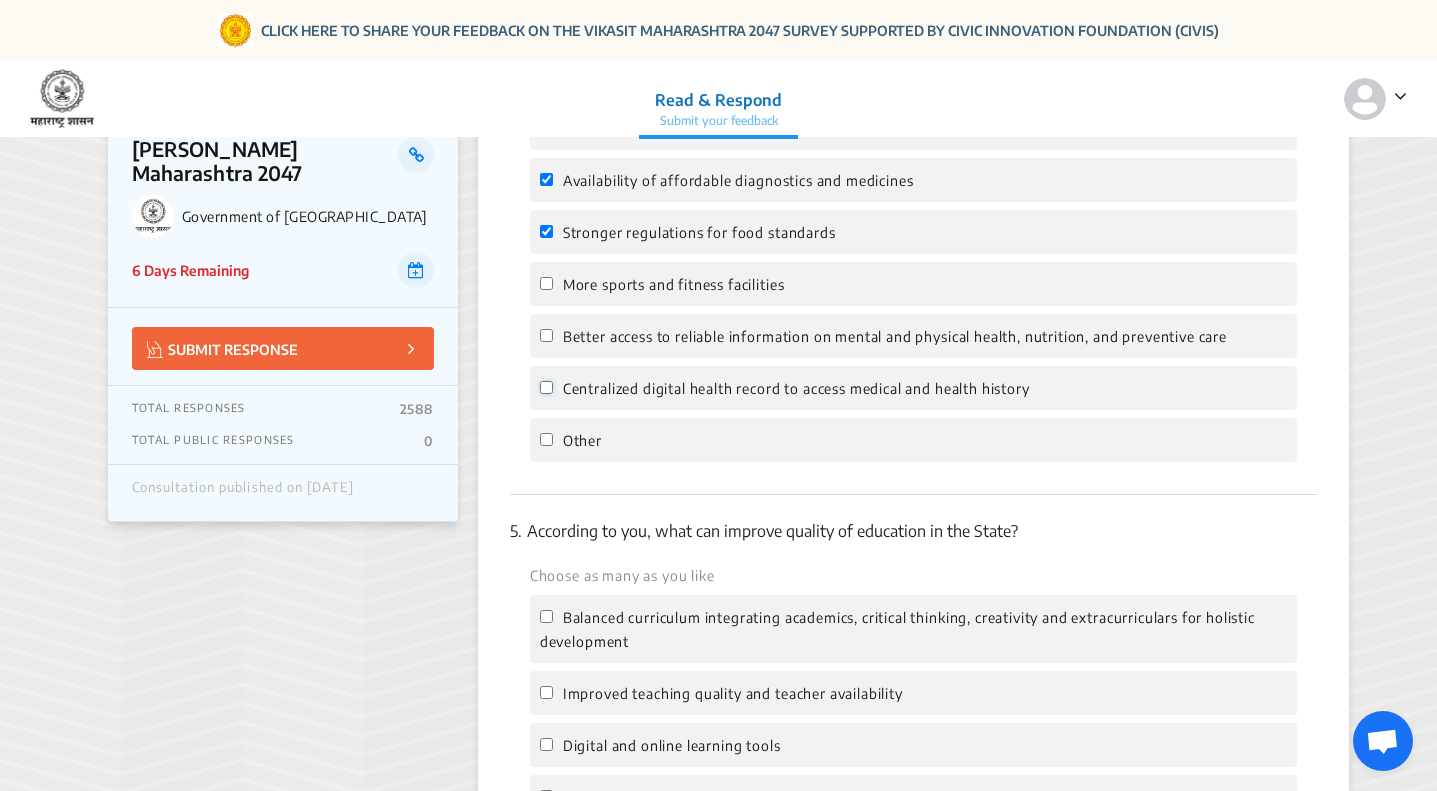 click on "Centralized digital health record to access medical and health history" 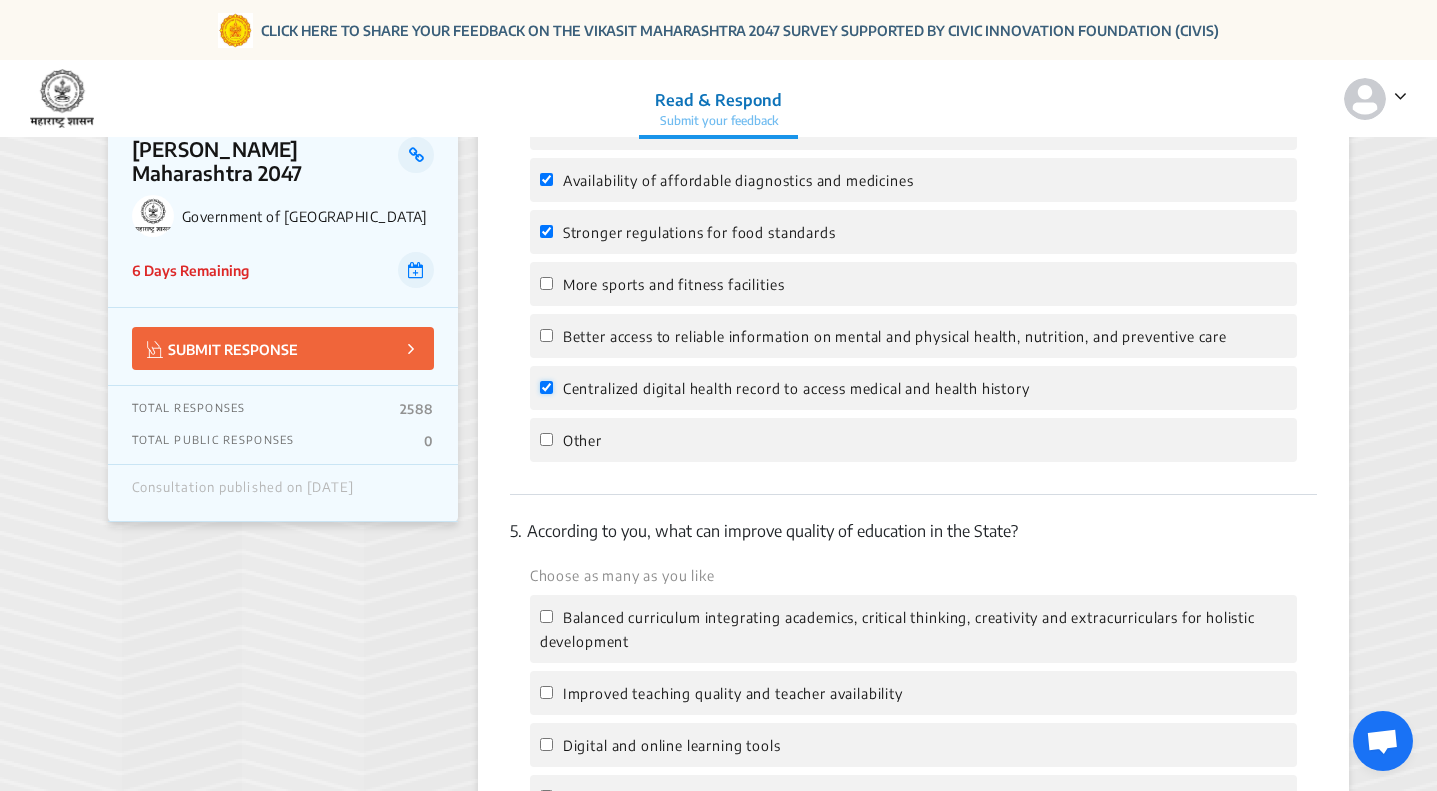 checkbox on "true" 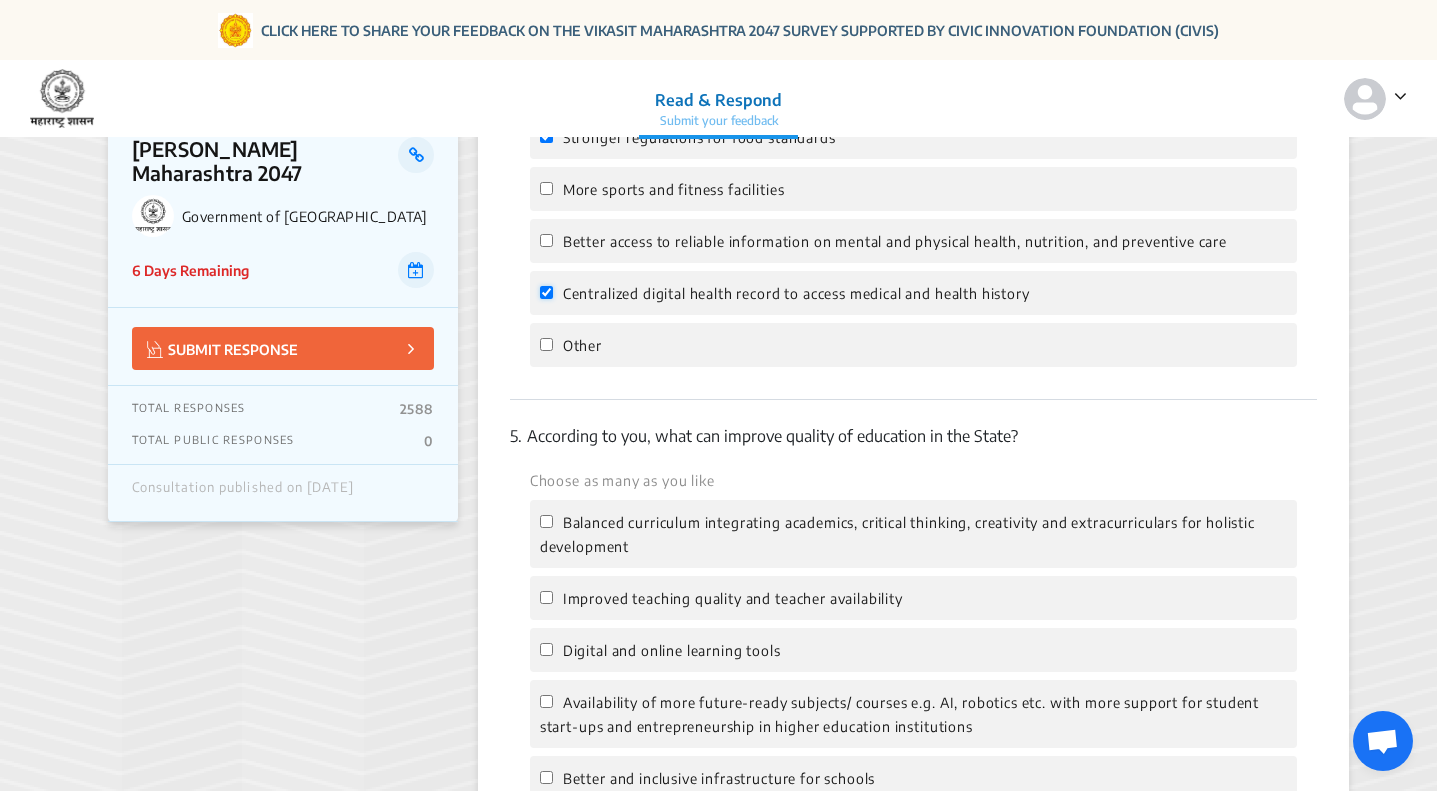 scroll, scrollTop: 1900, scrollLeft: 0, axis: vertical 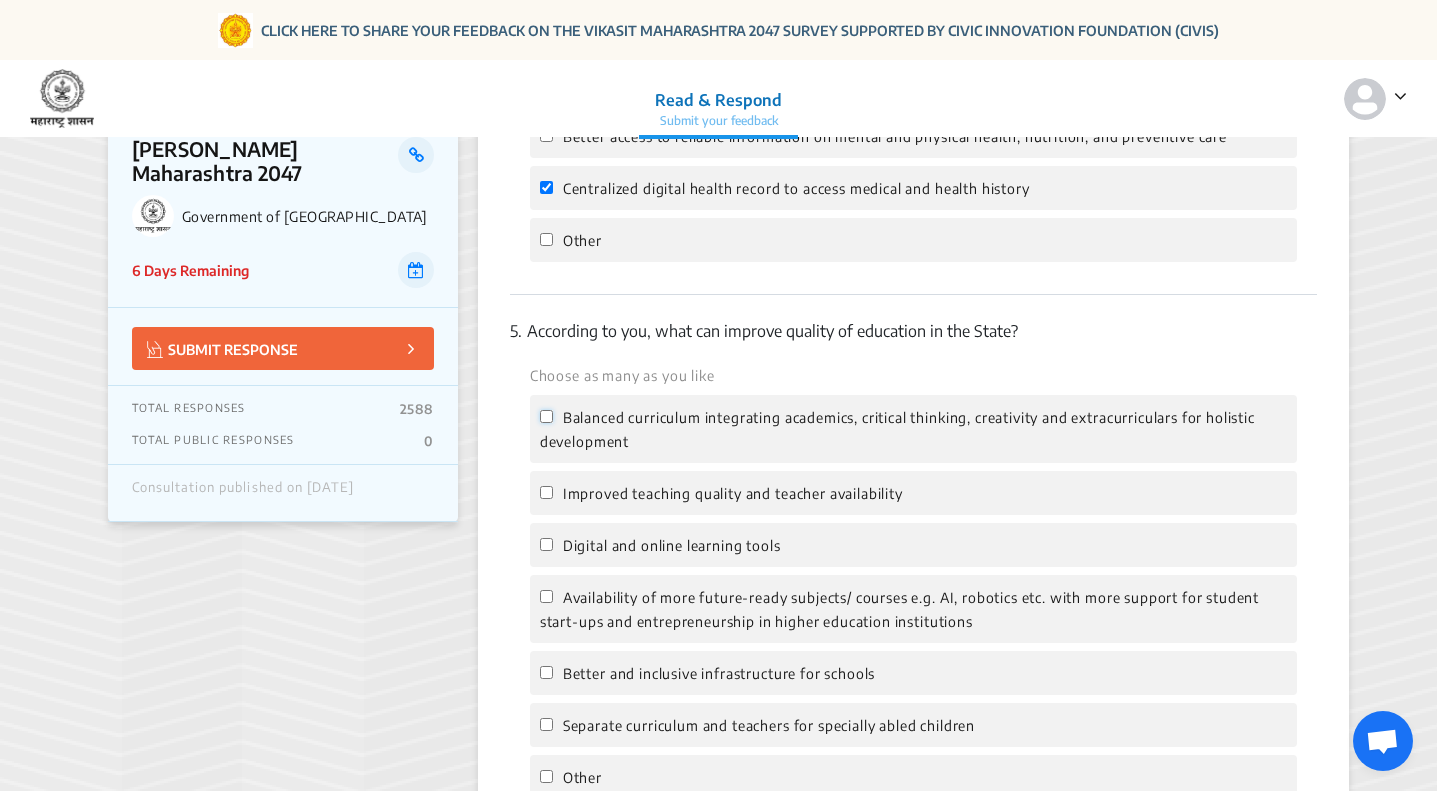 click on "Balanced curriculum integrating academics, critical thinking, creativity and extracurriculars for holistic development" 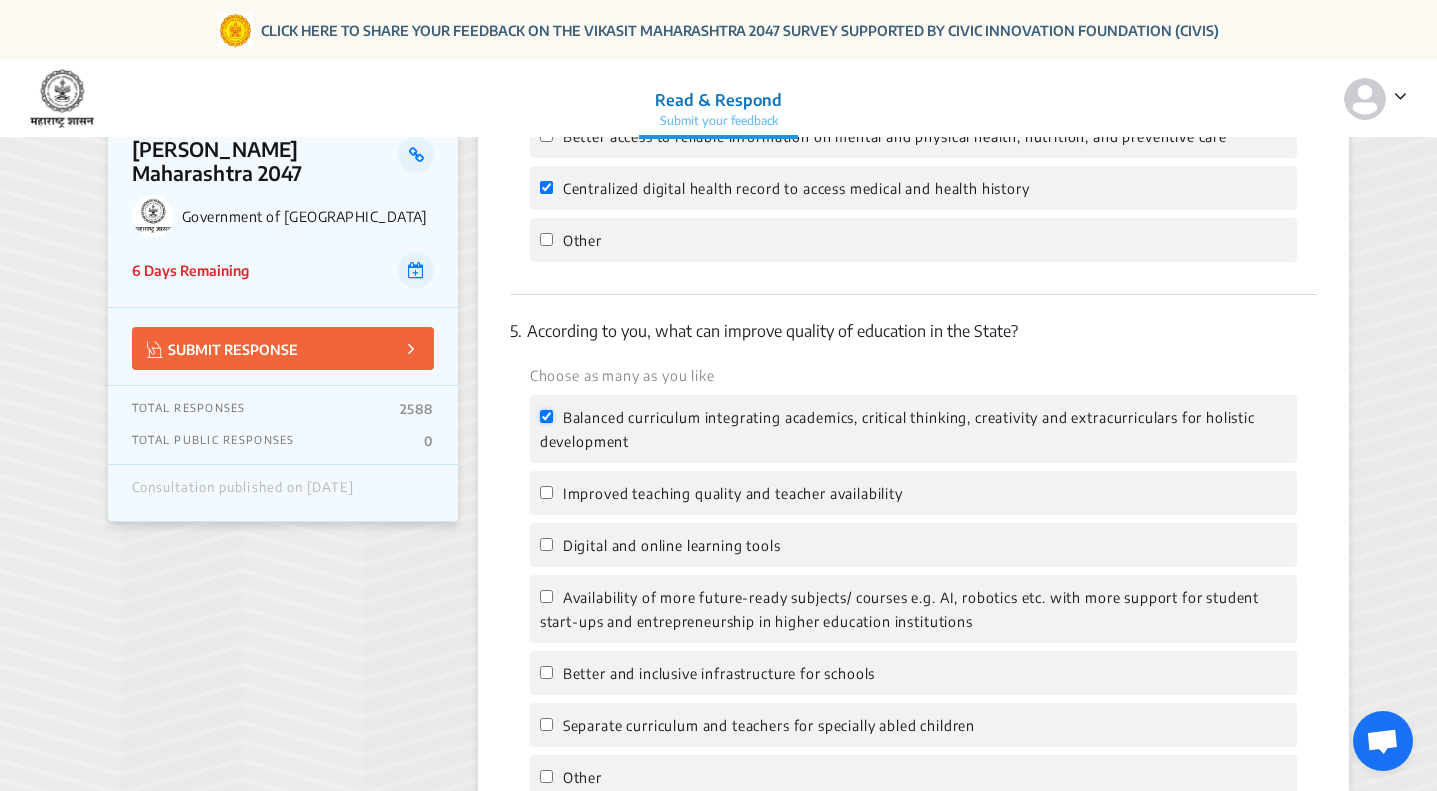 checkbox on "true" 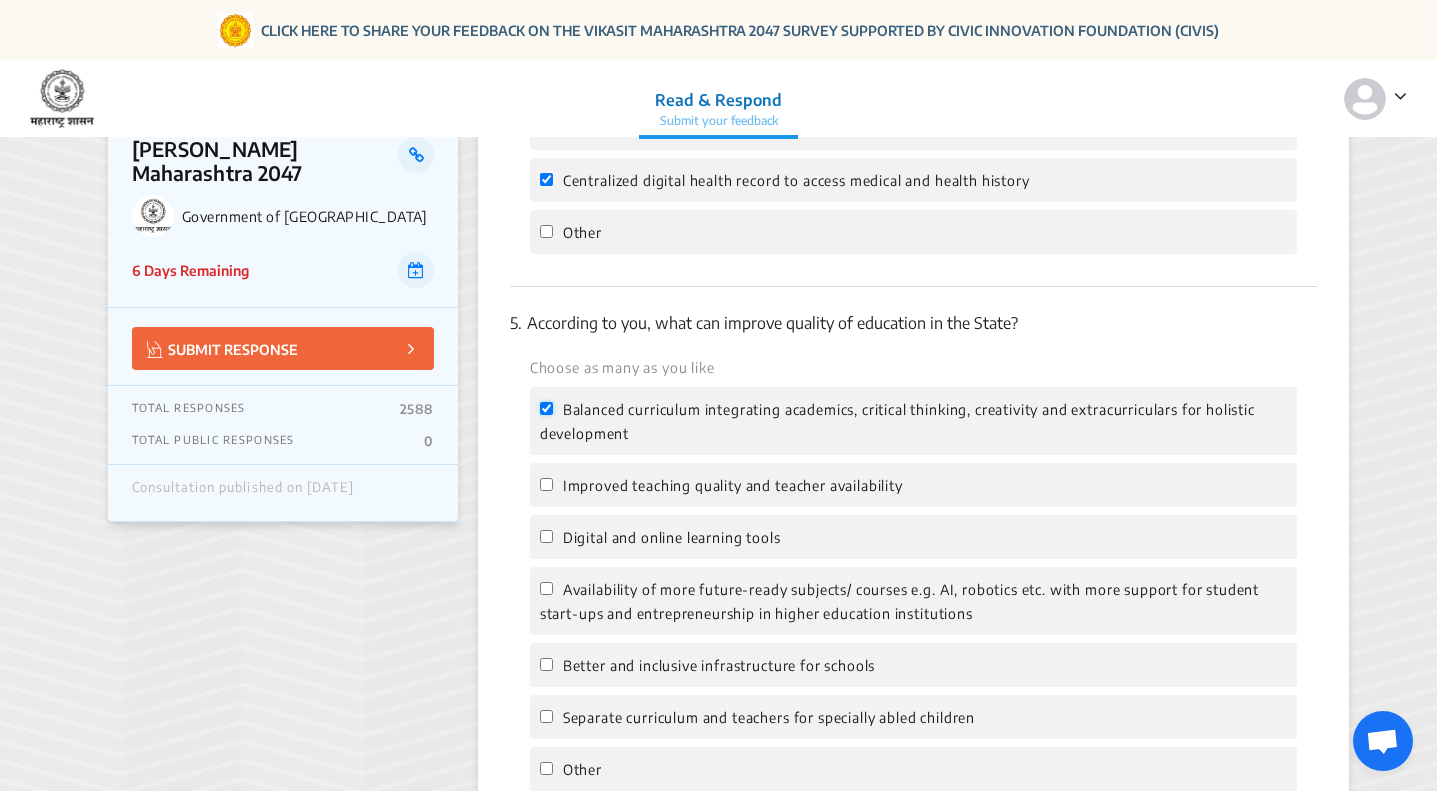 scroll, scrollTop: 1900, scrollLeft: 0, axis: vertical 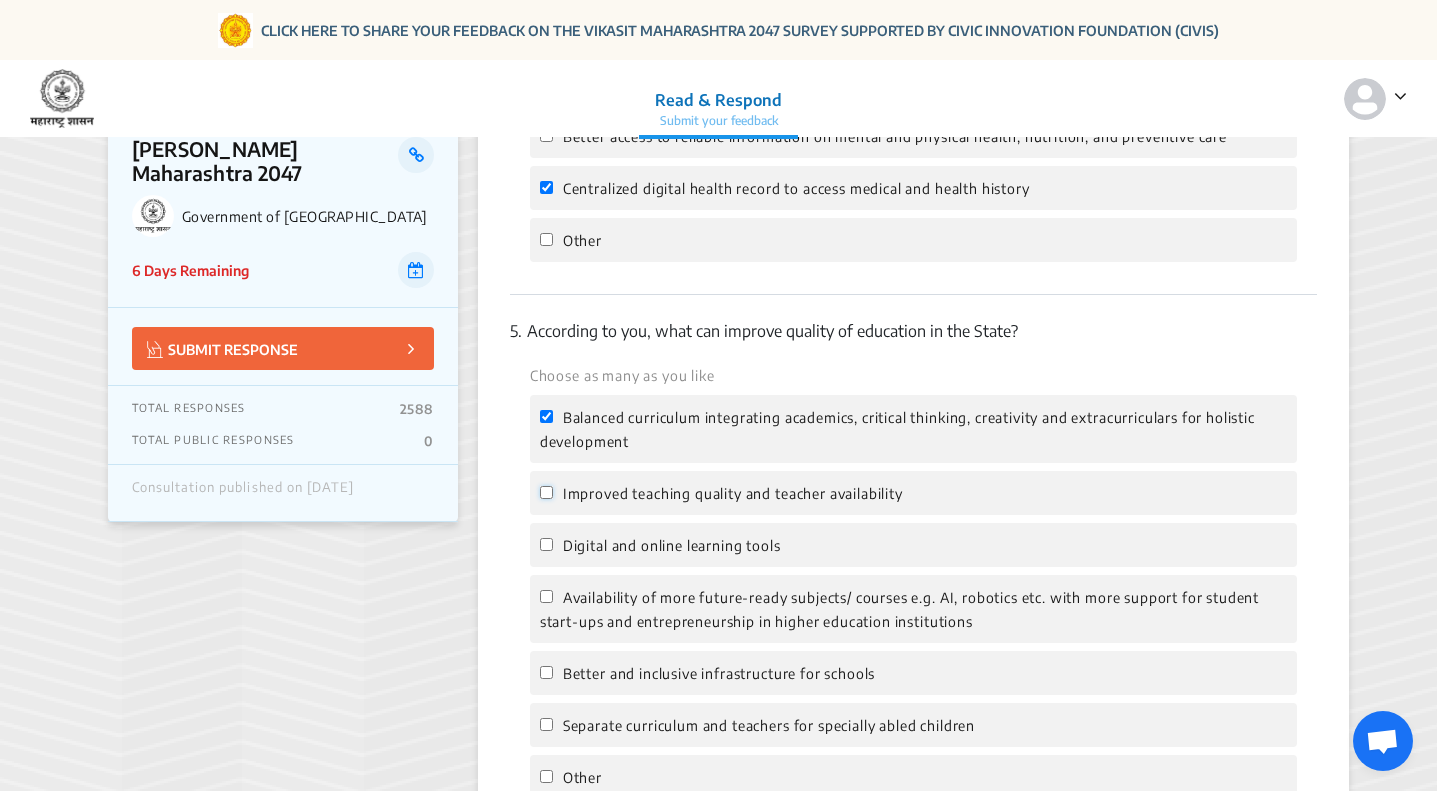 click on "Improved teaching quality and teacher availability" 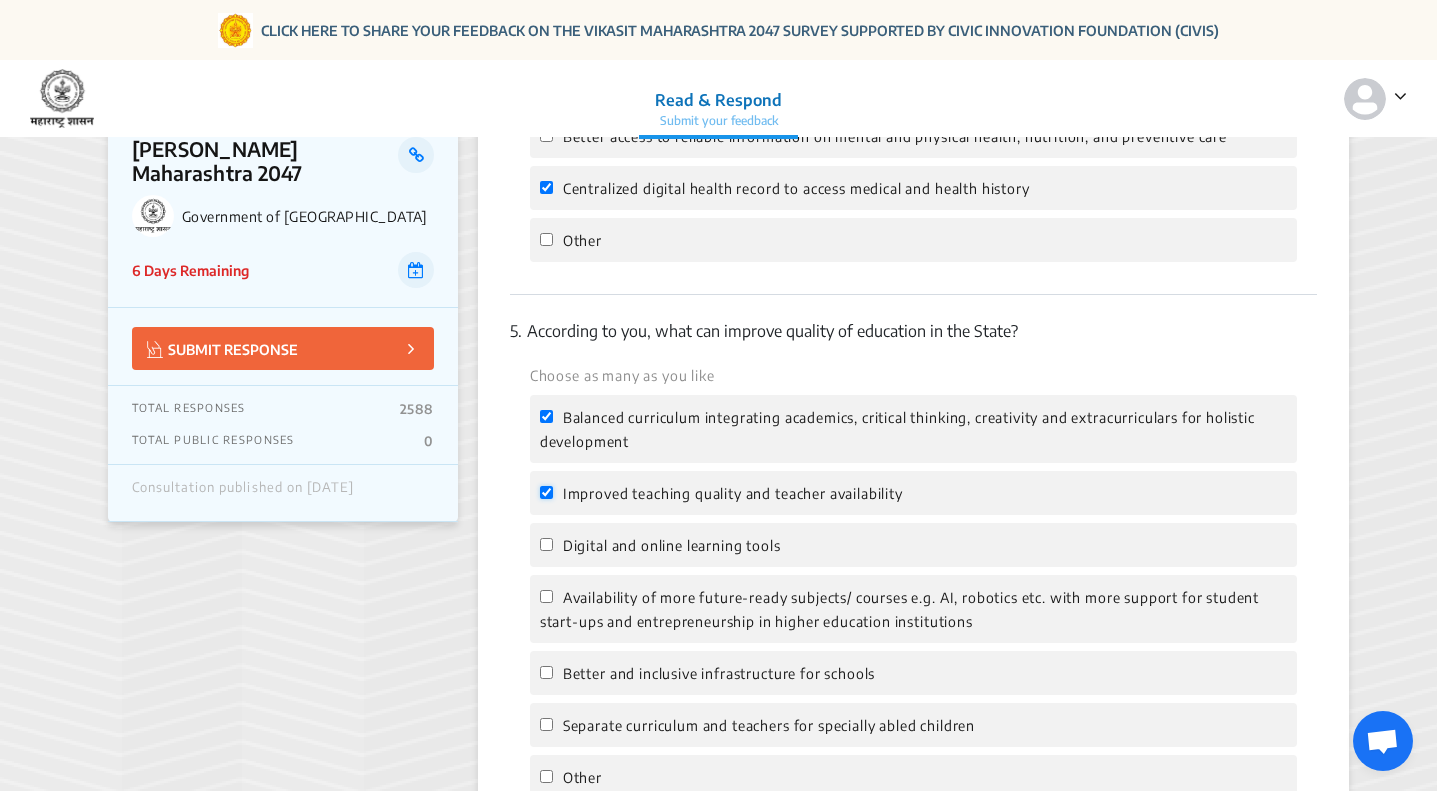 checkbox on "true" 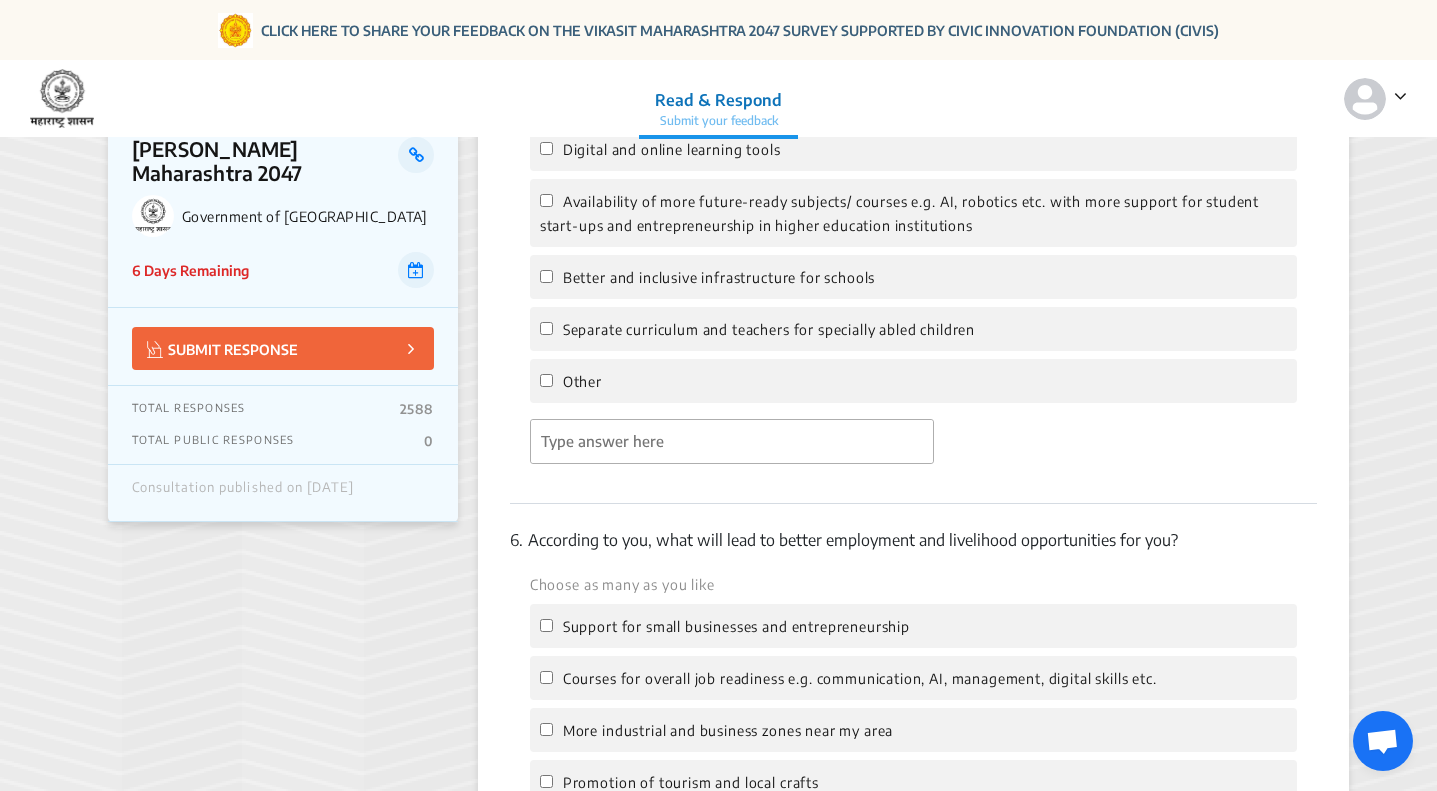 scroll, scrollTop: 2300, scrollLeft: 0, axis: vertical 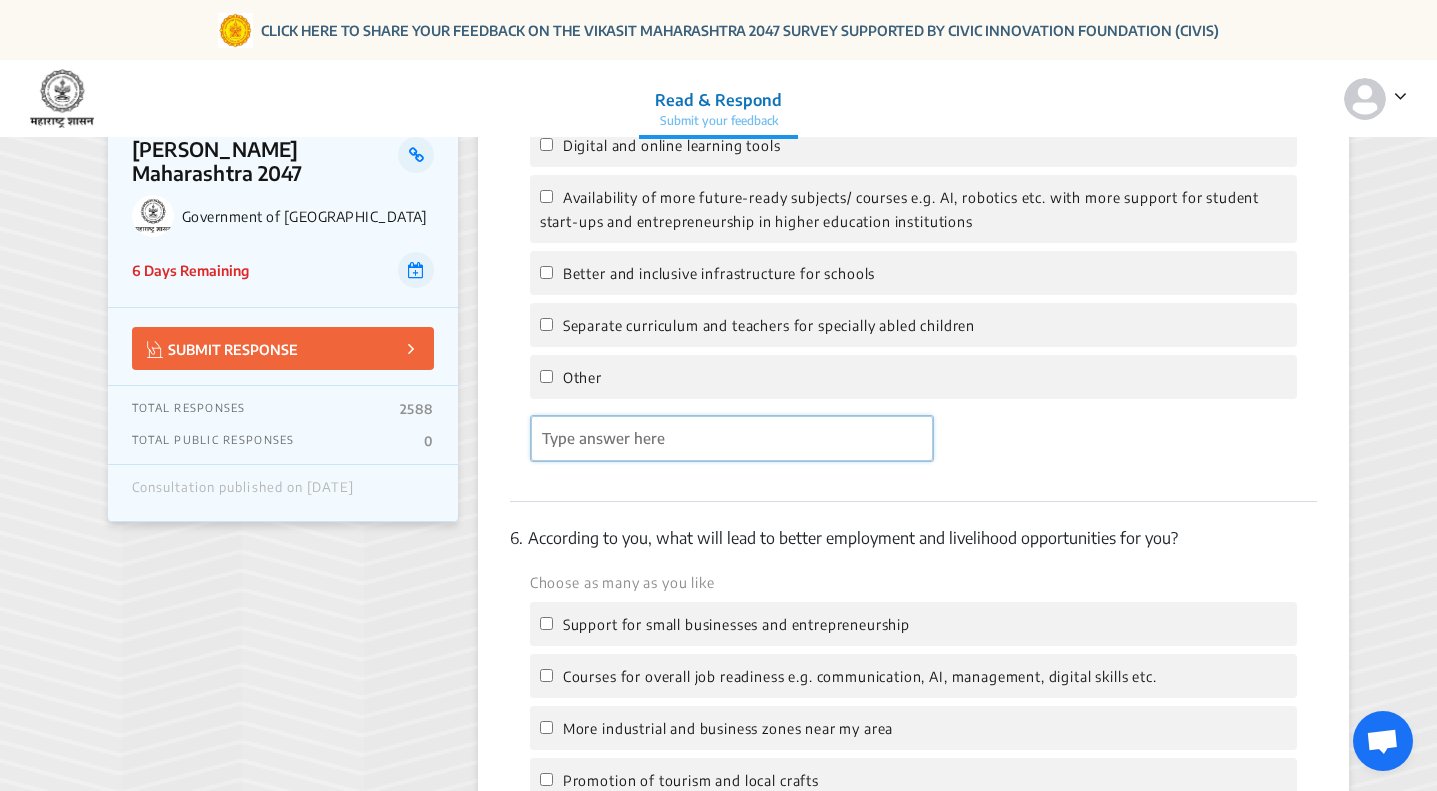 click 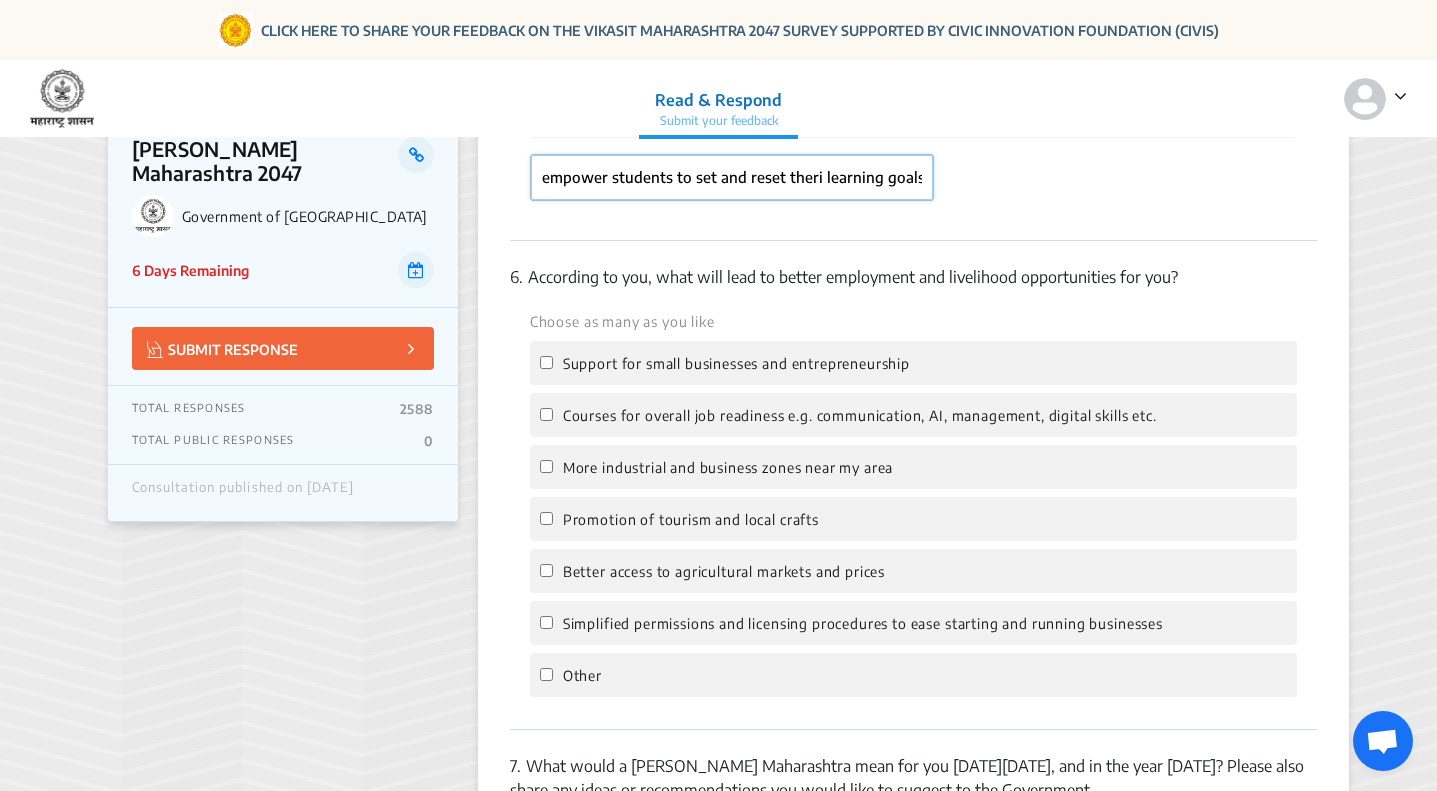 scroll, scrollTop: 2700, scrollLeft: 0, axis: vertical 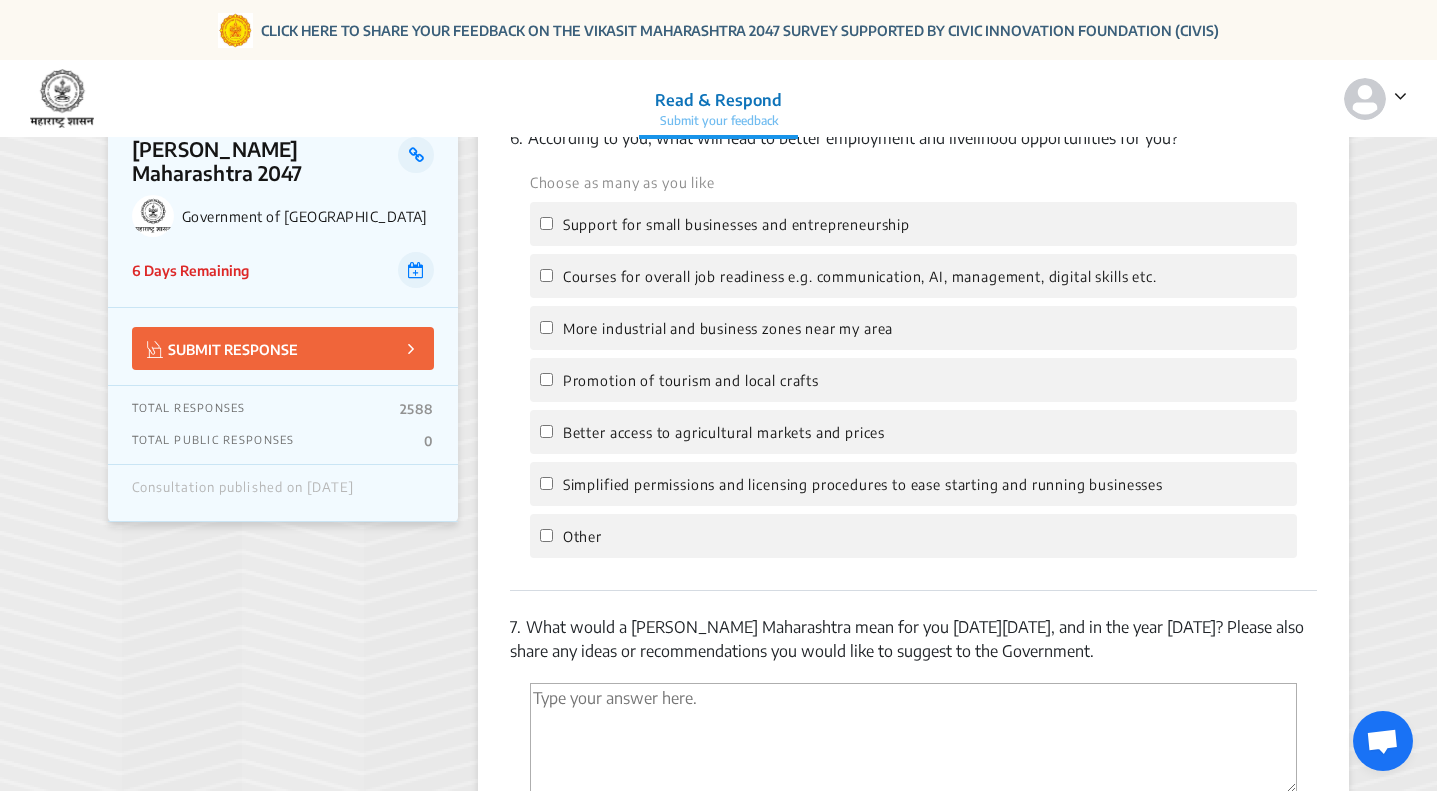 type on "empower students to set and reset theri learning goals" 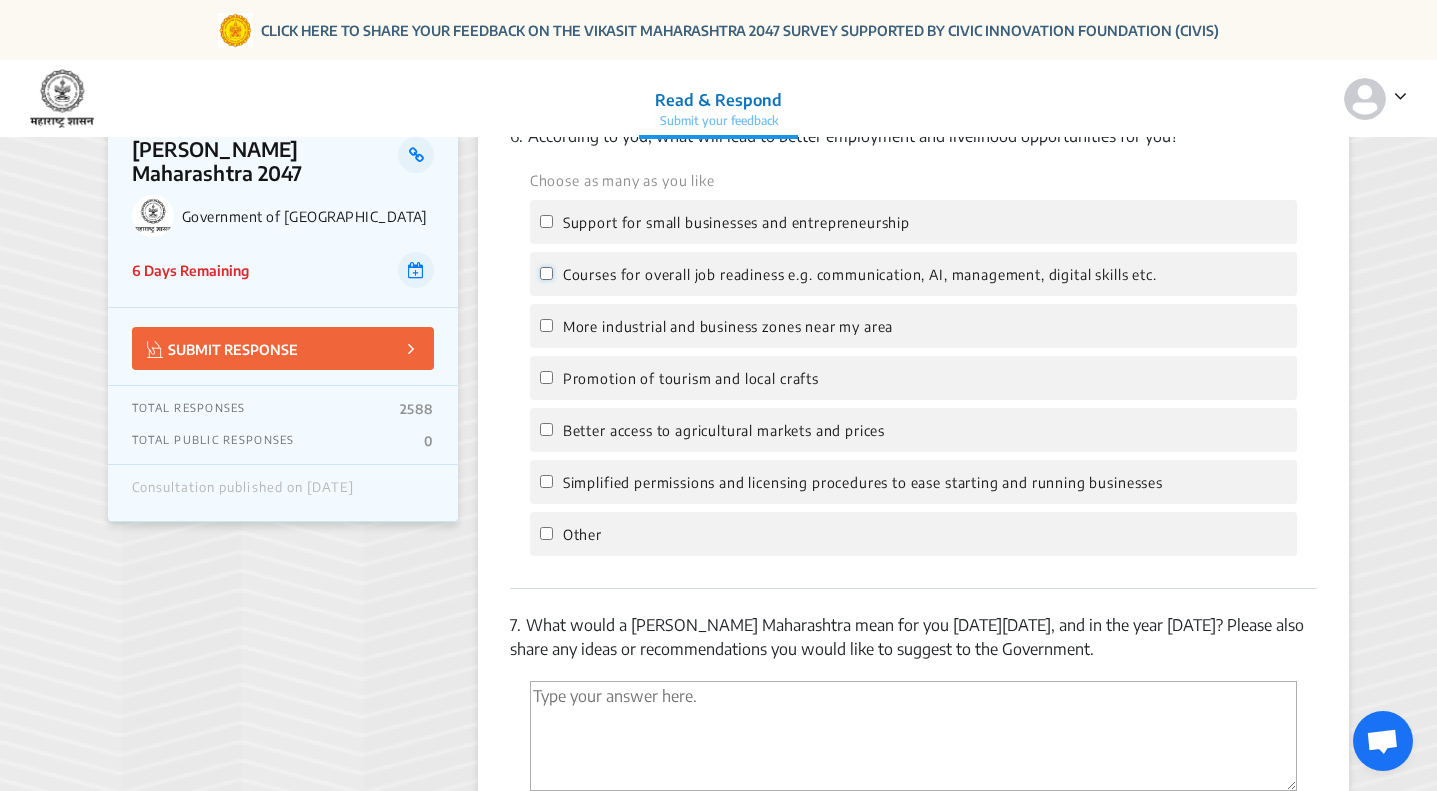 click on "Courses for overall job readiness e.g. communication, AI, management, digital skills etc." 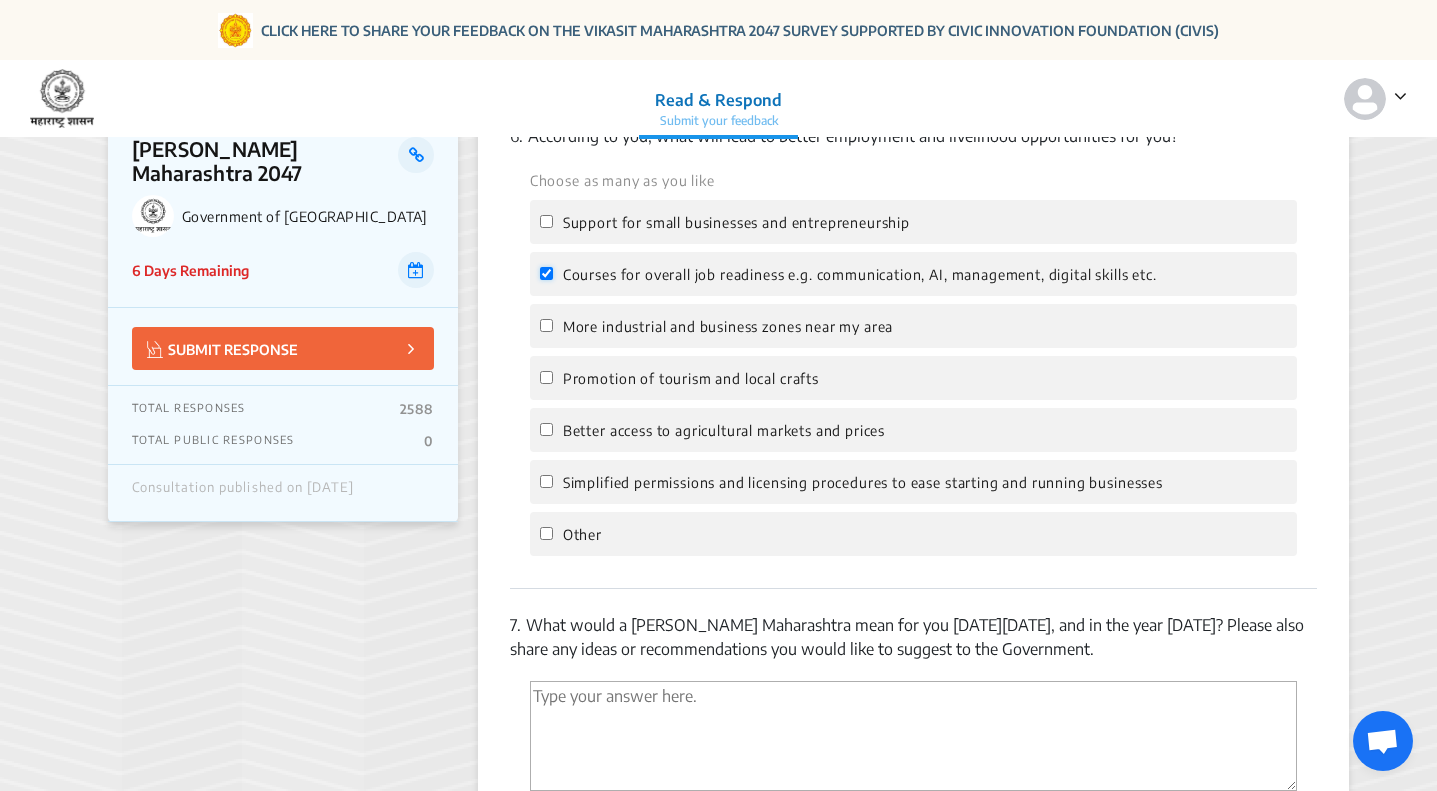 checkbox on "true" 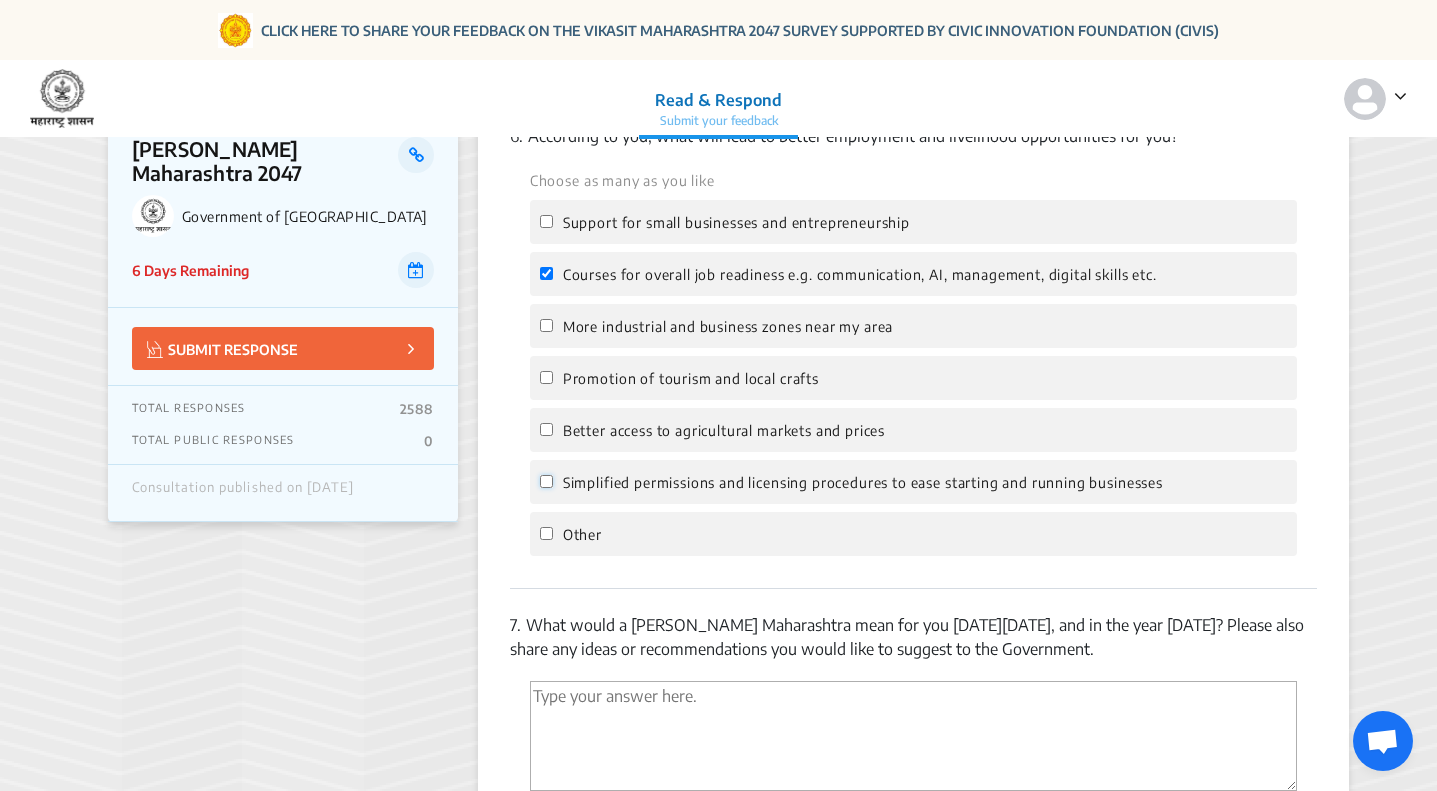 click on "Simplified permissions and licensing procedures to ease starting and running businesses" 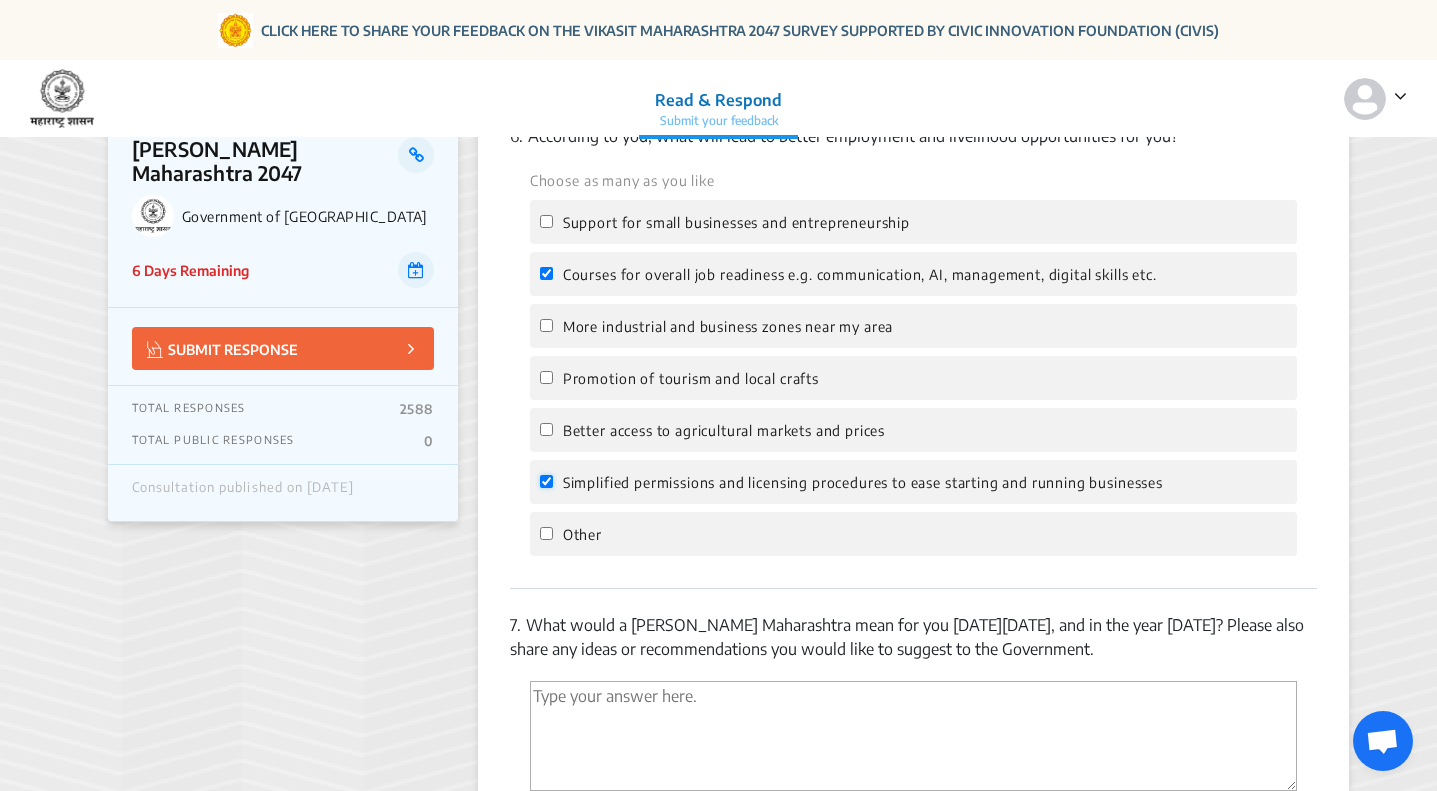 checkbox on "true" 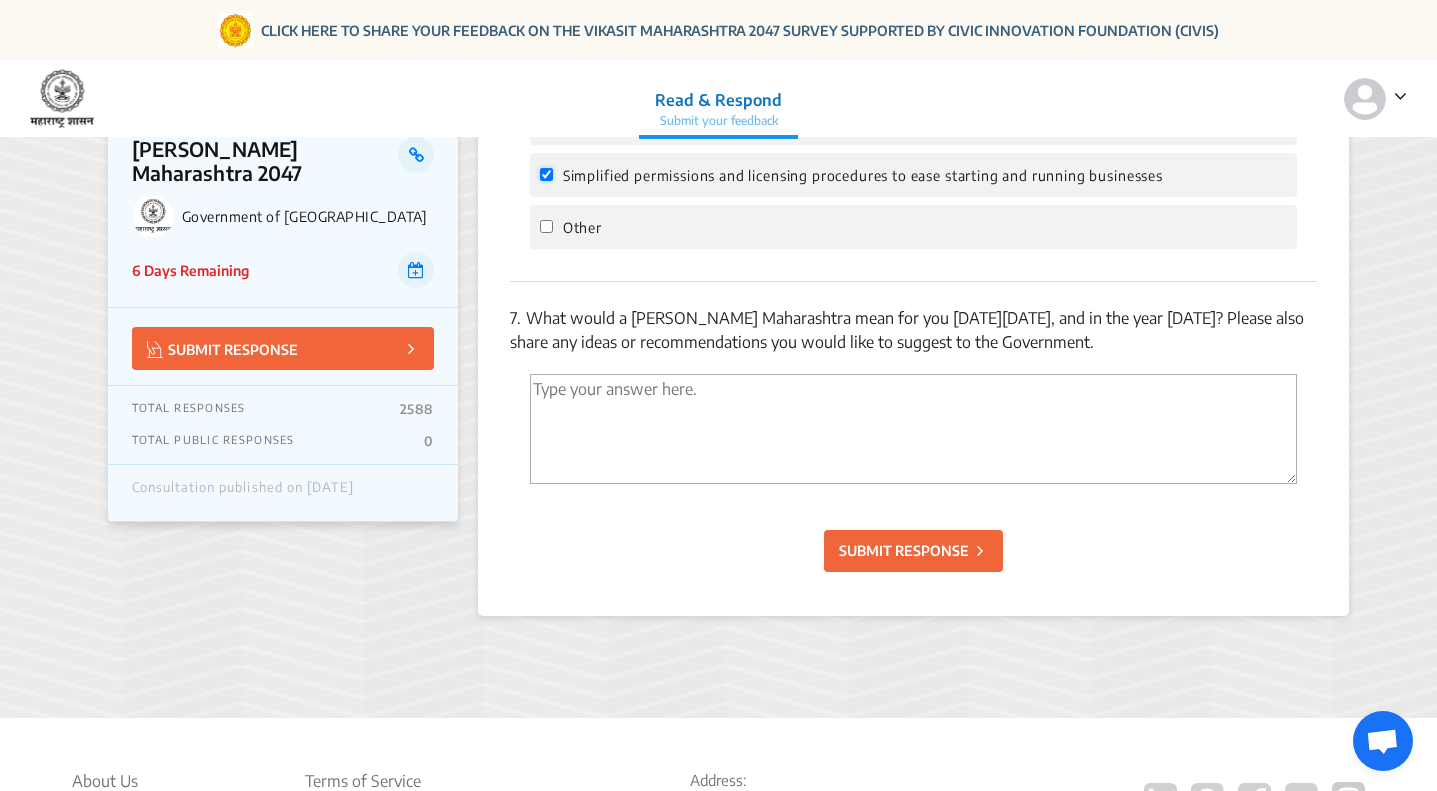 scroll, scrollTop: 3100, scrollLeft: 0, axis: vertical 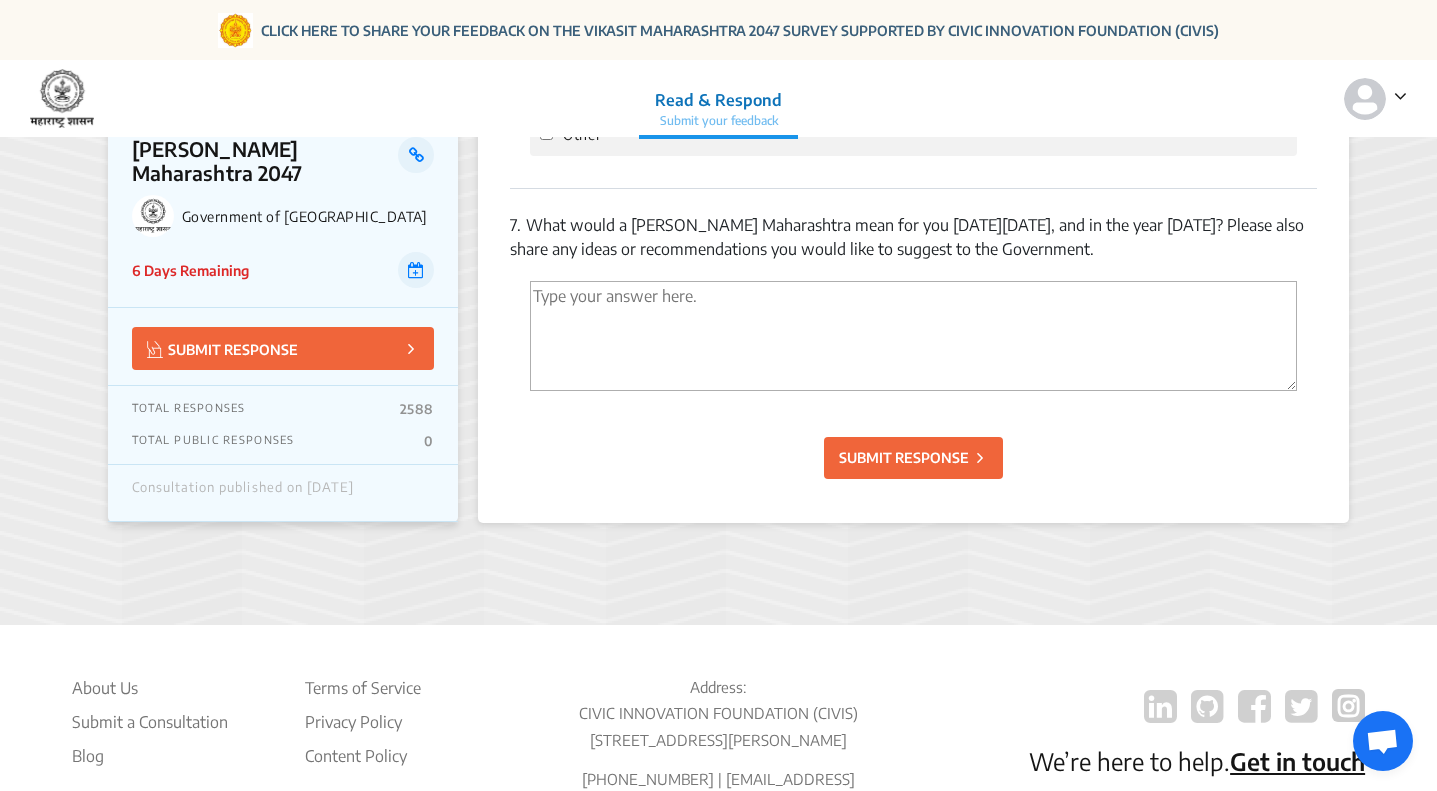 click at bounding box center [913, 336] 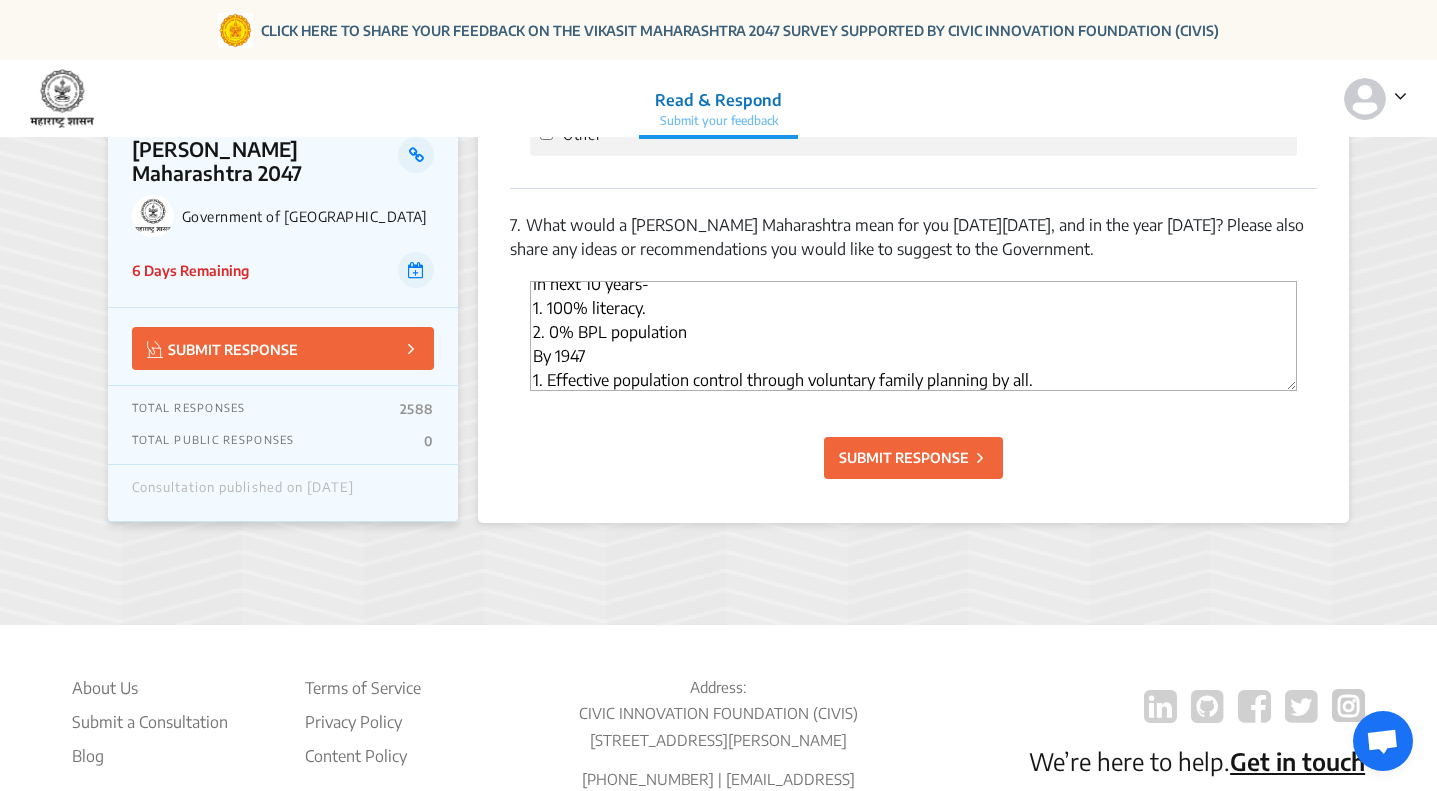 scroll, scrollTop: 36, scrollLeft: 0, axis: vertical 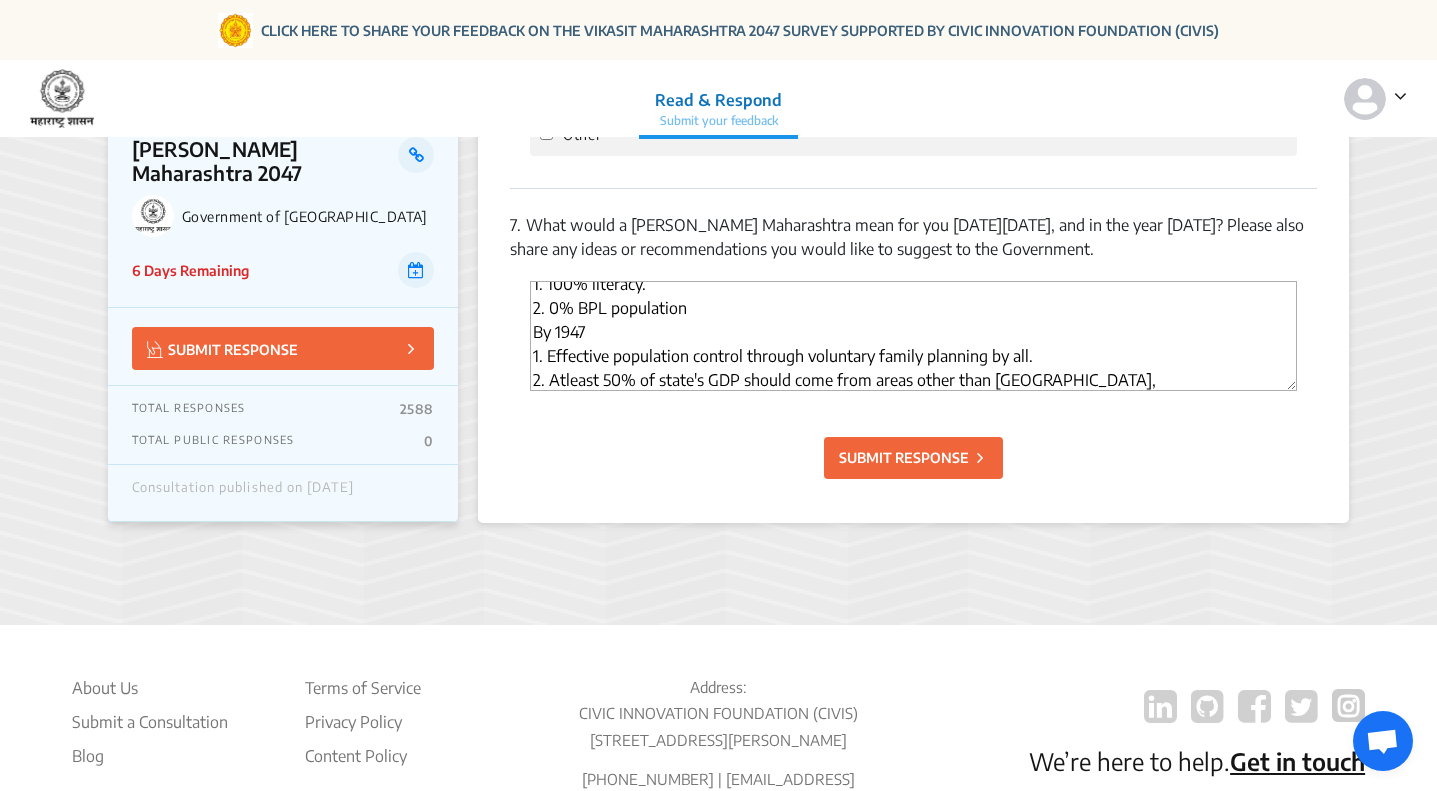 type on "In next 10 years-
1. 100% literacy.
2. 0% BPL population
By 1947
1. Effective population control through voluntary family planning by all.
2. Atleast 50% of state's GDP should come from areas other than [GEOGRAPHIC_DATA], [GEOGRAPHIC_DATA] and [GEOGRAPHIC_DATA] cities." 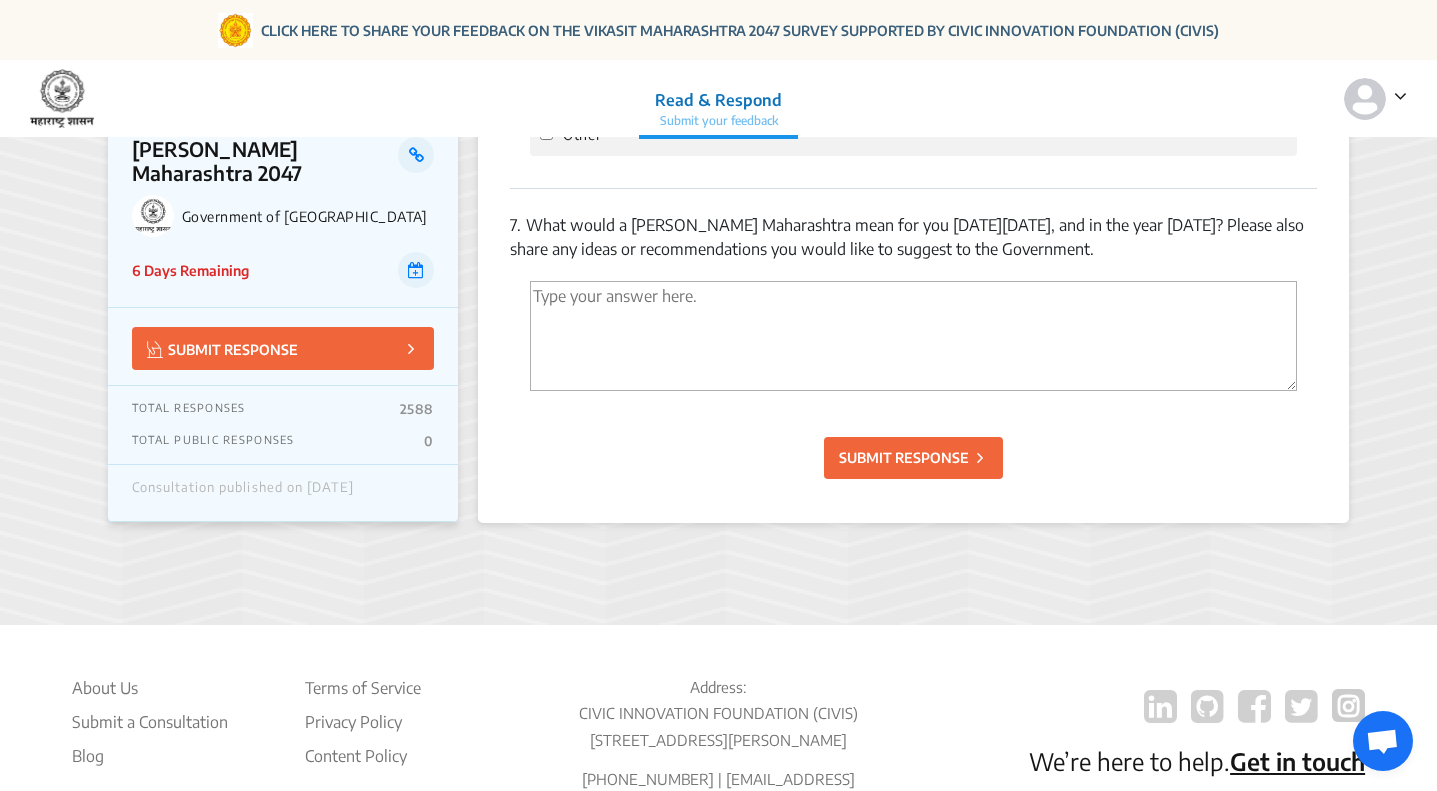 scroll, scrollTop: 0, scrollLeft: 0, axis: both 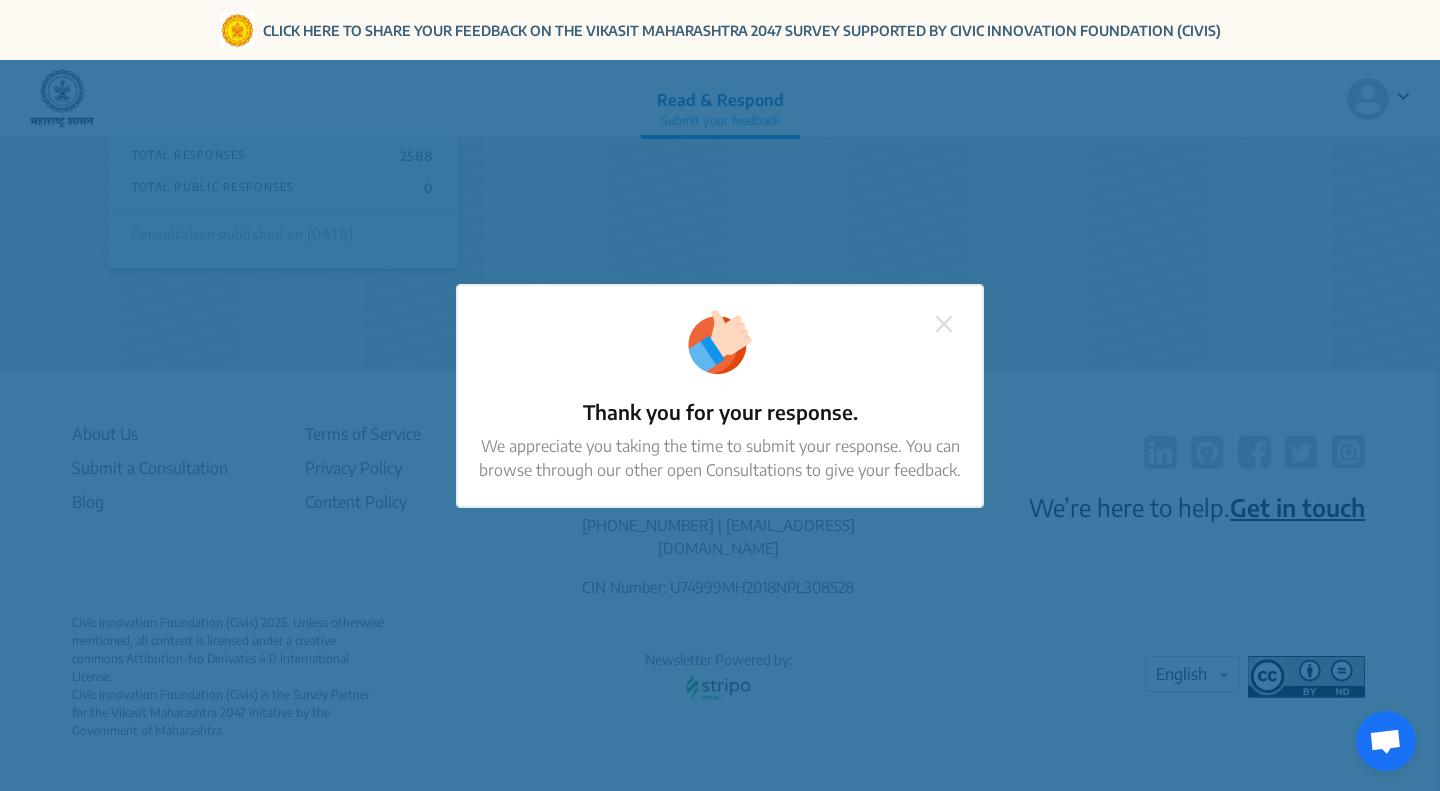 click 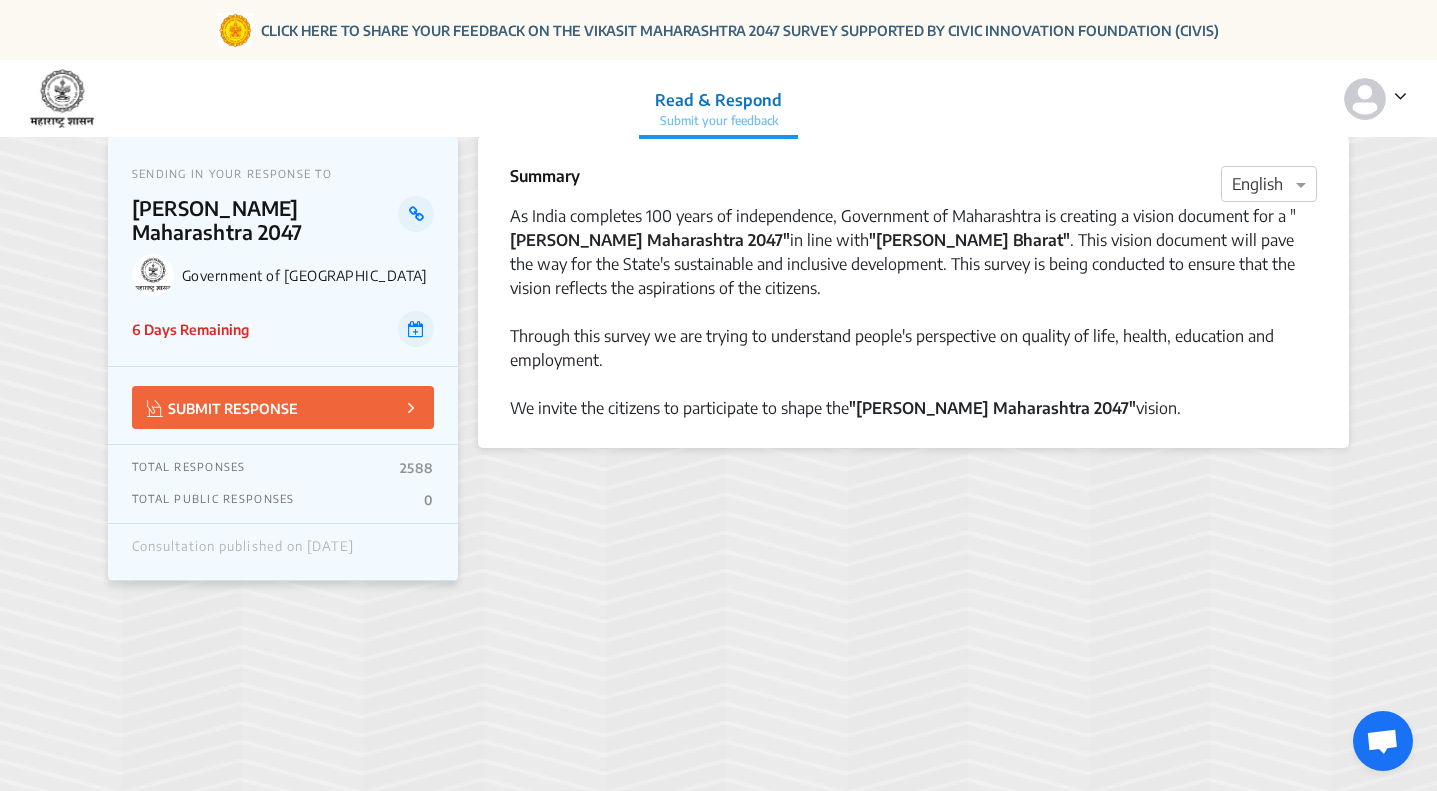 scroll, scrollTop: 0, scrollLeft: 0, axis: both 